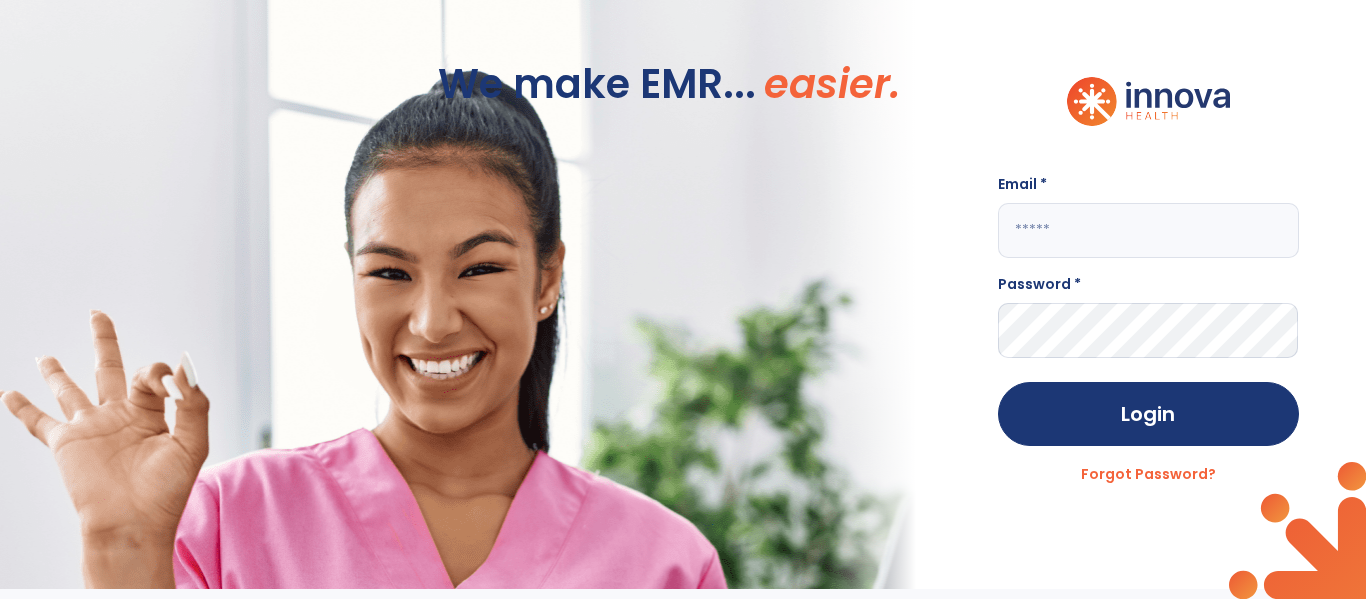 scroll, scrollTop: 0, scrollLeft: 0, axis: both 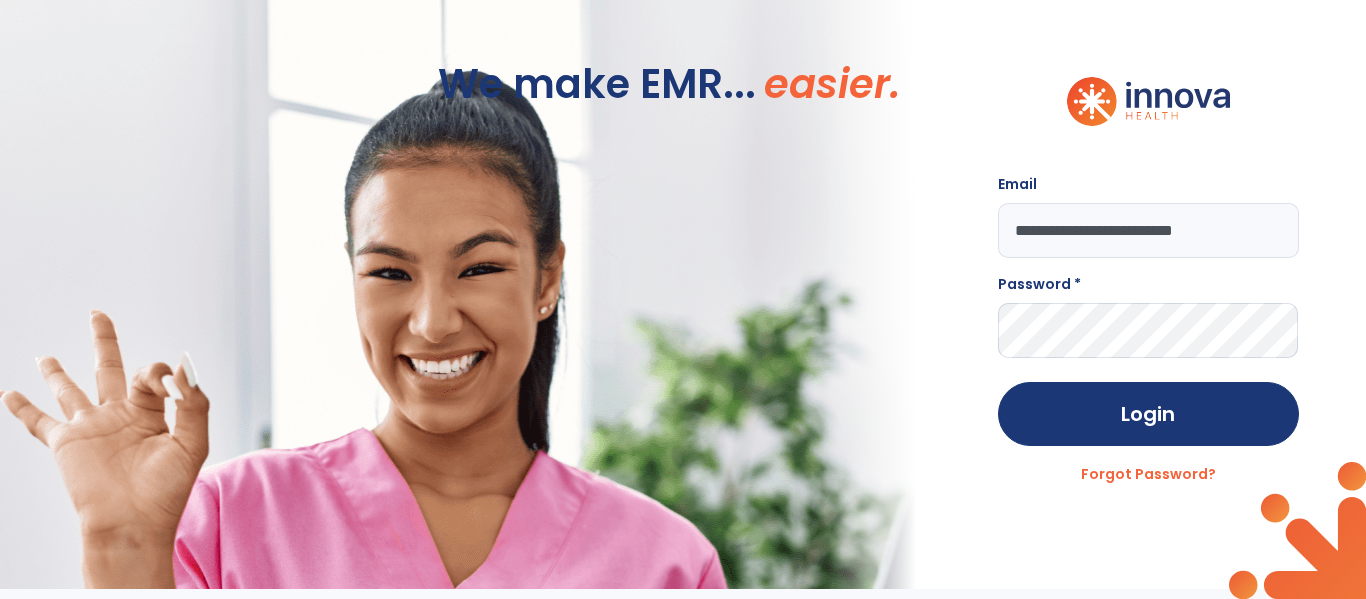 type on "**********" 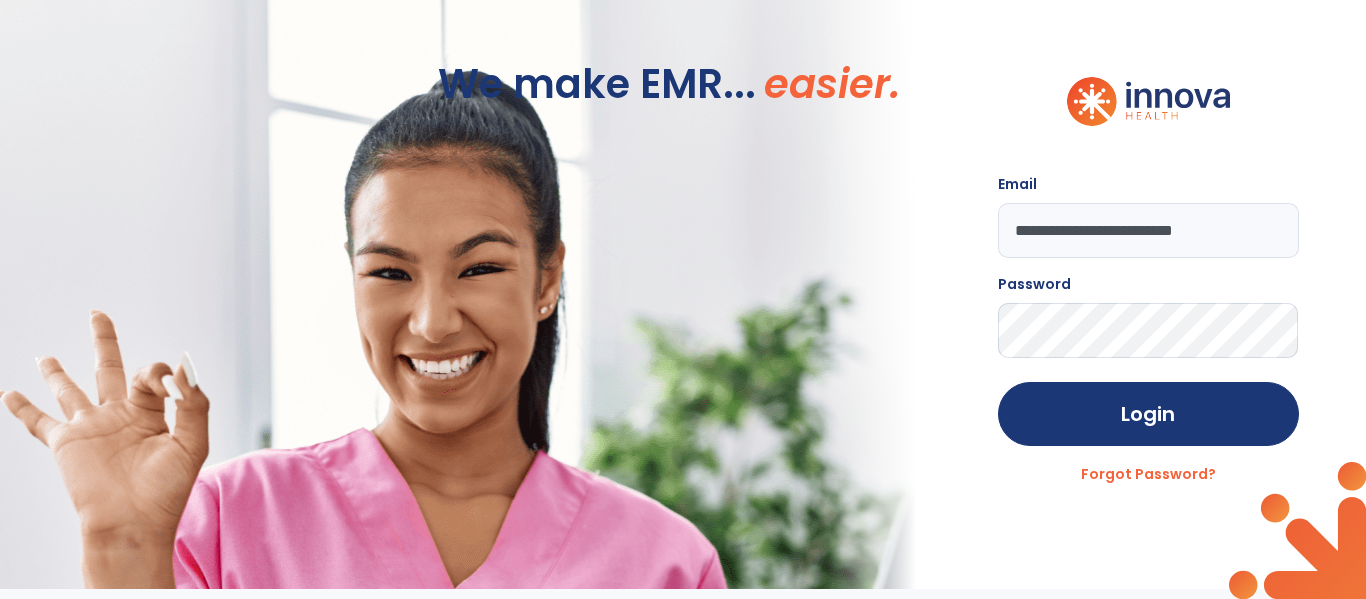 click on "Login" 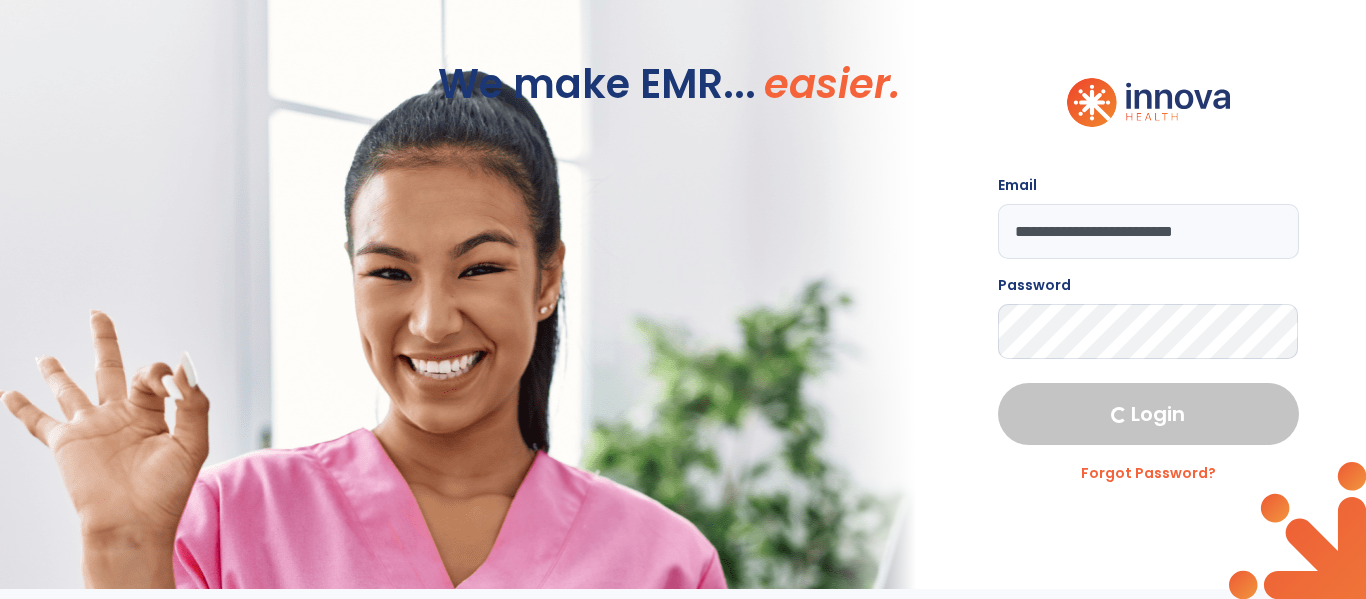 select on "***" 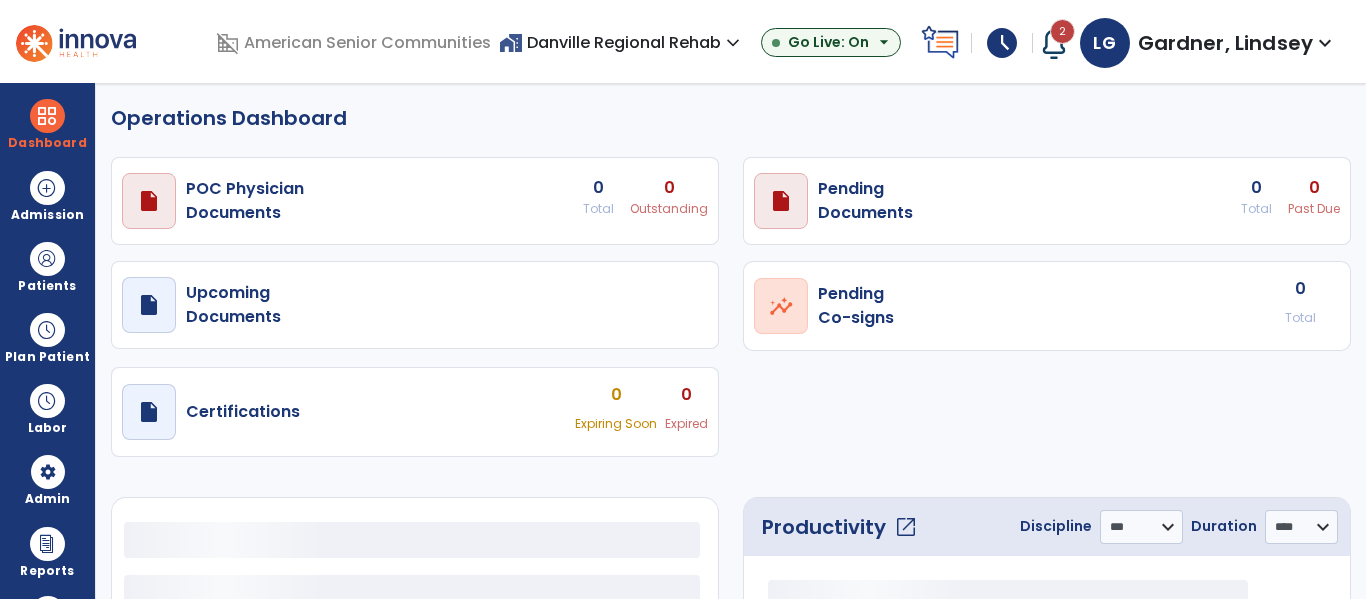 select on "***" 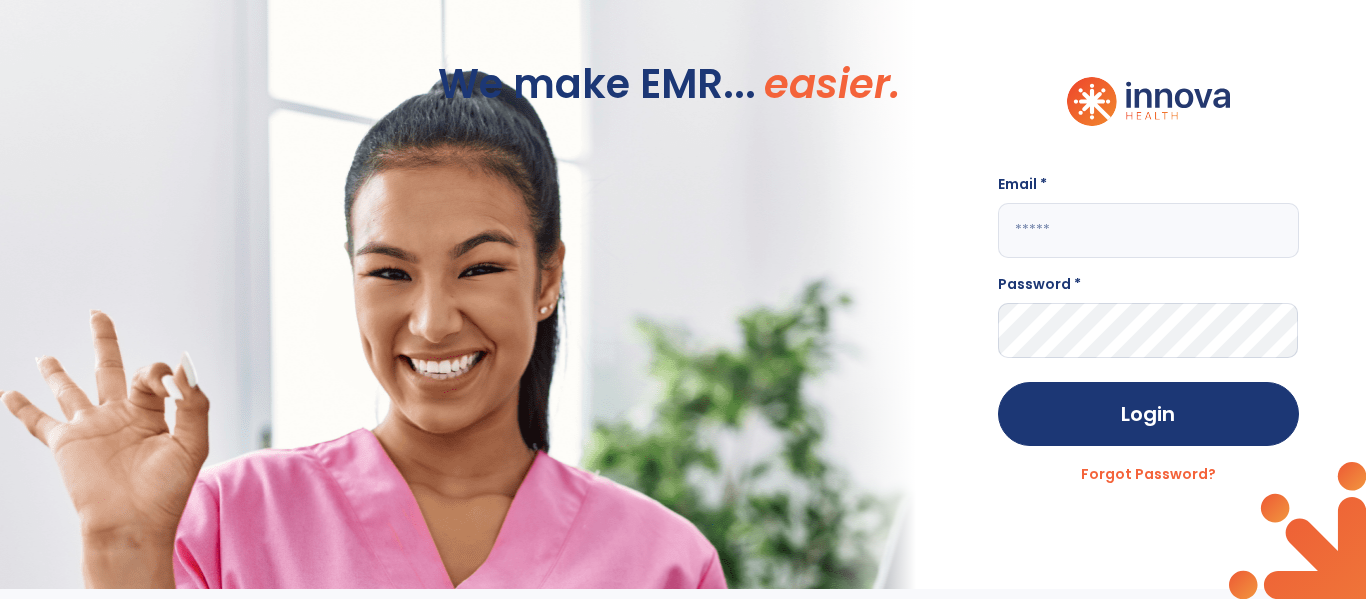 click 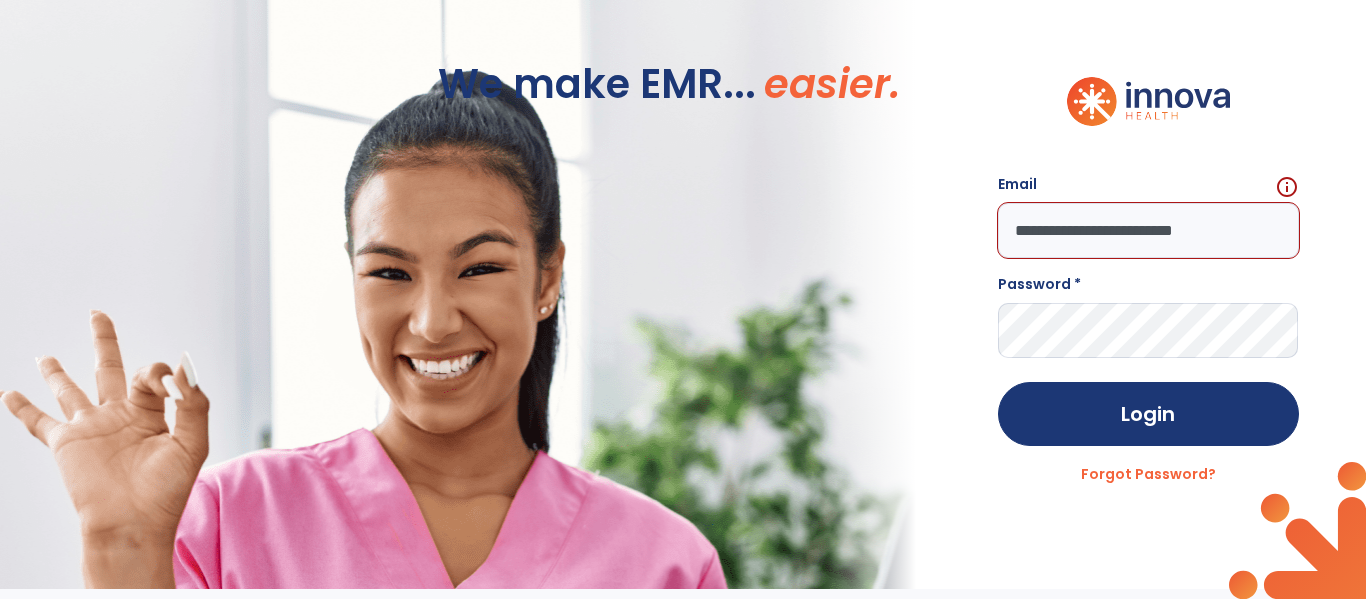 type on "**********" 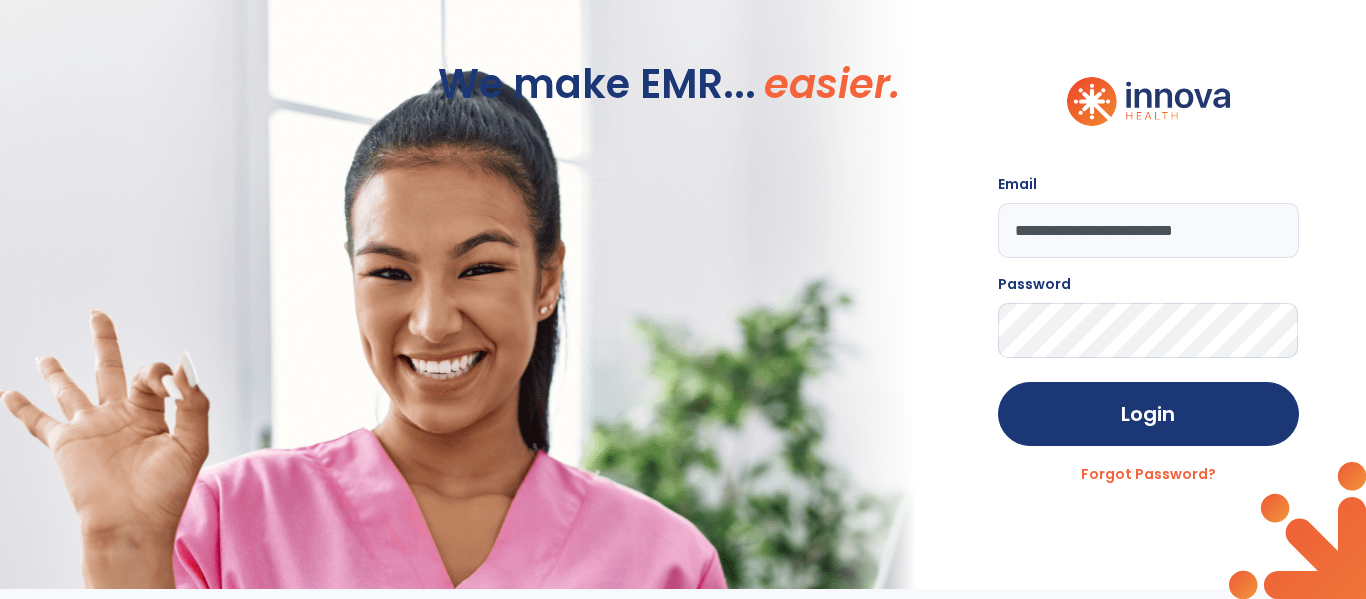 click on "Login" 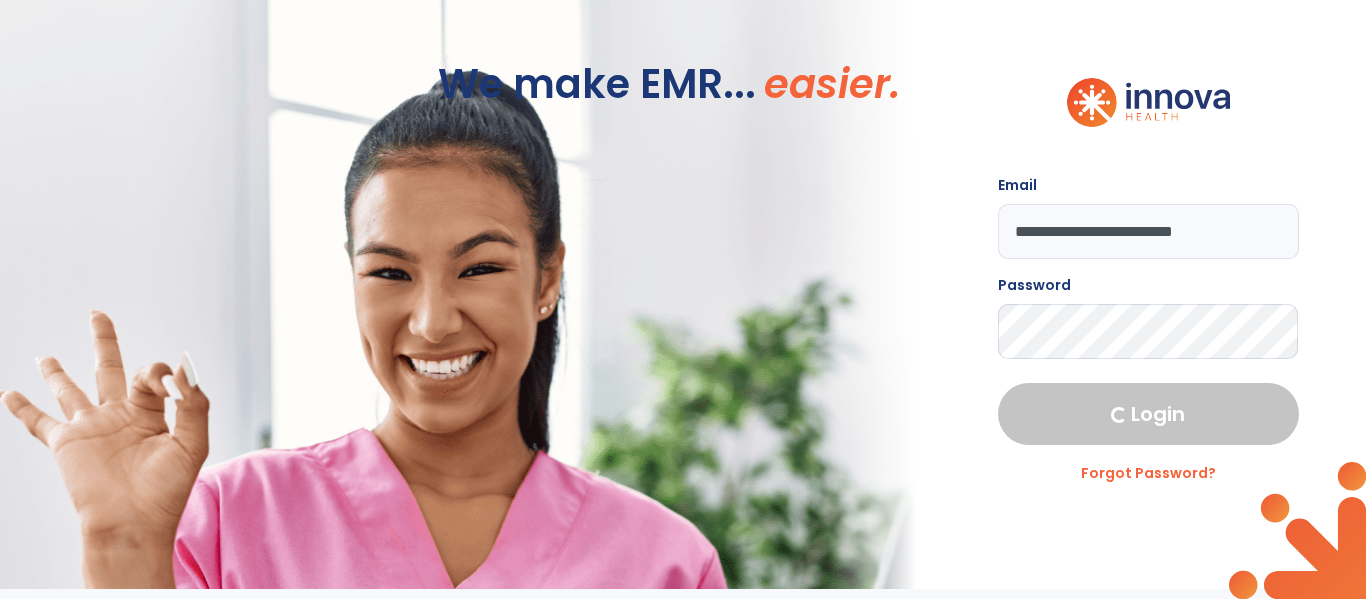 select on "***" 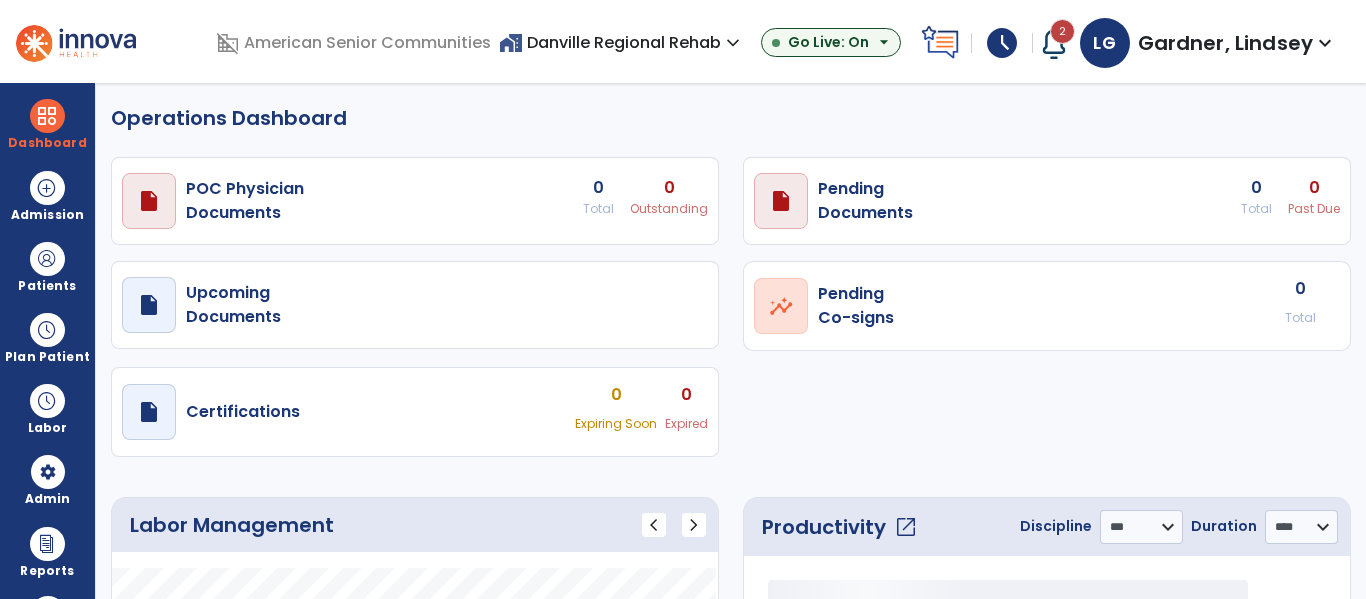 select on "***" 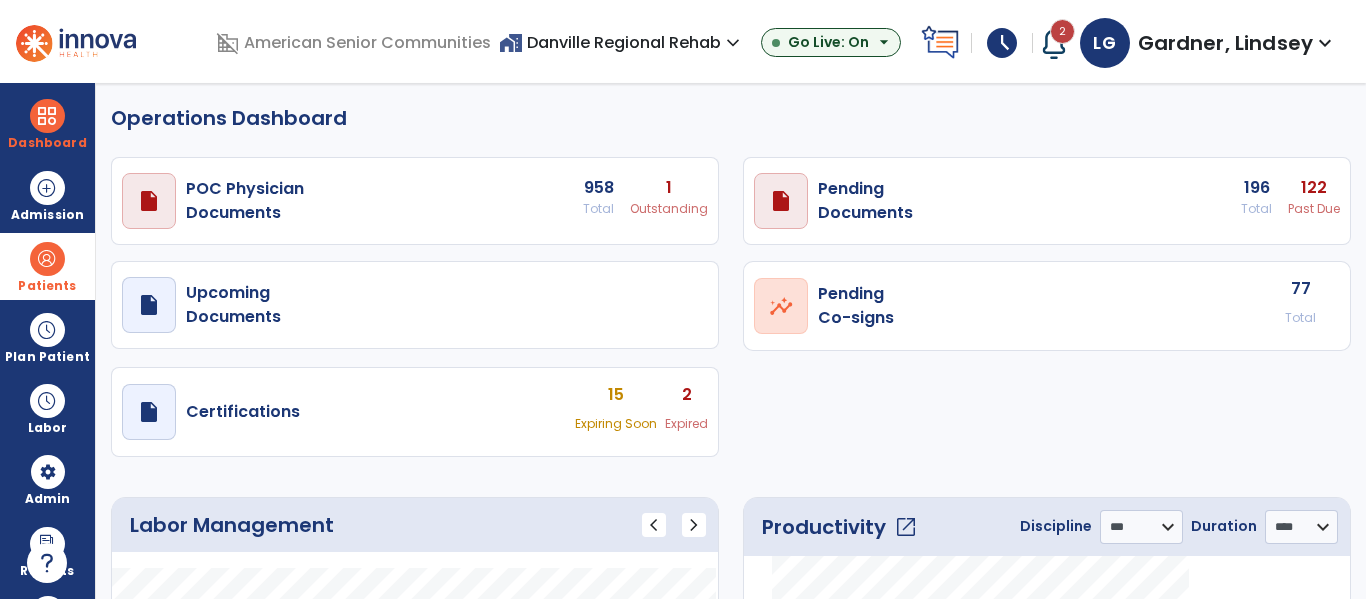 click on "Patients" at bounding box center (47, 286) 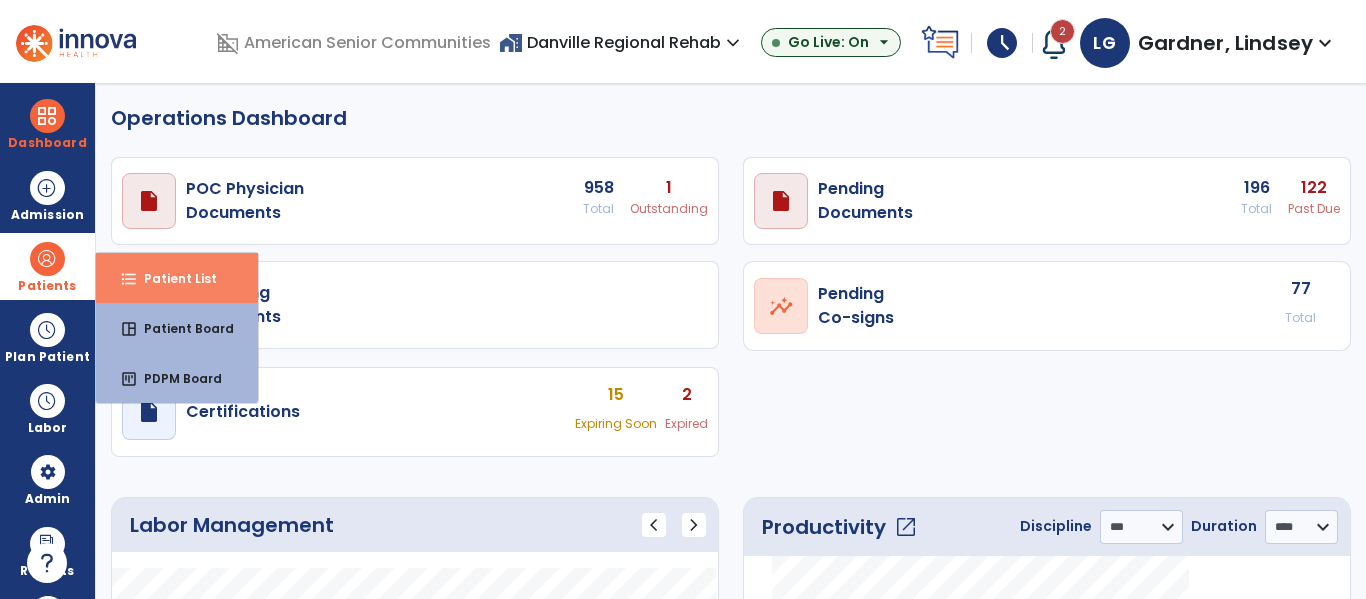 click on "Patient List" at bounding box center (172, 278) 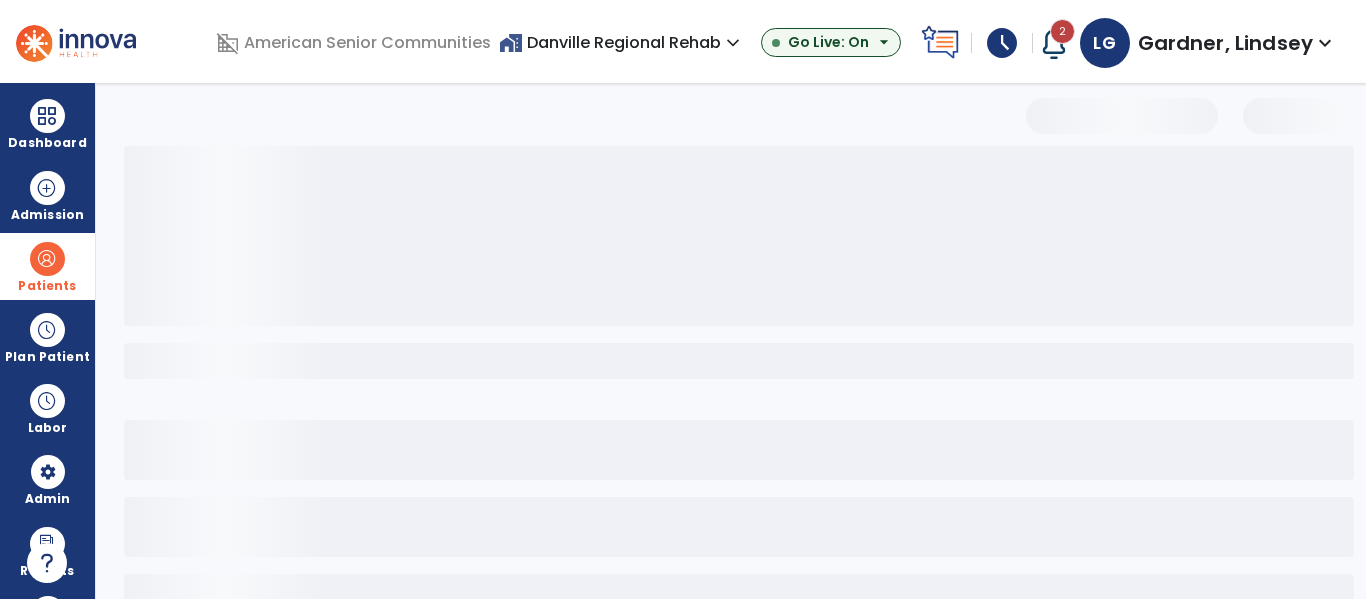 select on "***" 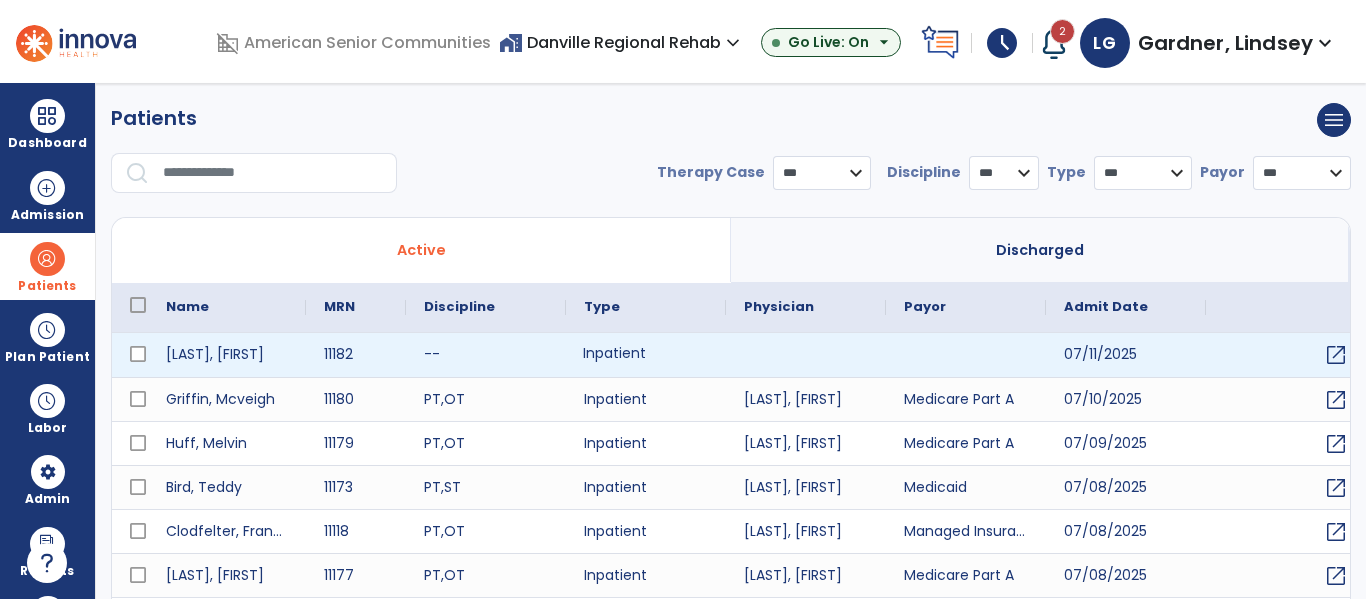 click on "Inpatient" at bounding box center (646, 355) 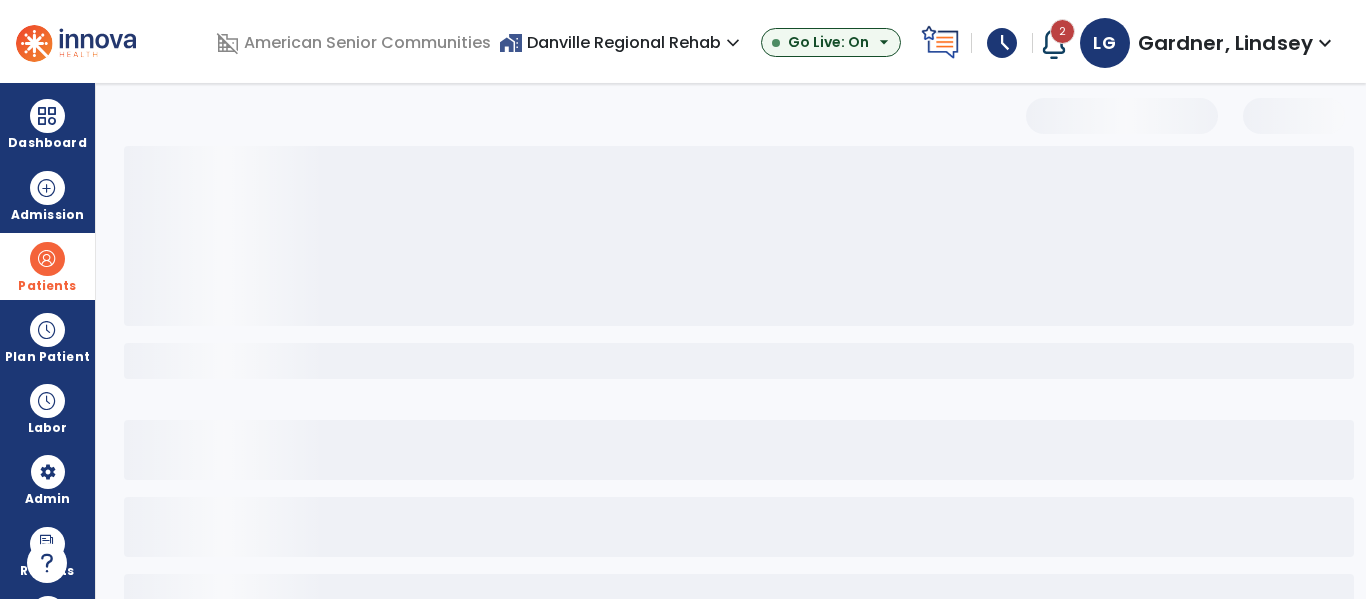 click at bounding box center (739, 361) 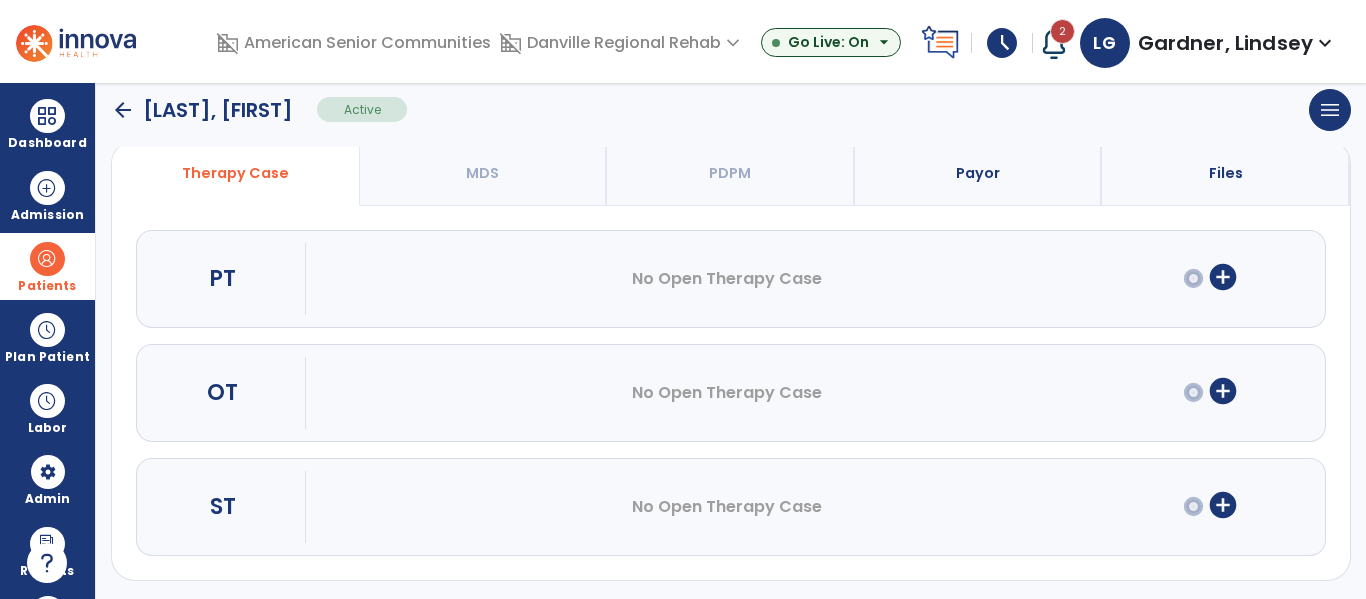 scroll, scrollTop: 162, scrollLeft: 0, axis: vertical 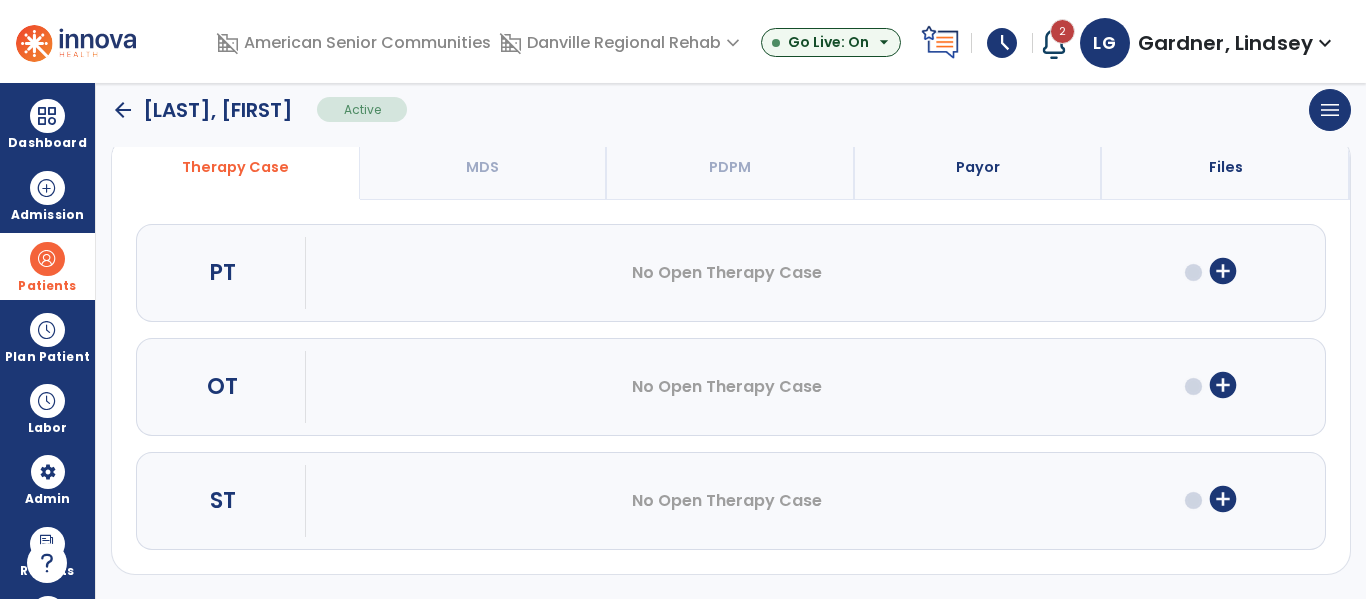 click on "Payor" at bounding box center (979, 167) 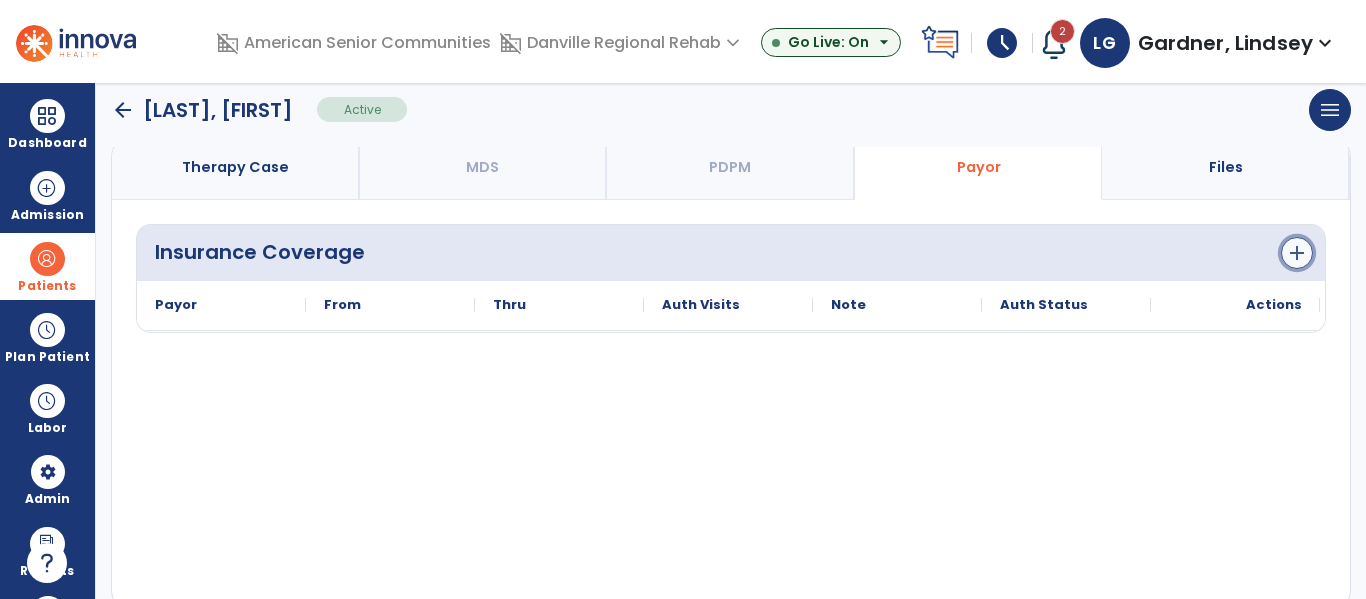 click on "add" 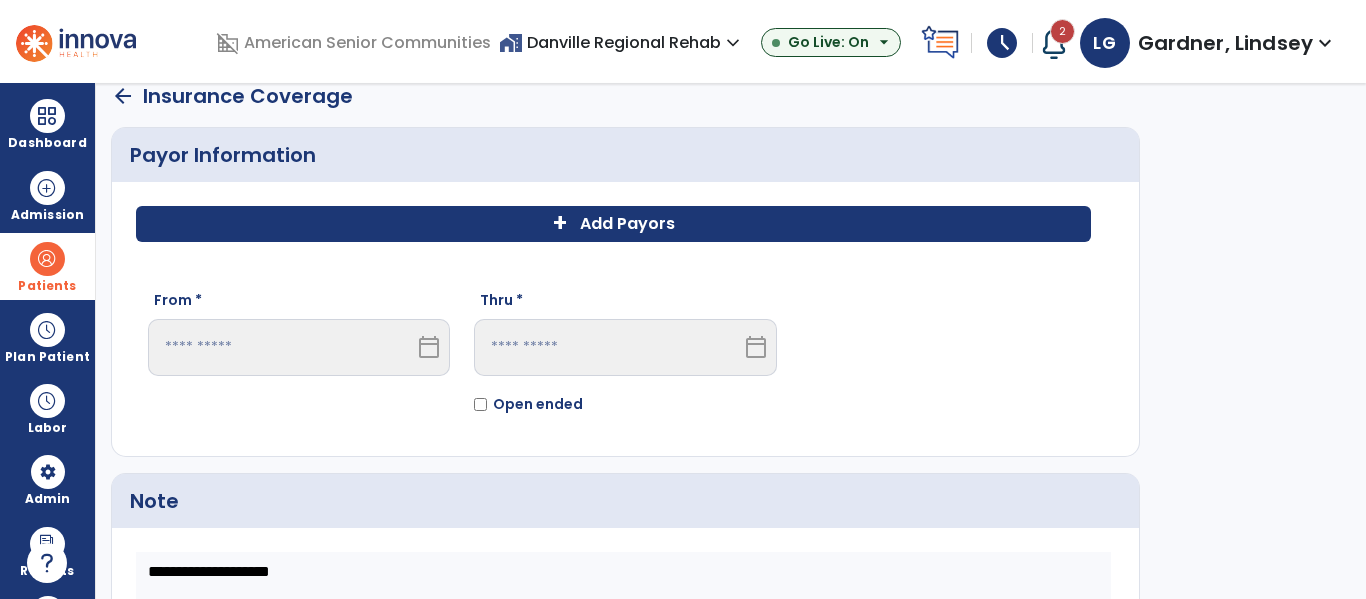 scroll, scrollTop: 28, scrollLeft: 0, axis: vertical 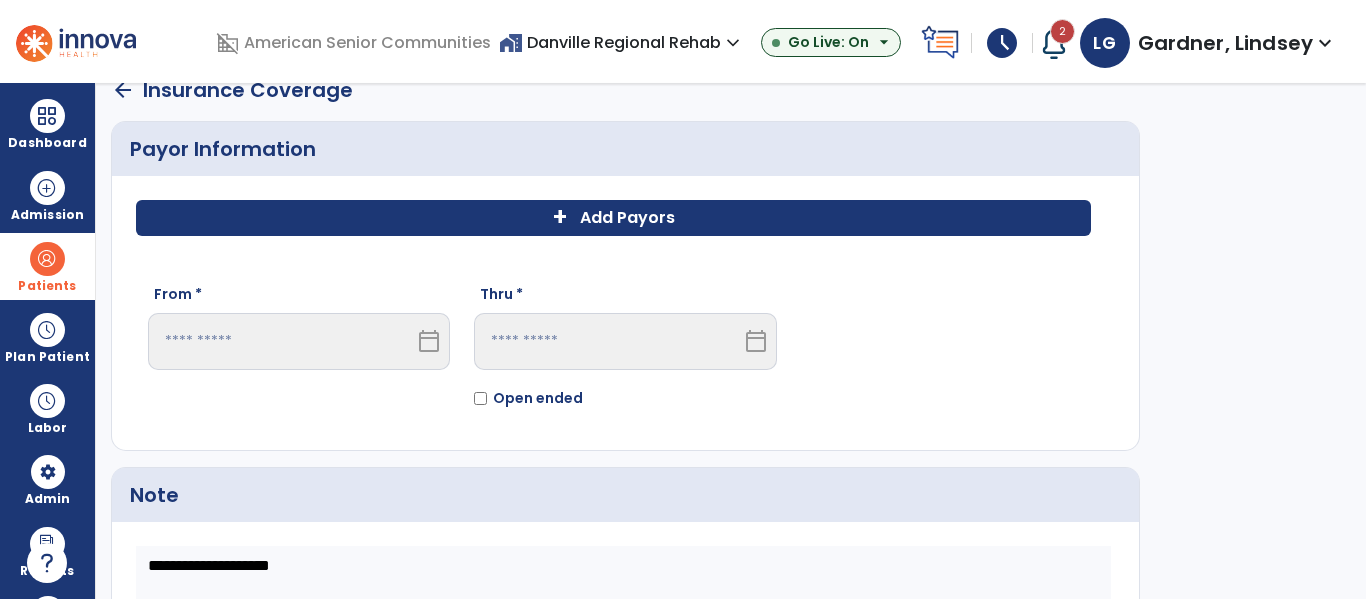 click on "+ Add Payors" 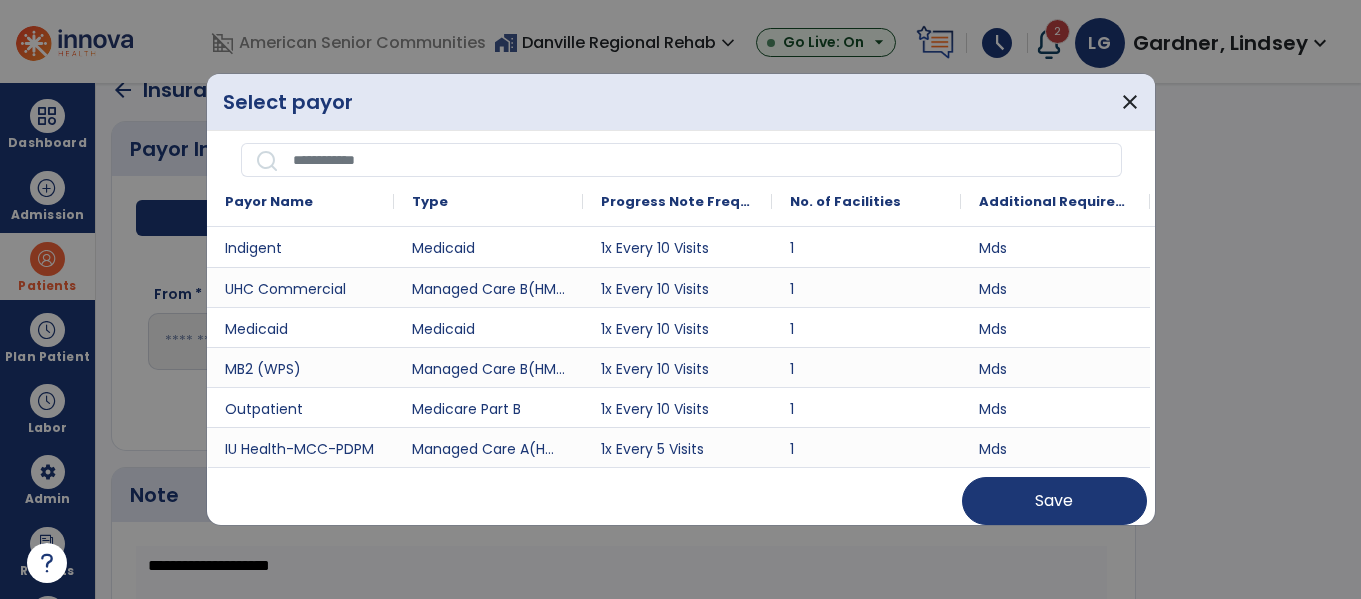 click at bounding box center (701, 160) 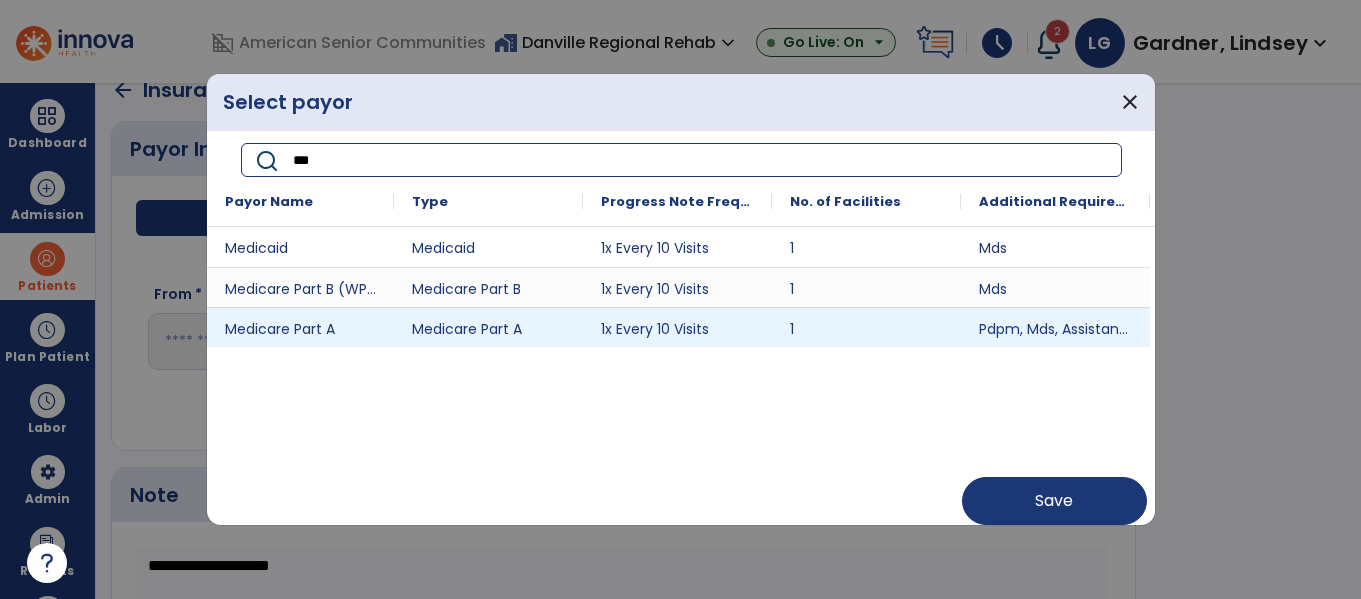type on "***" 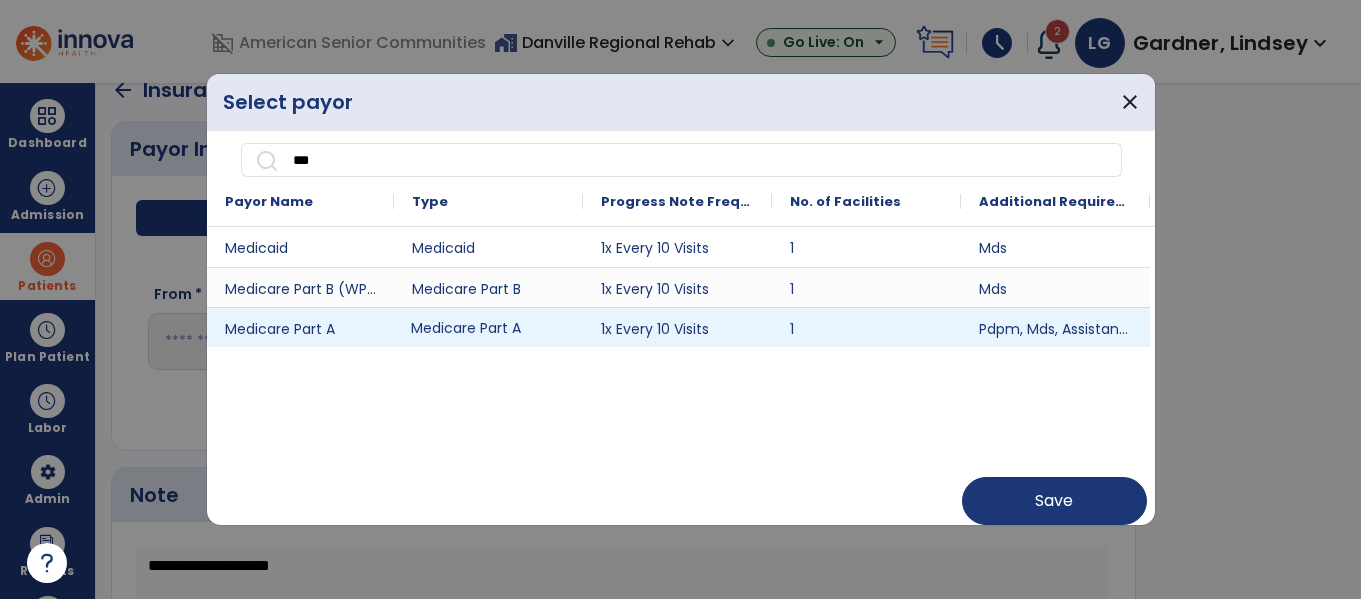 click on "Medicare Part A" at bounding box center (488, 327) 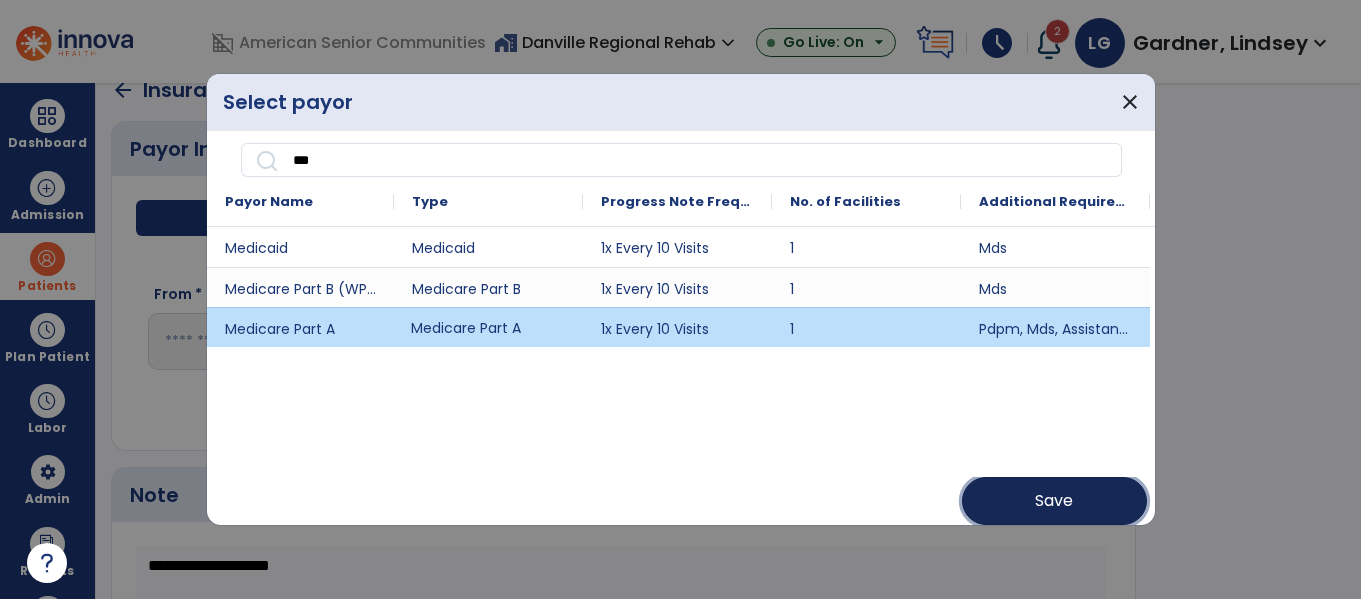 click on "Save" at bounding box center [1054, 501] 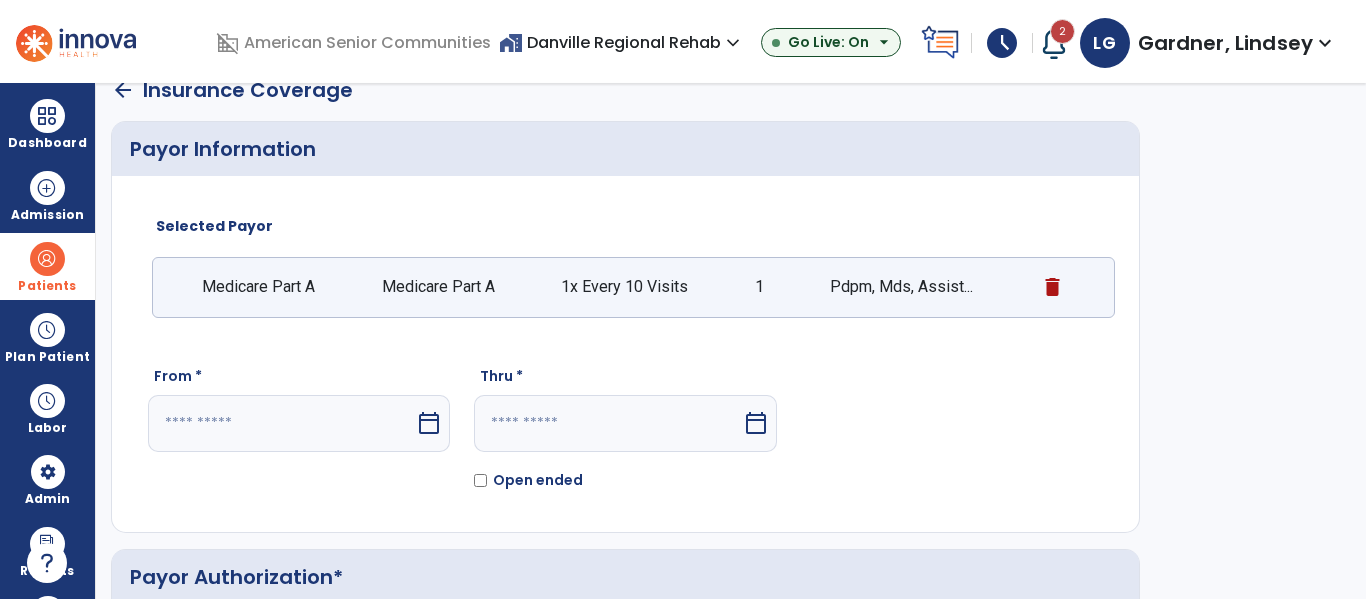 click at bounding box center (281, 423) 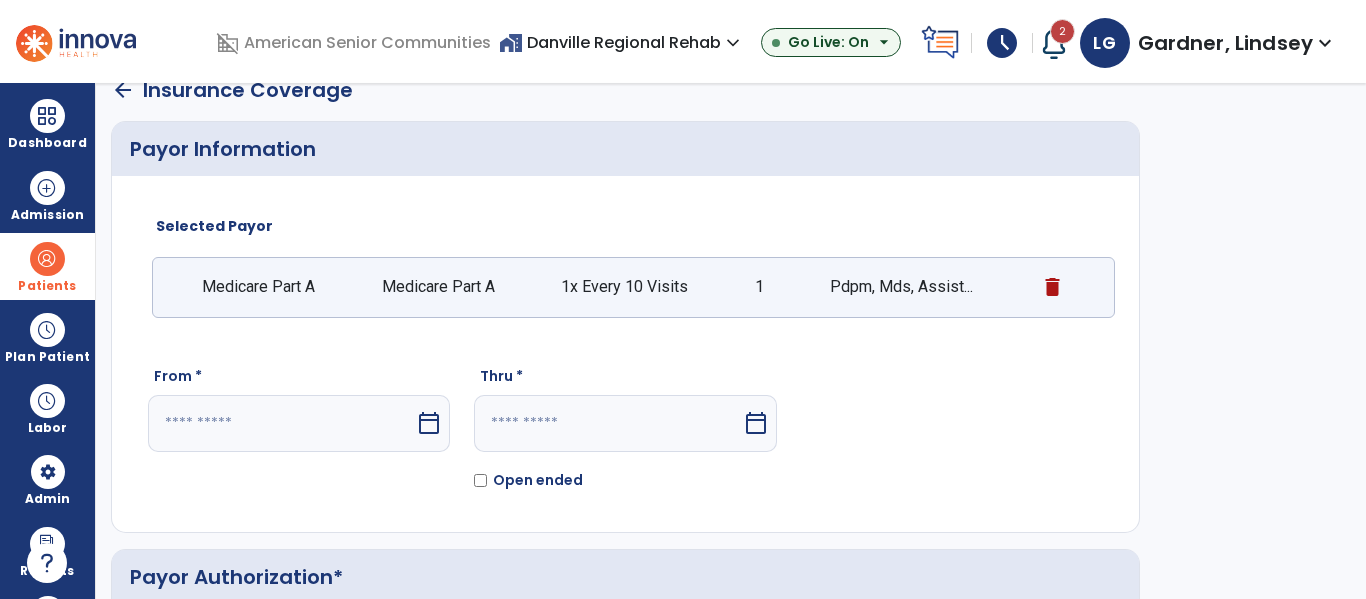 select on "*" 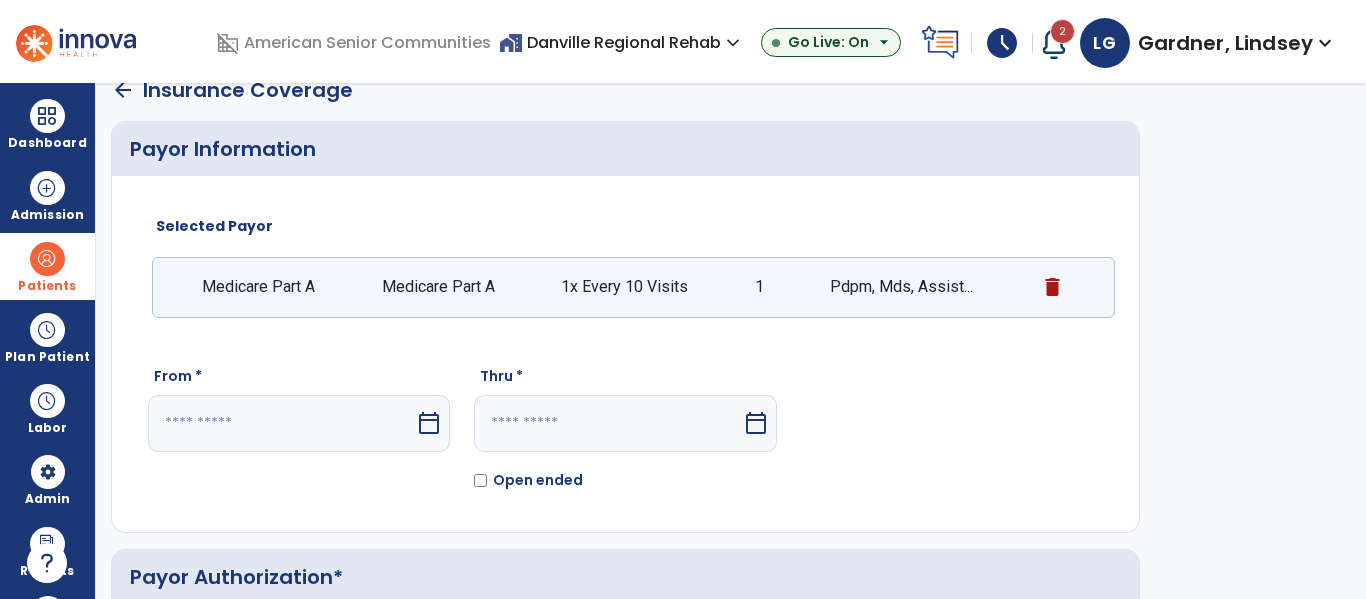 select on "****" 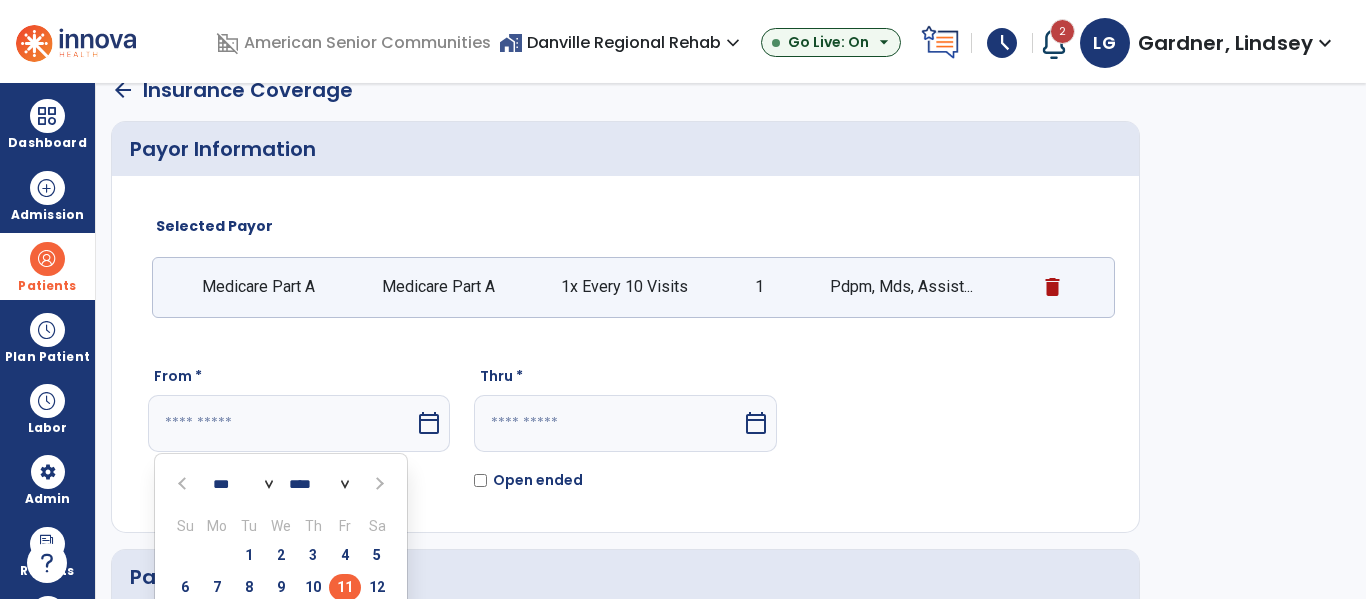 scroll, scrollTop: 35, scrollLeft: 0, axis: vertical 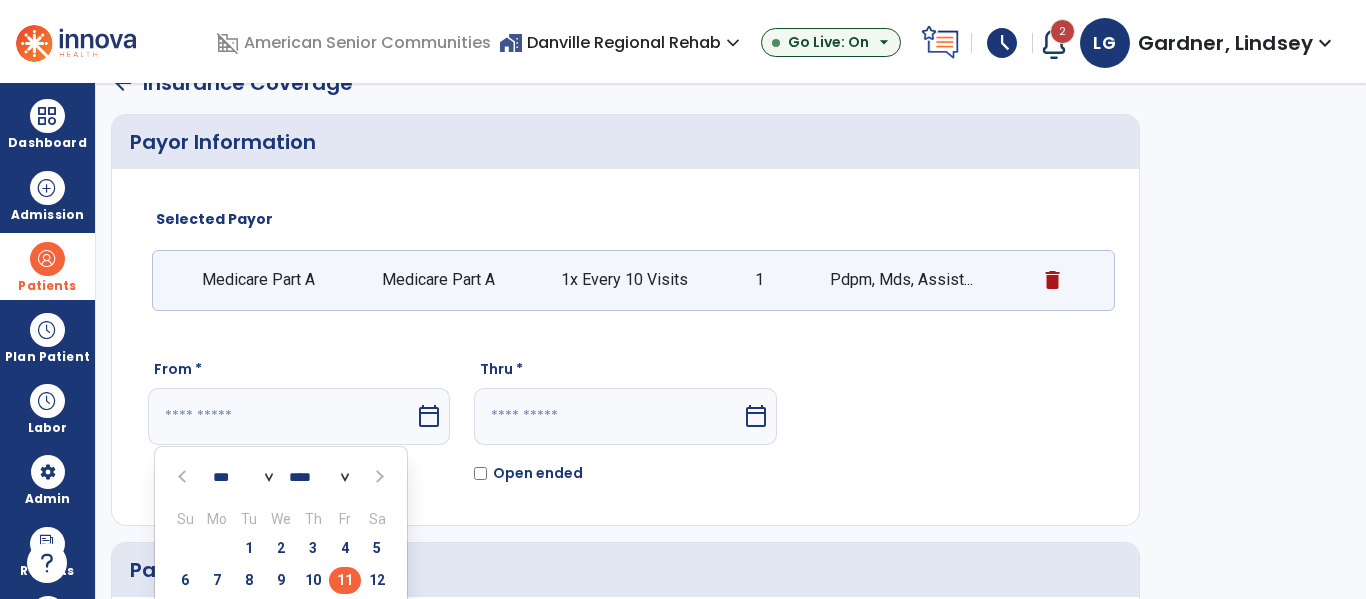 click on "11" at bounding box center [345, 580] 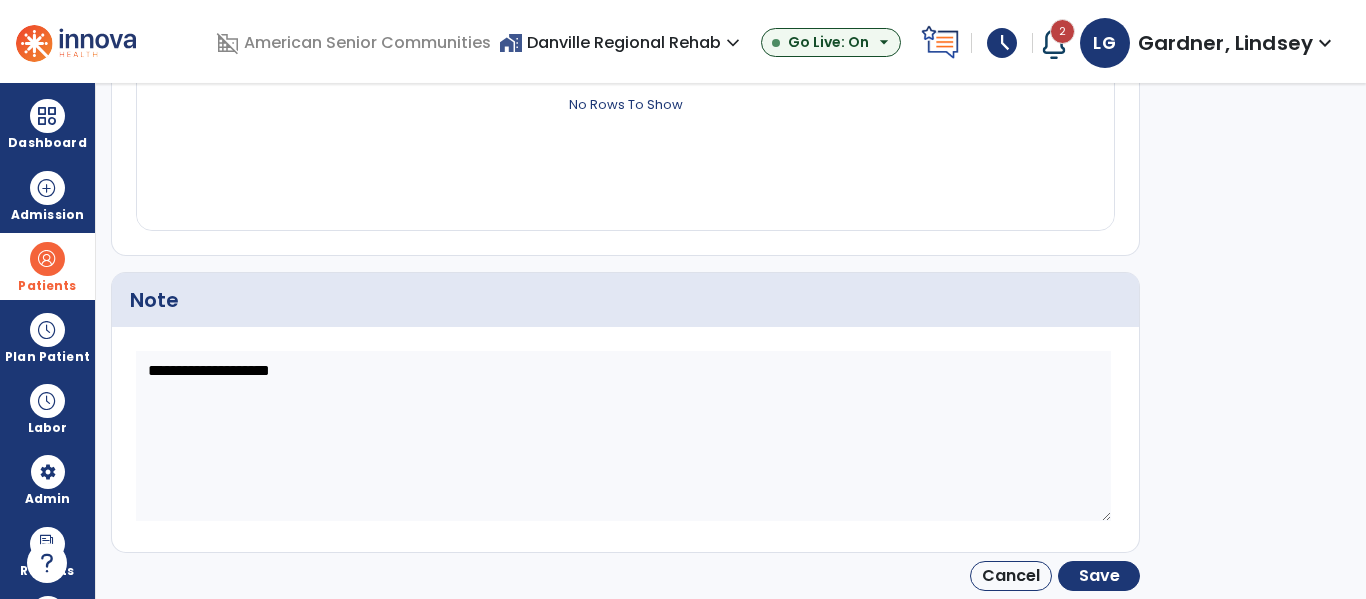 scroll, scrollTop: 883, scrollLeft: 0, axis: vertical 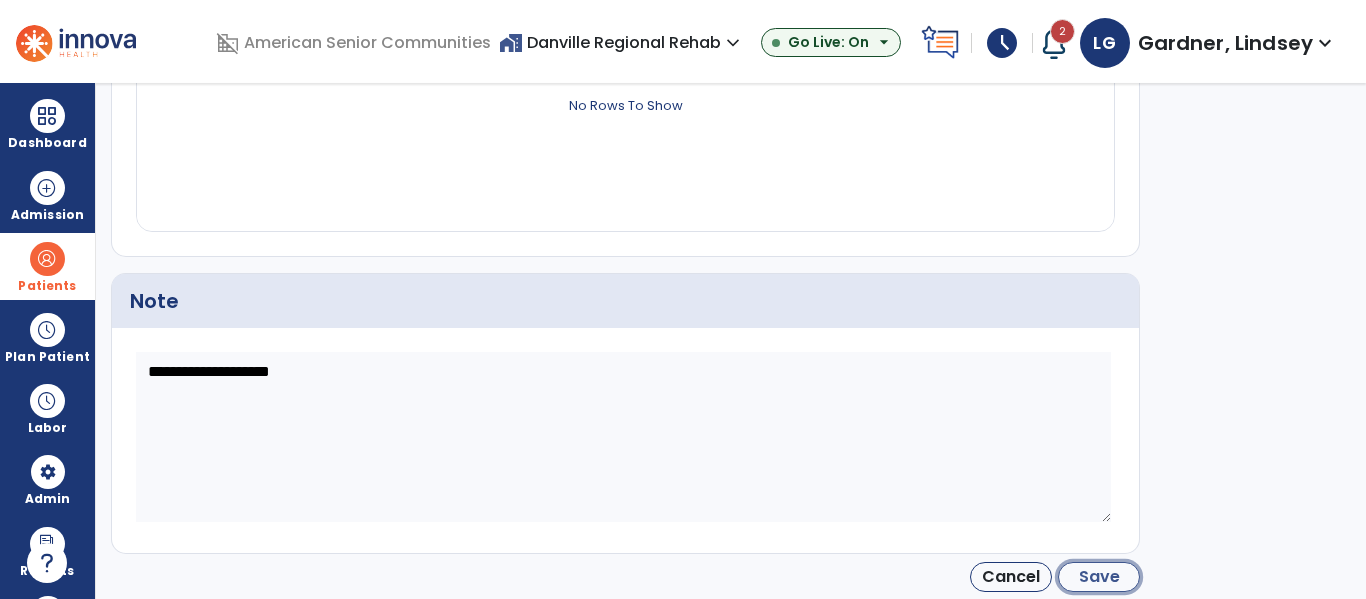 click on "Save" 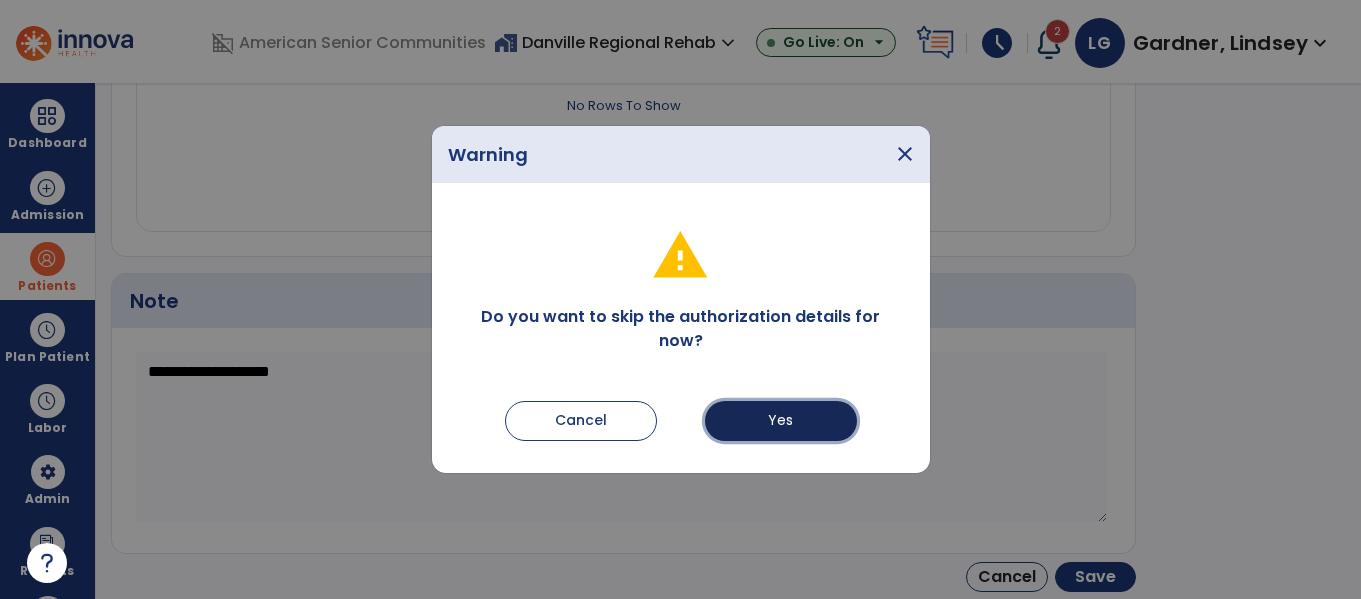 click on "Yes" at bounding box center [781, 421] 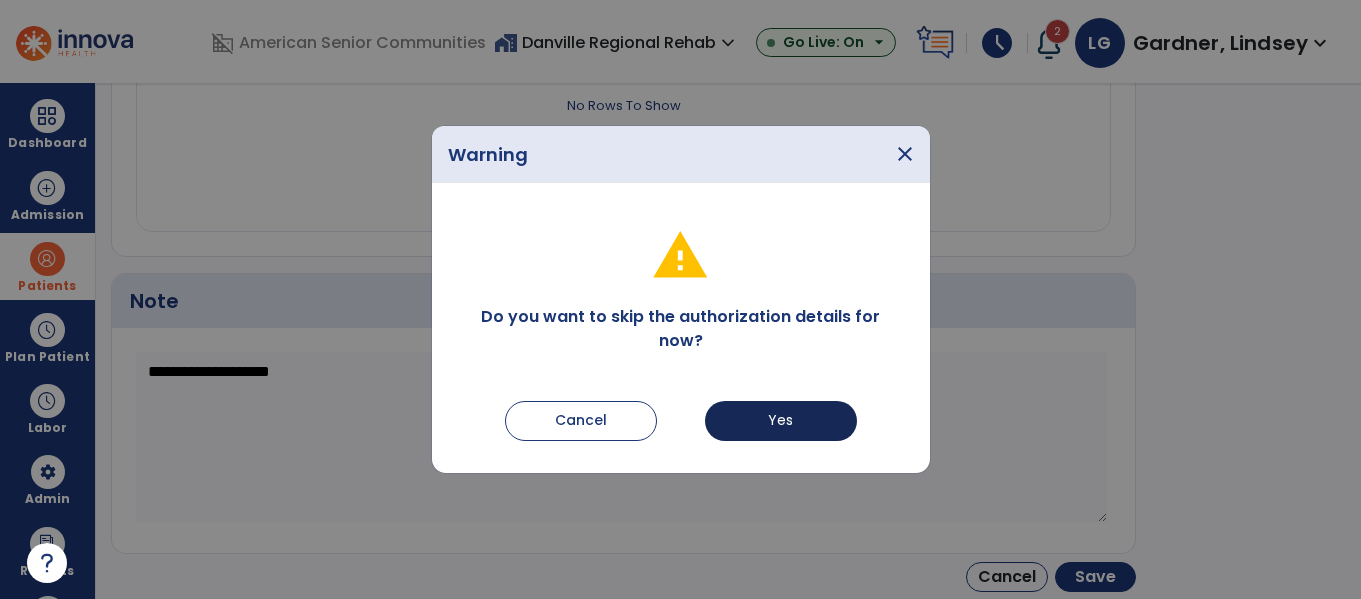 type on "*********" 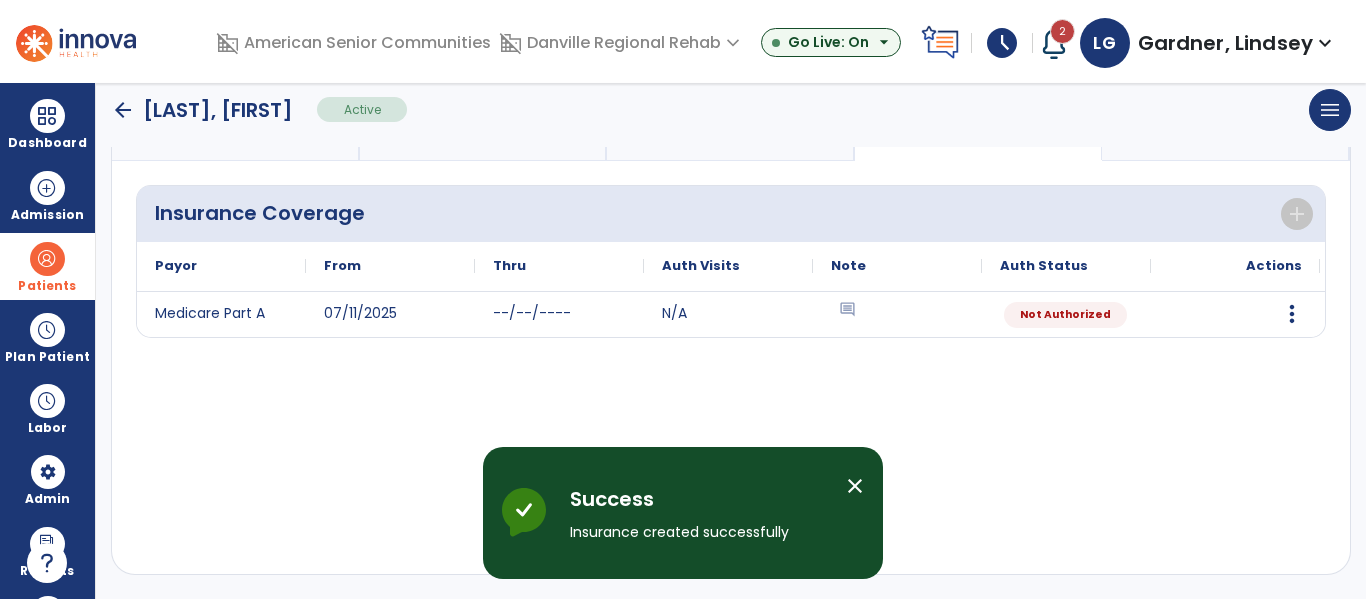 scroll, scrollTop: 201, scrollLeft: 0, axis: vertical 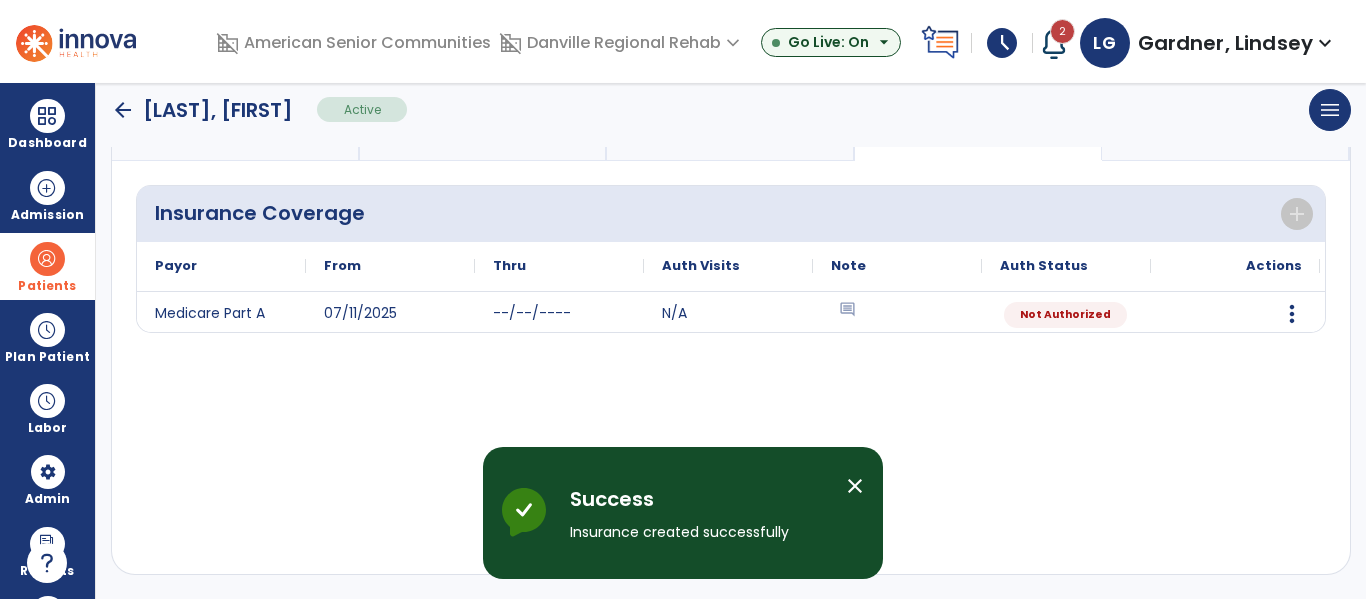 click on "arrow_back" 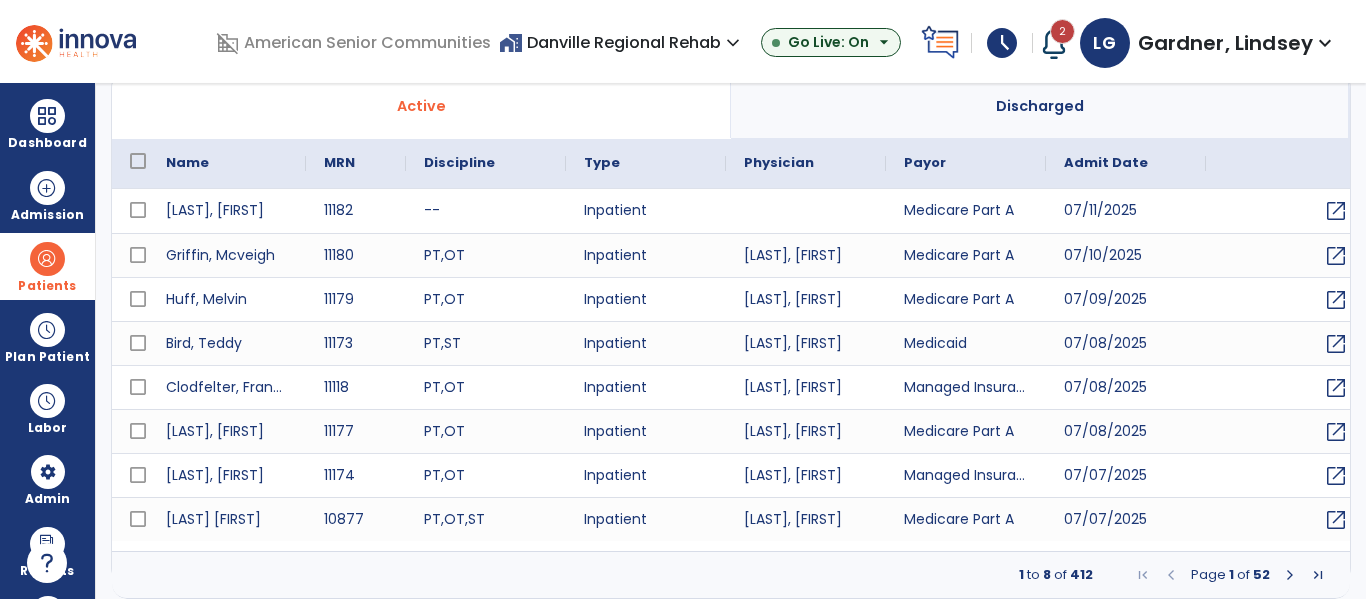 select on "***" 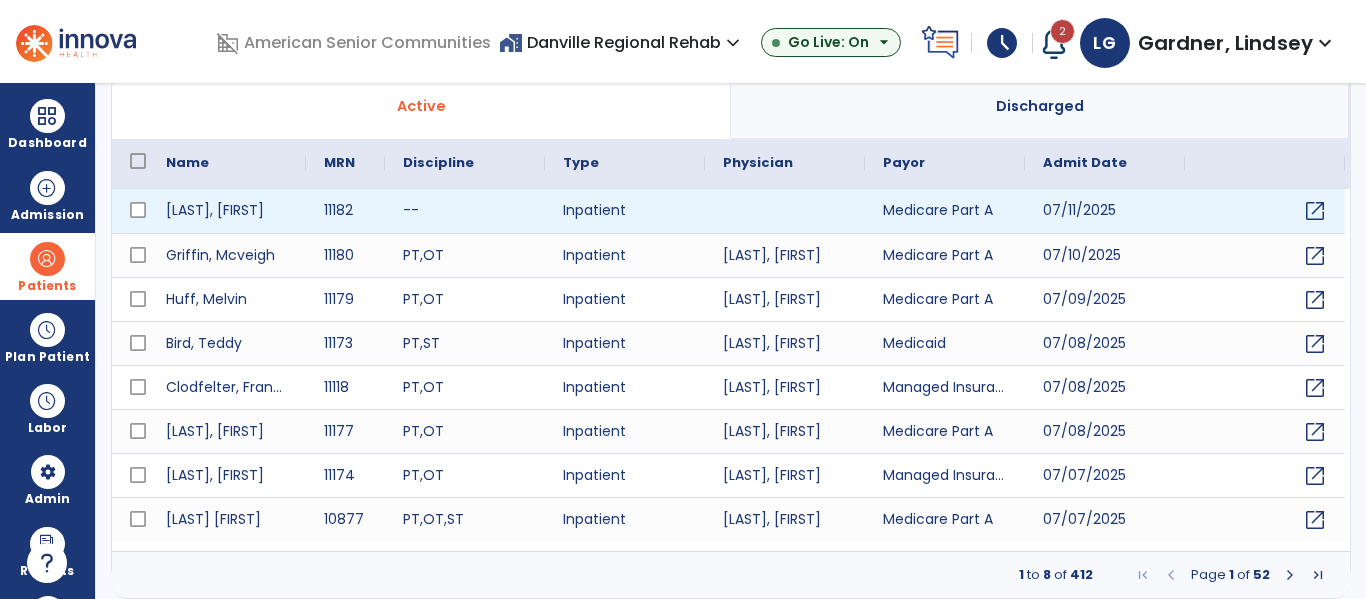 click at bounding box center (785, 211) 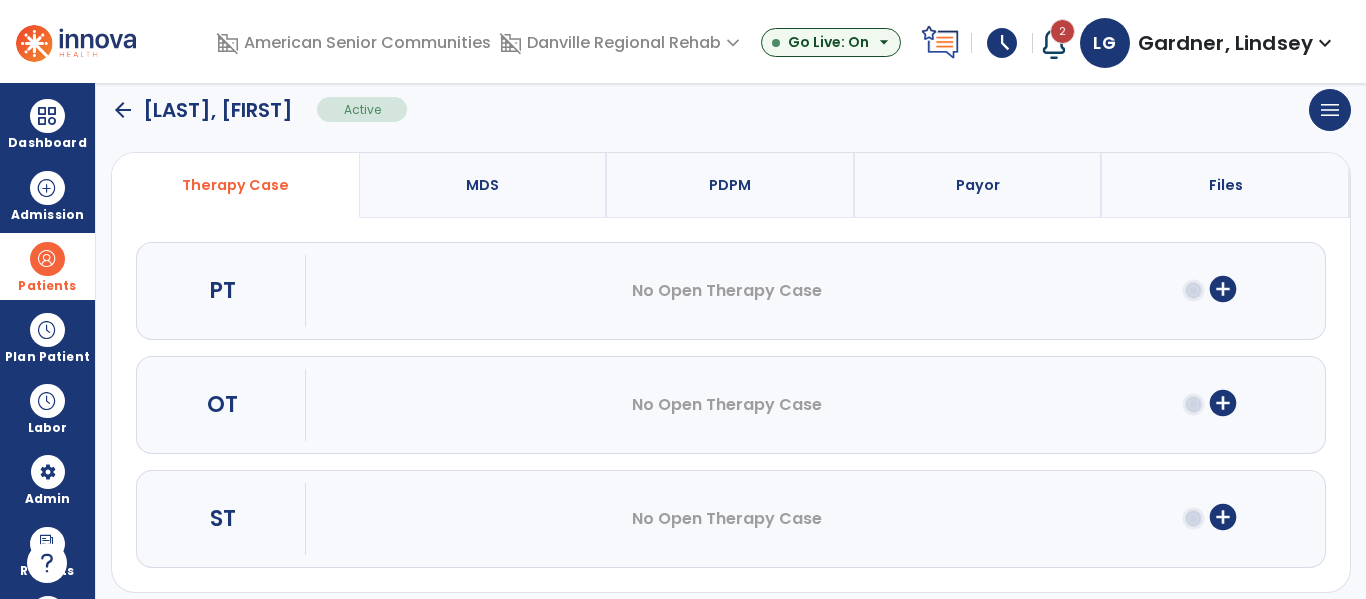 click 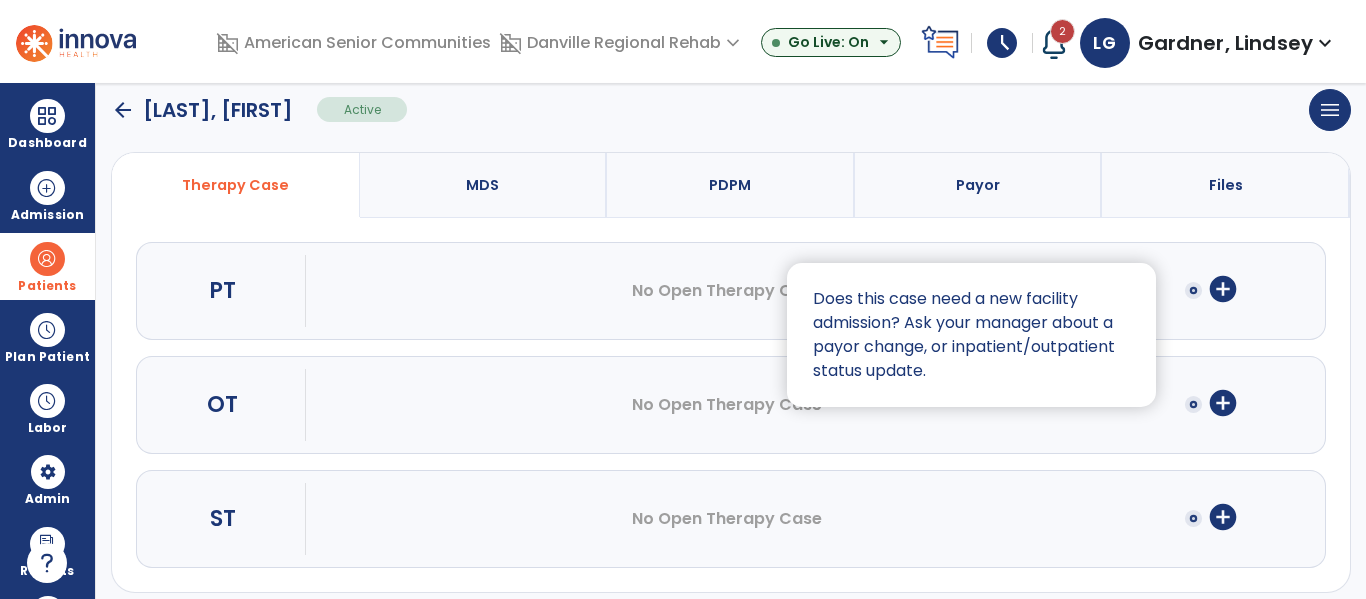 click at bounding box center [683, 299] 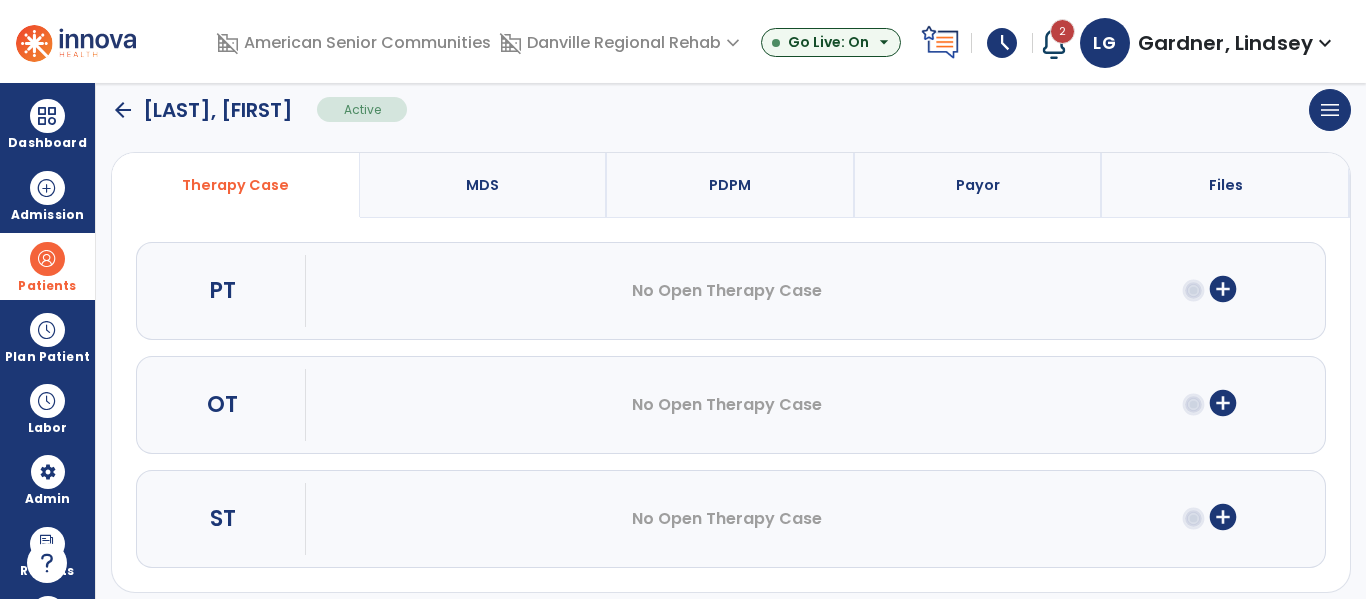 click on "add_circle" at bounding box center (1223, 289) 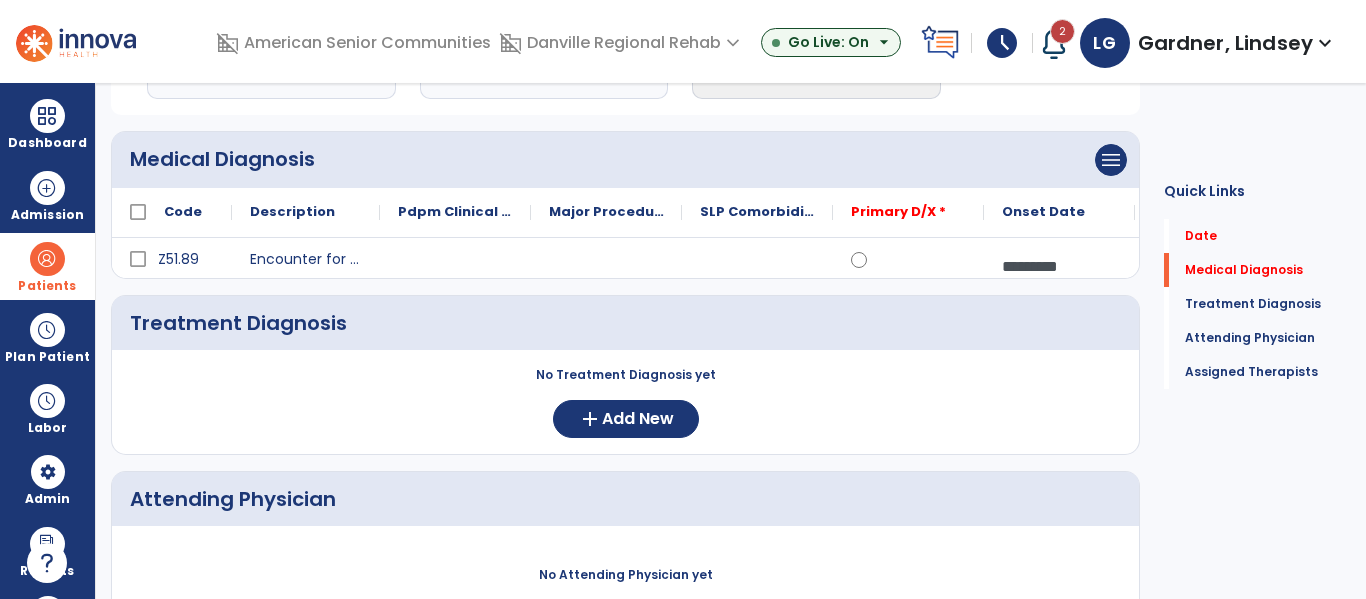 scroll, scrollTop: 0, scrollLeft: 0, axis: both 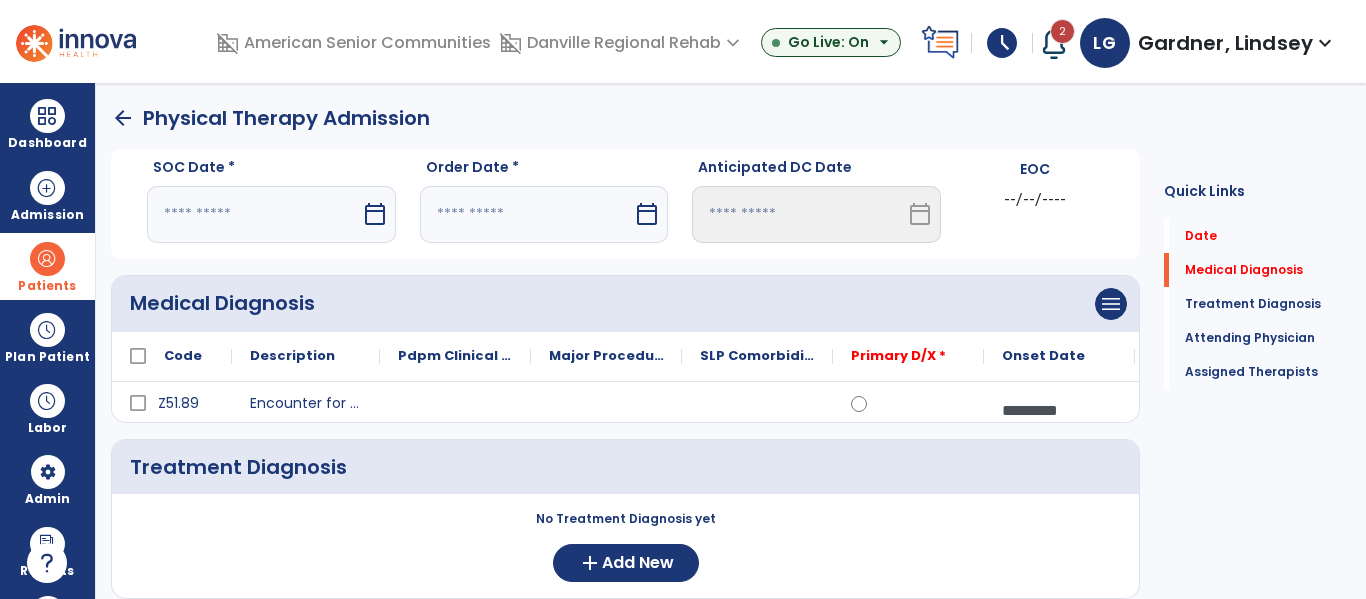 click at bounding box center [254, 214] 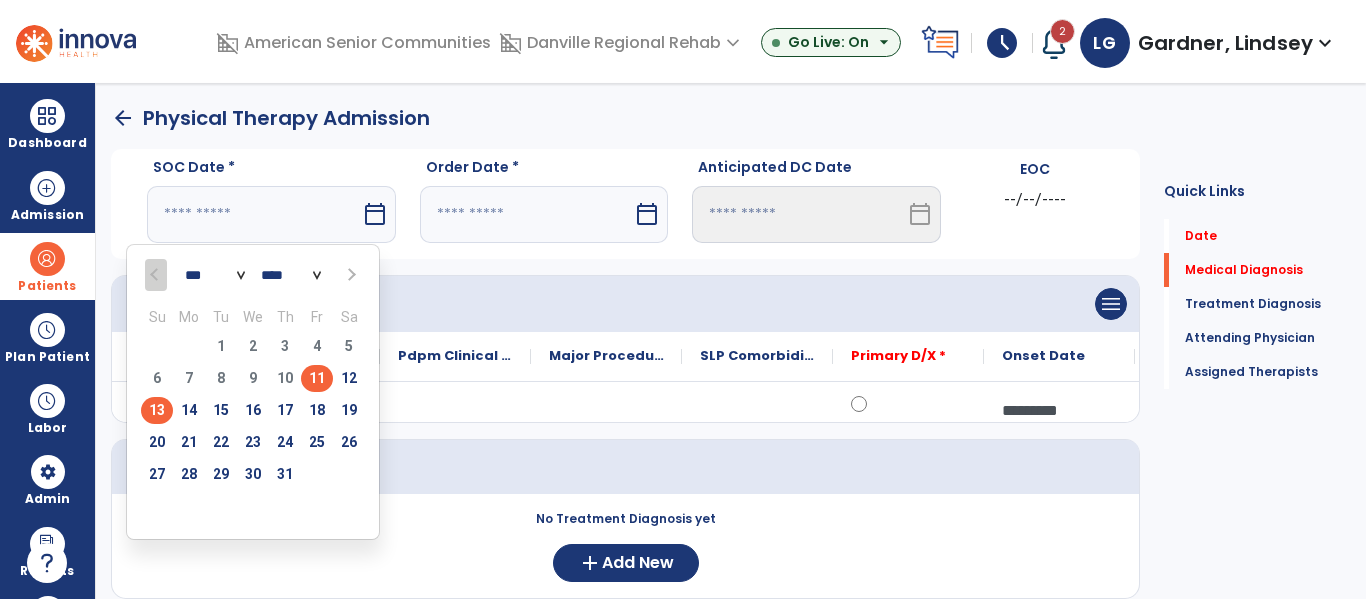 click on "13" at bounding box center (157, 410) 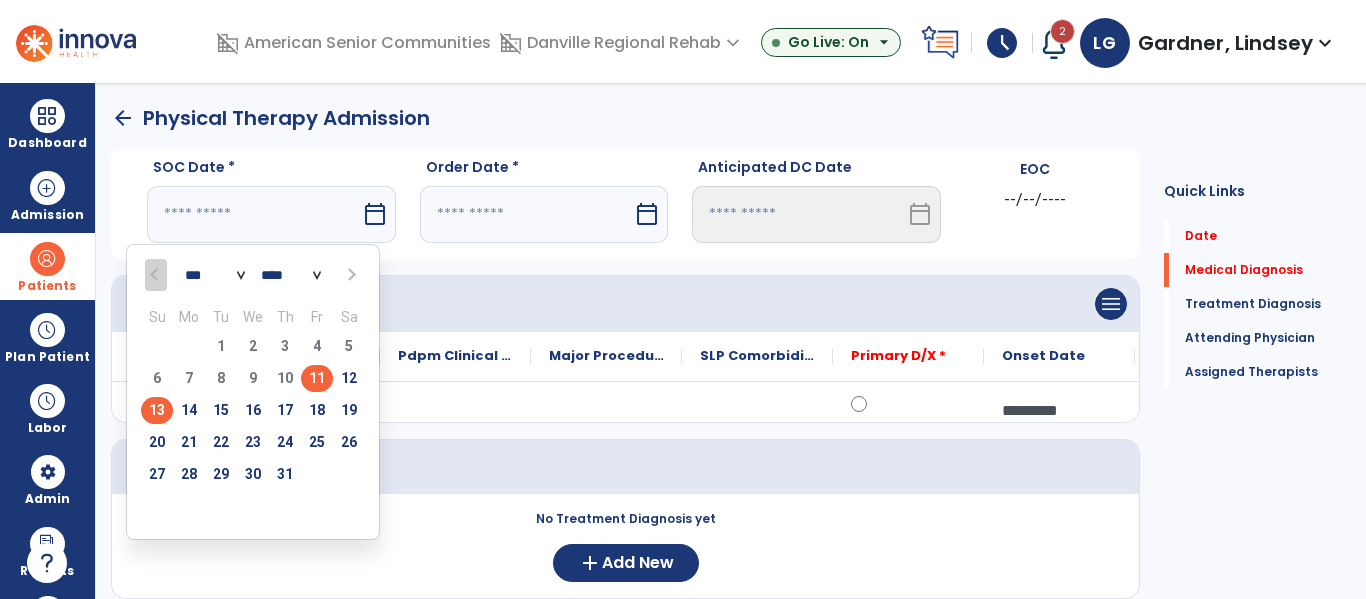 type on "*********" 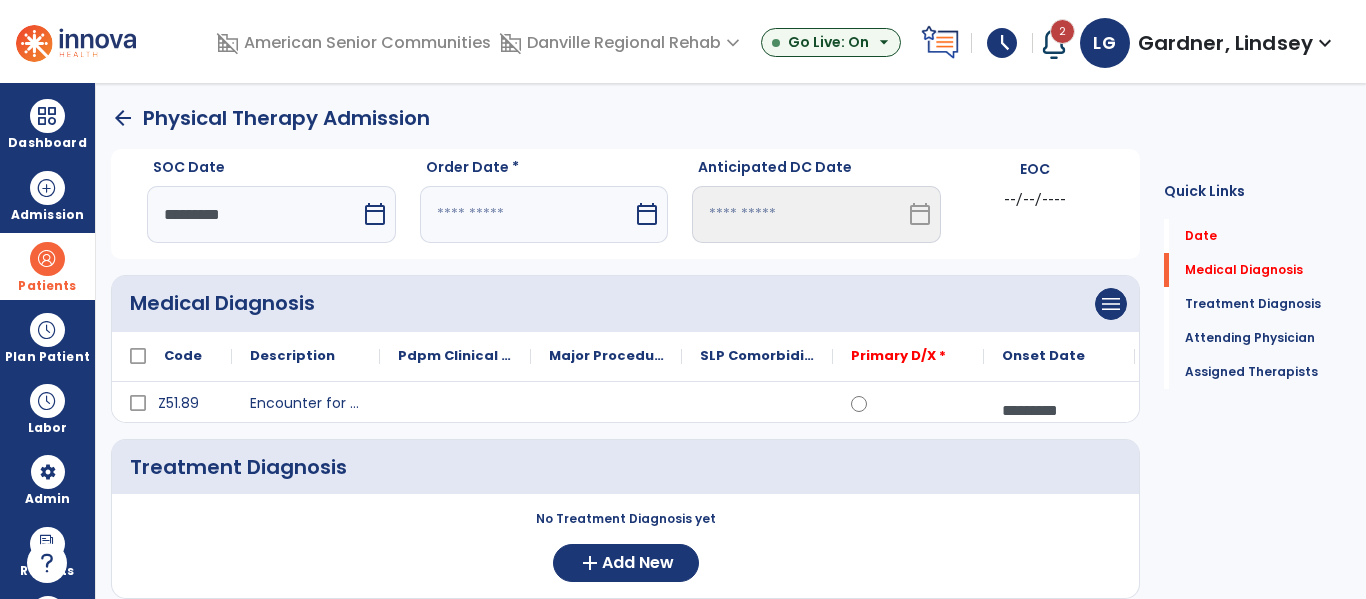 click at bounding box center (527, 214) 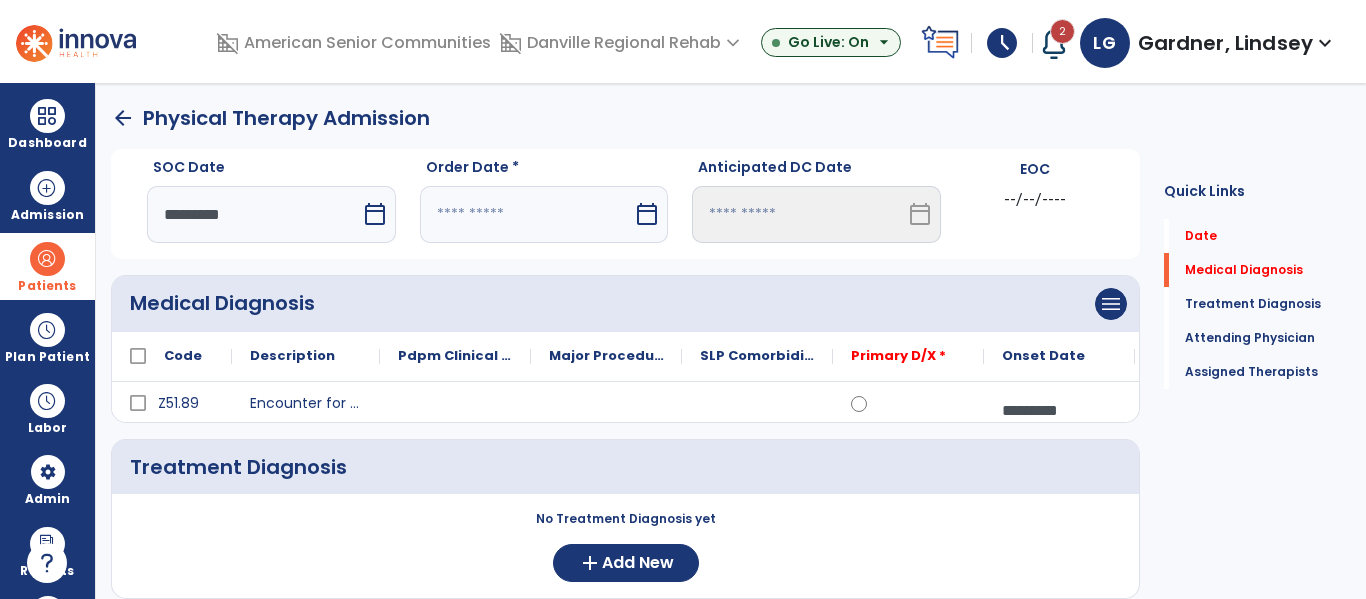 select on "*" 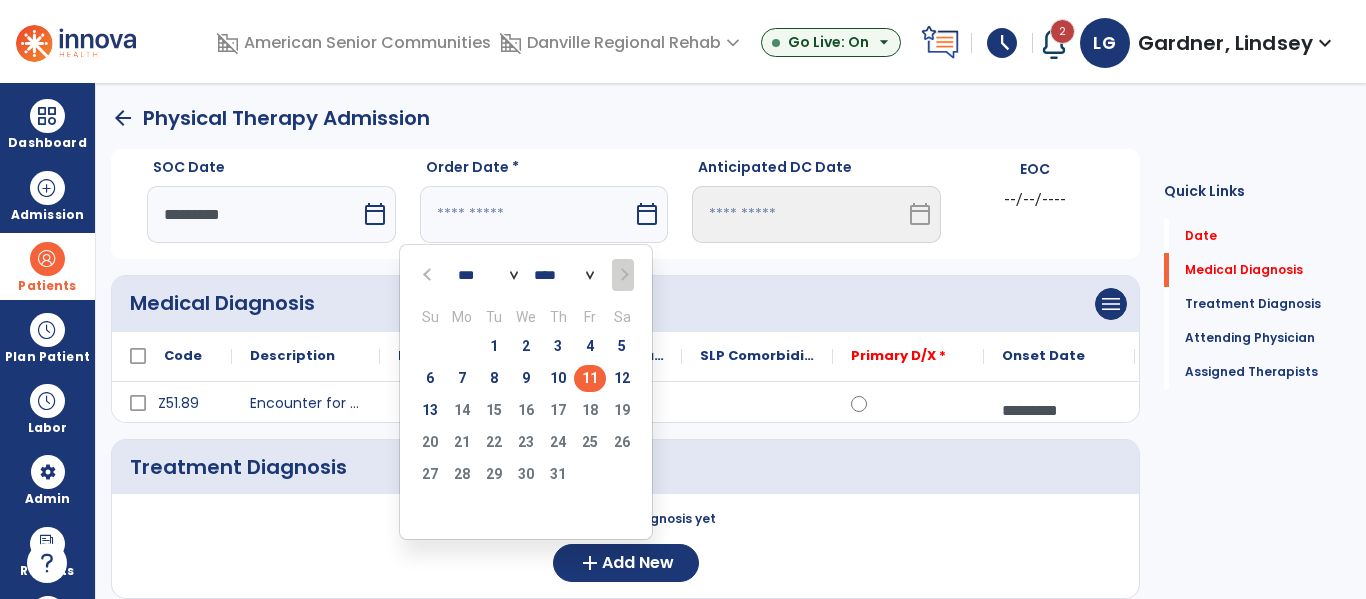 click on "11" at bounding box center [590, 378] 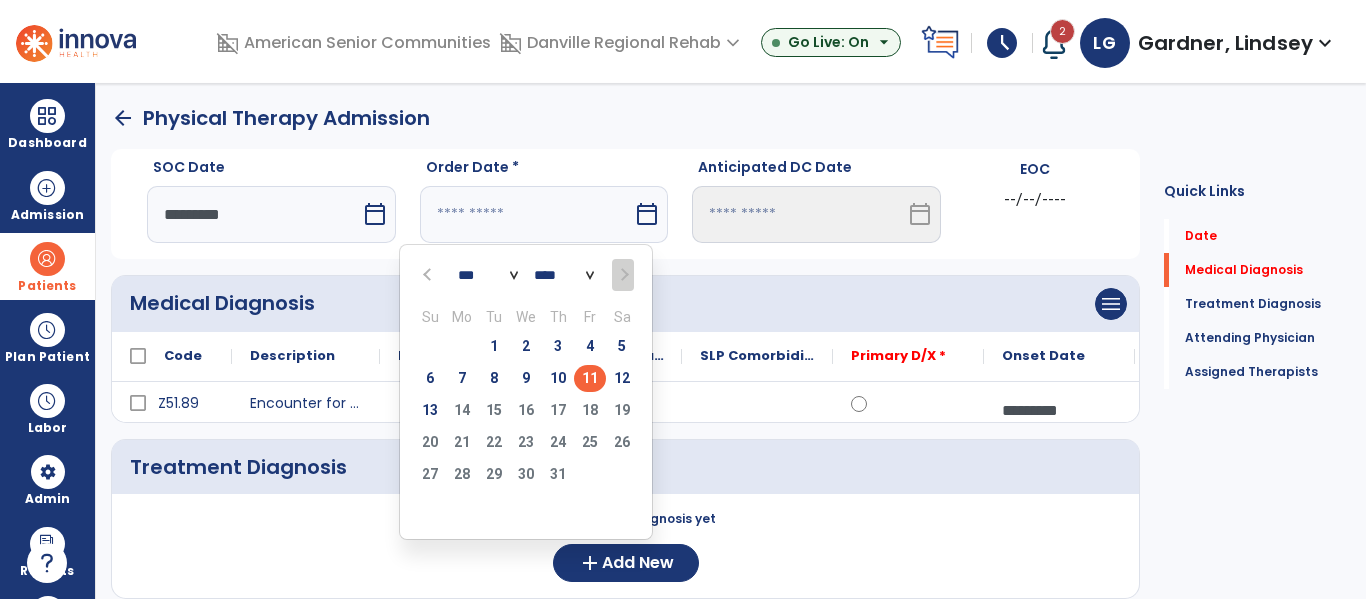 type on "*********" 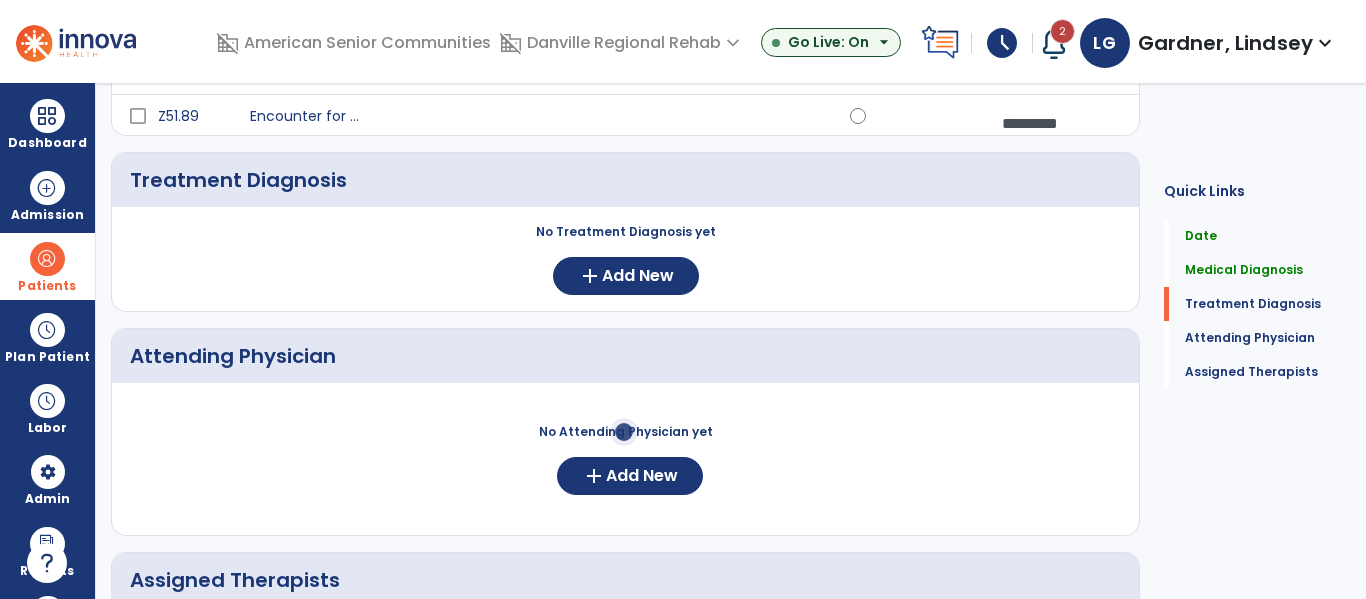 scroll, scrollTop: 541, scrollLeft: 0, axis: vertical 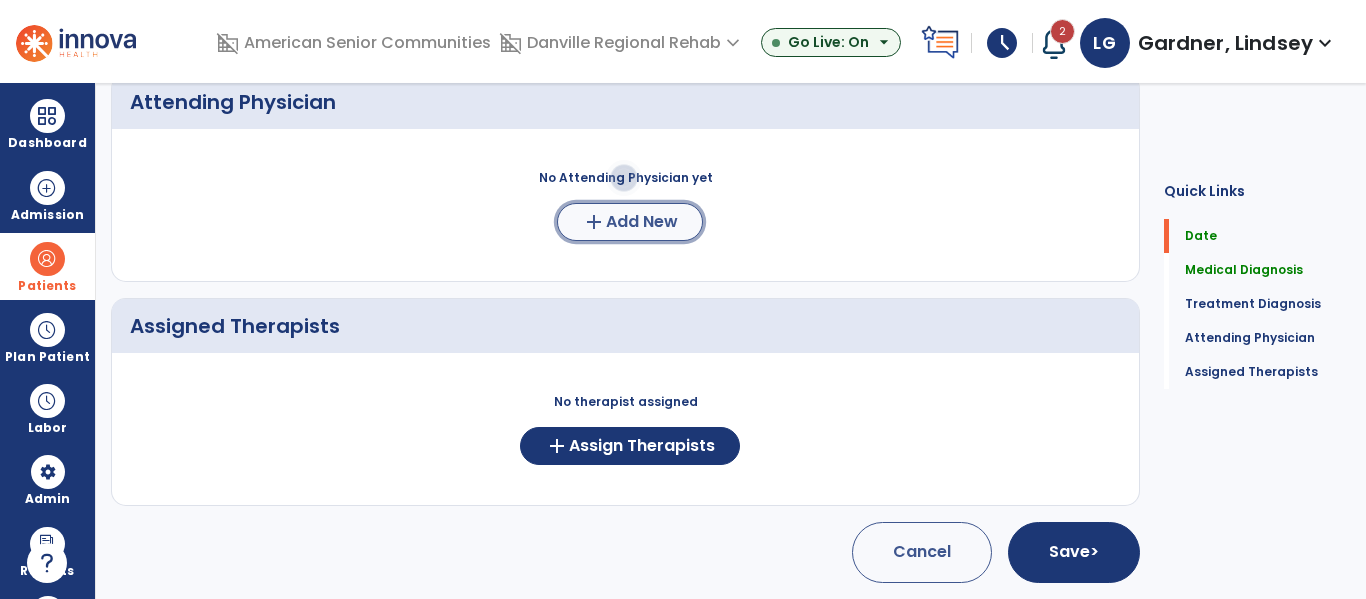 click on "Add New" 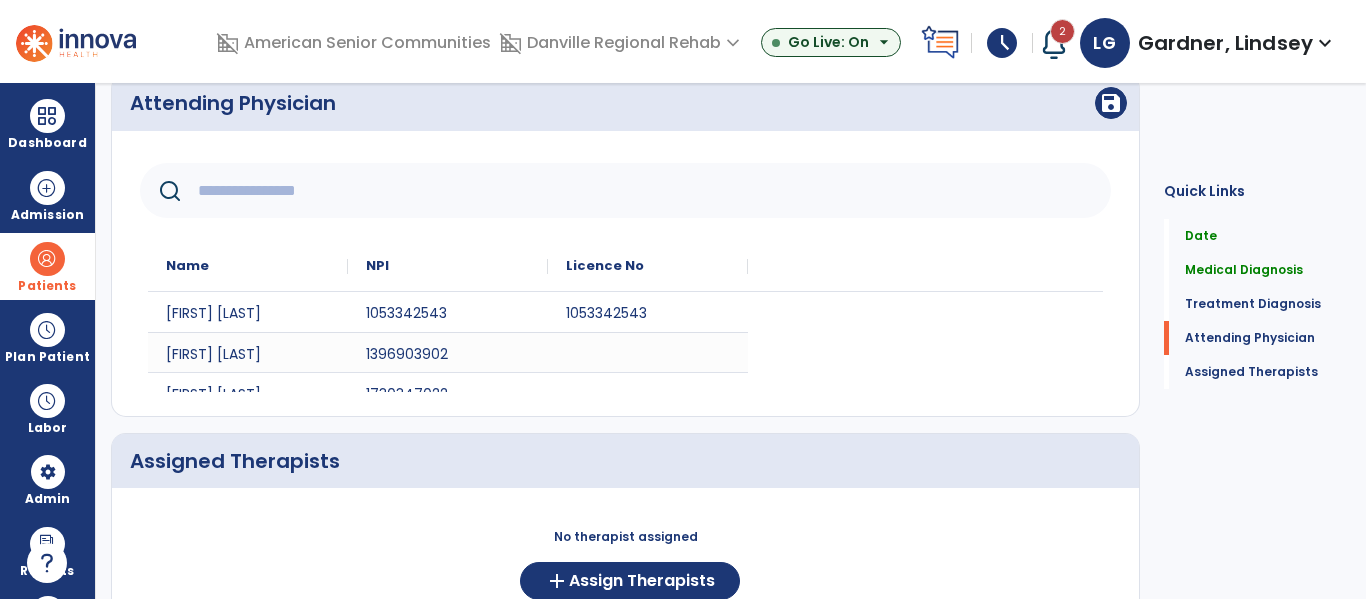 scroll, scrollTop: 511, scrollLeft: 0, axis: vertical 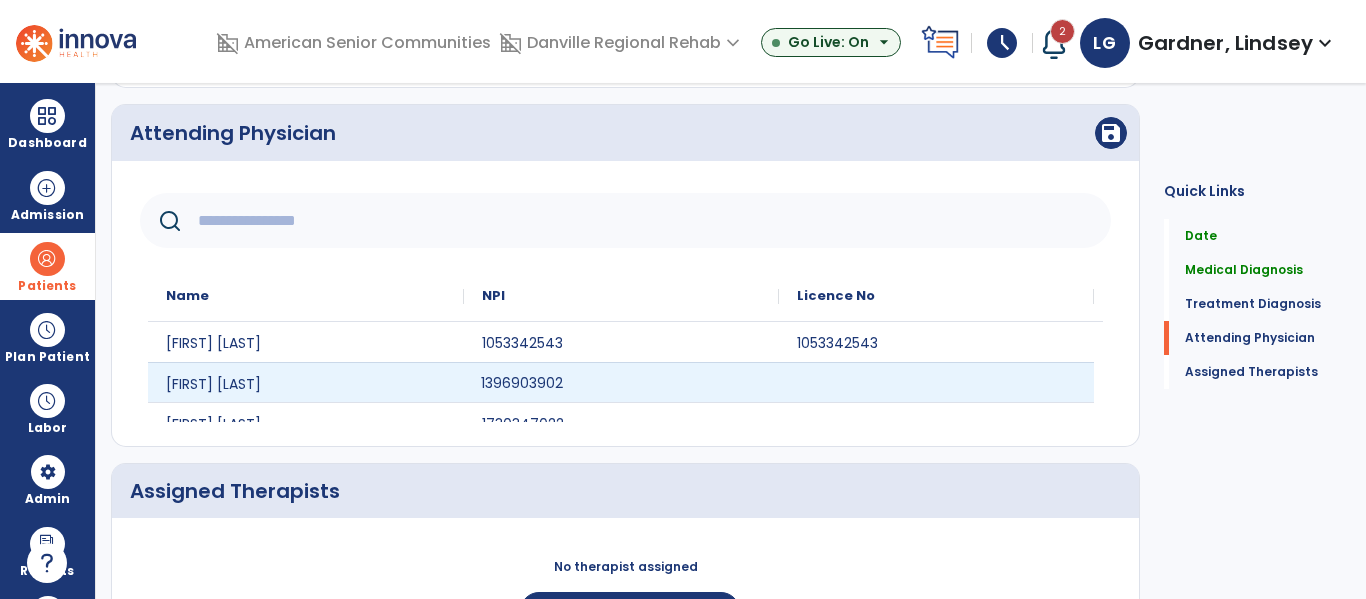 click on "1396903902" 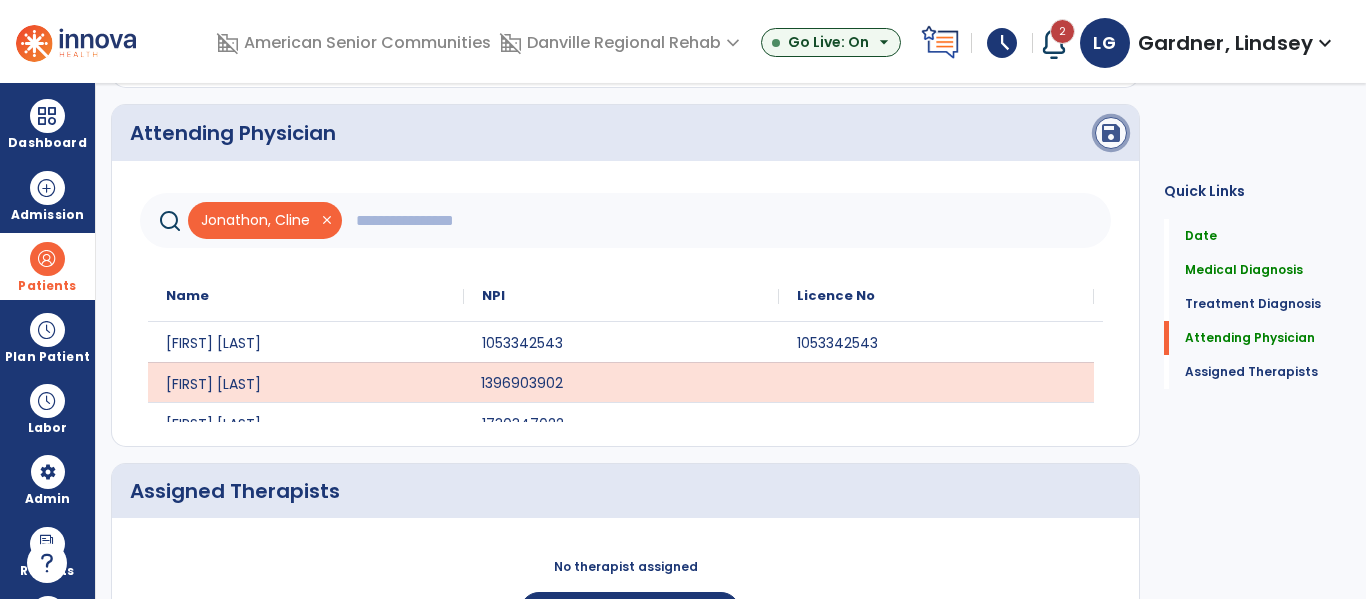click on "save" 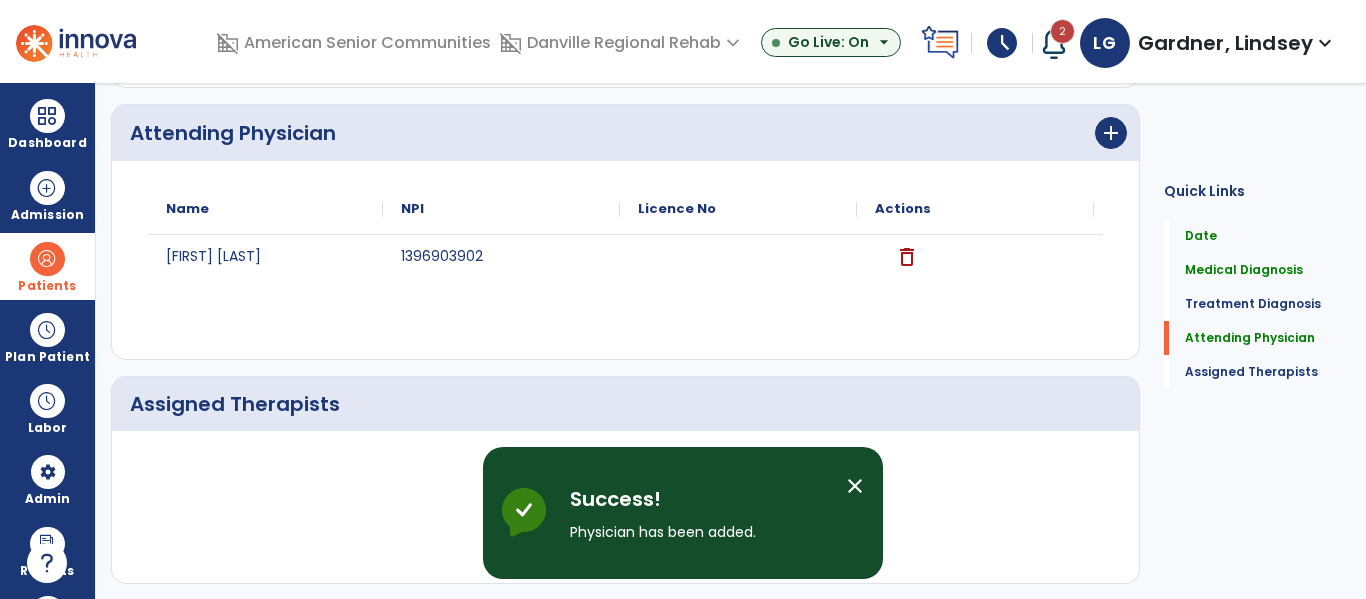scroll, scrollTop: 589, scrollLeft: 0, axis: vertical 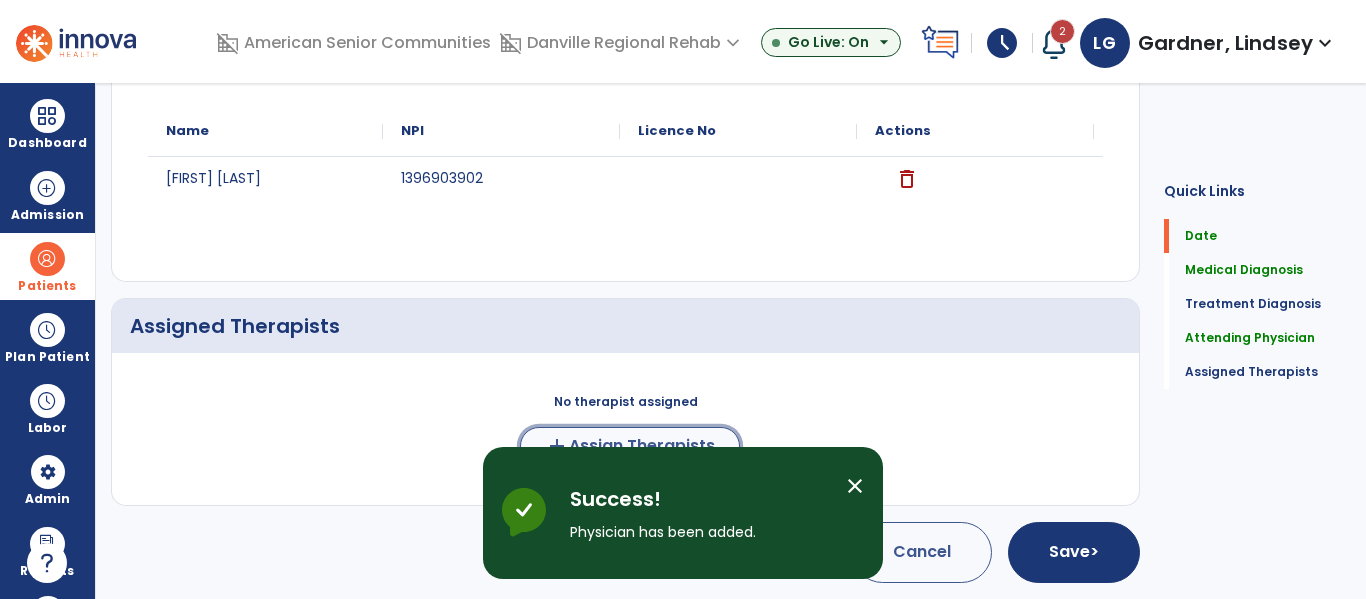 click on "add  Assign Therapists" 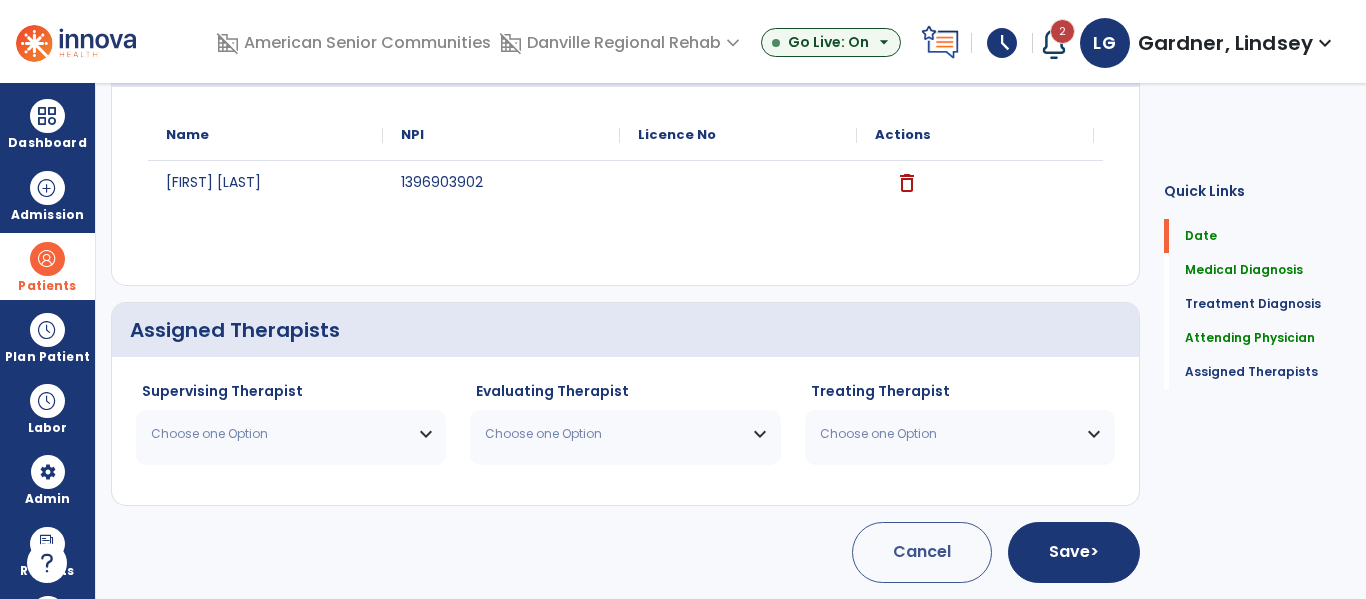 scroll, scrollTop: 585, scrollLeft: 0, axis: vertical 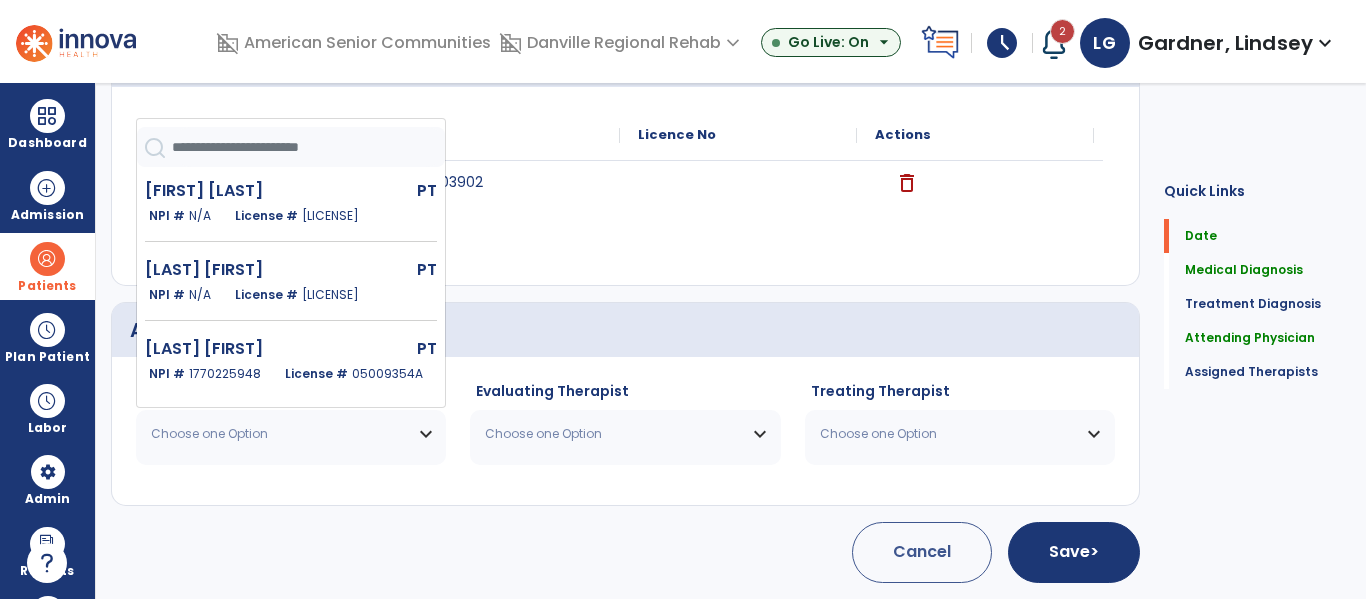 click 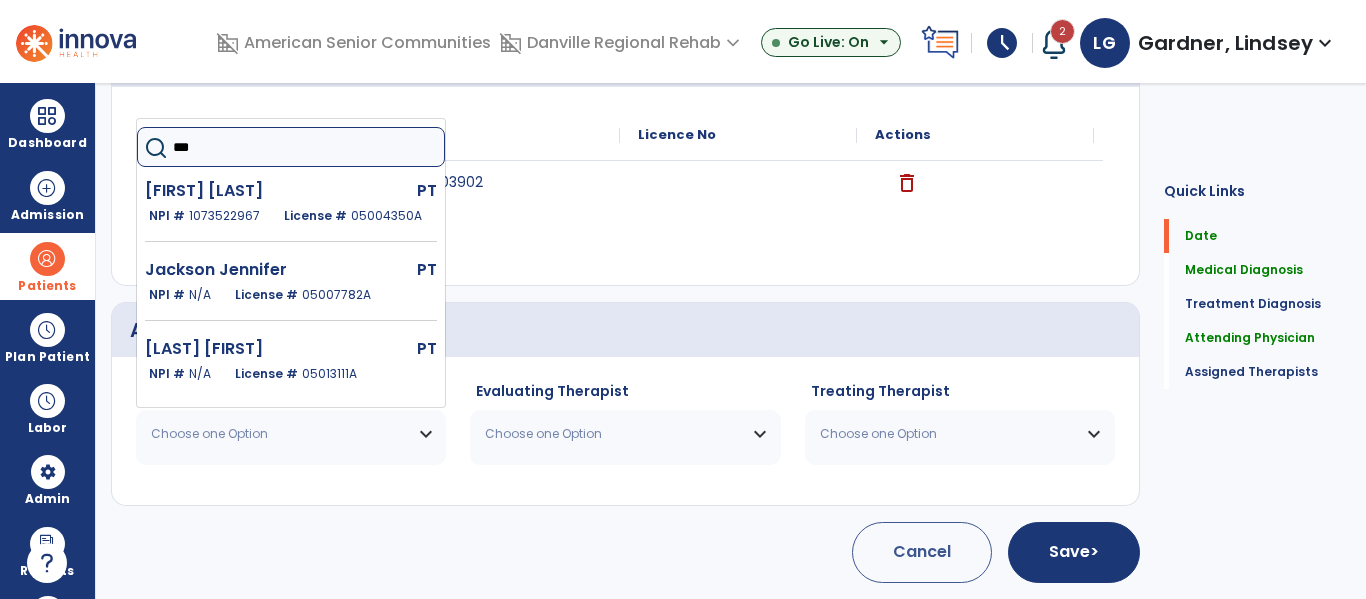 type on "****" 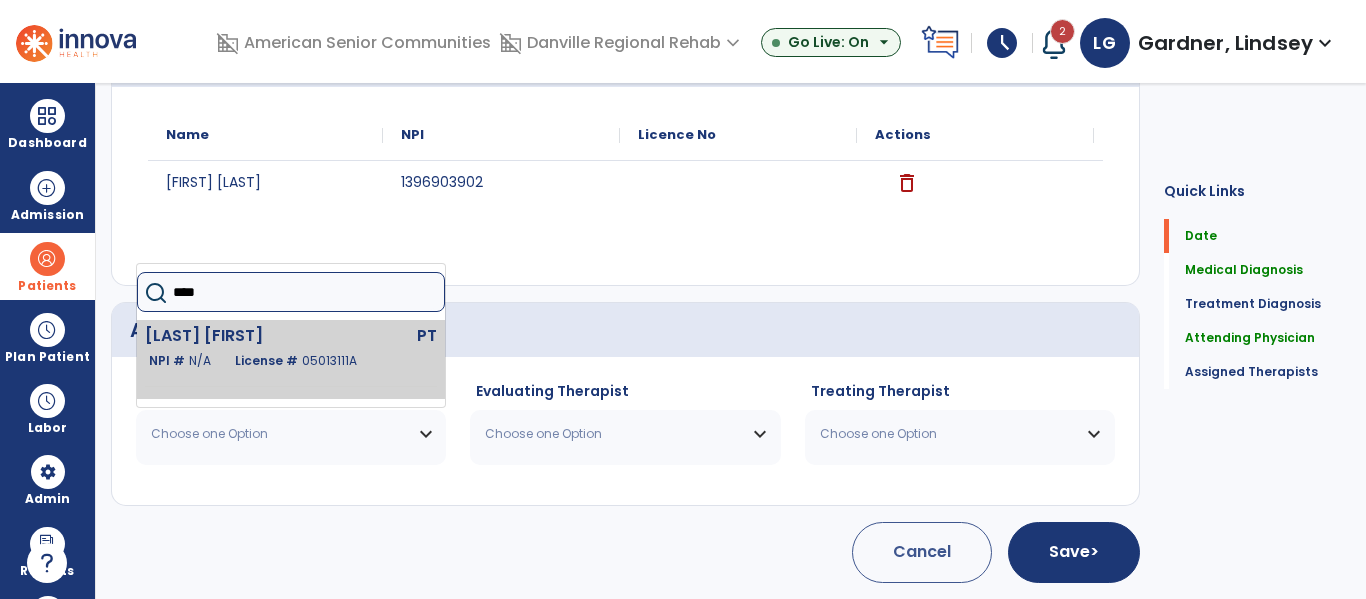 click on "[LAST] [FIRST]" 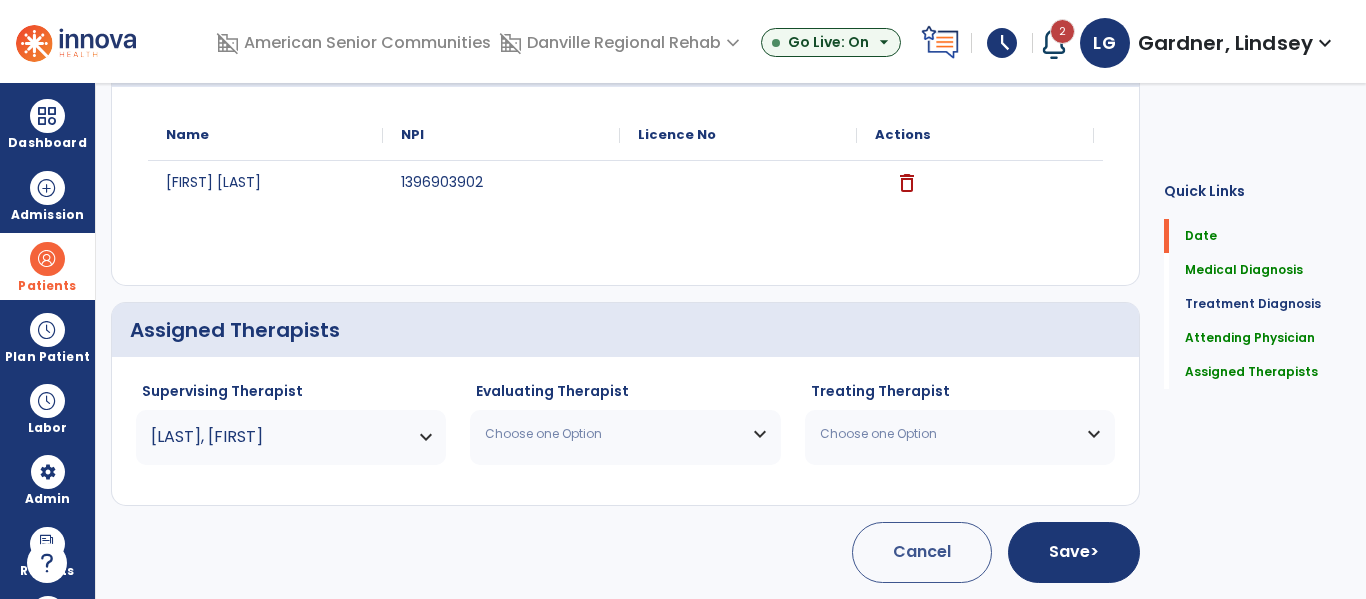 click on "Choose one Option" at bounding box center [612, 434] 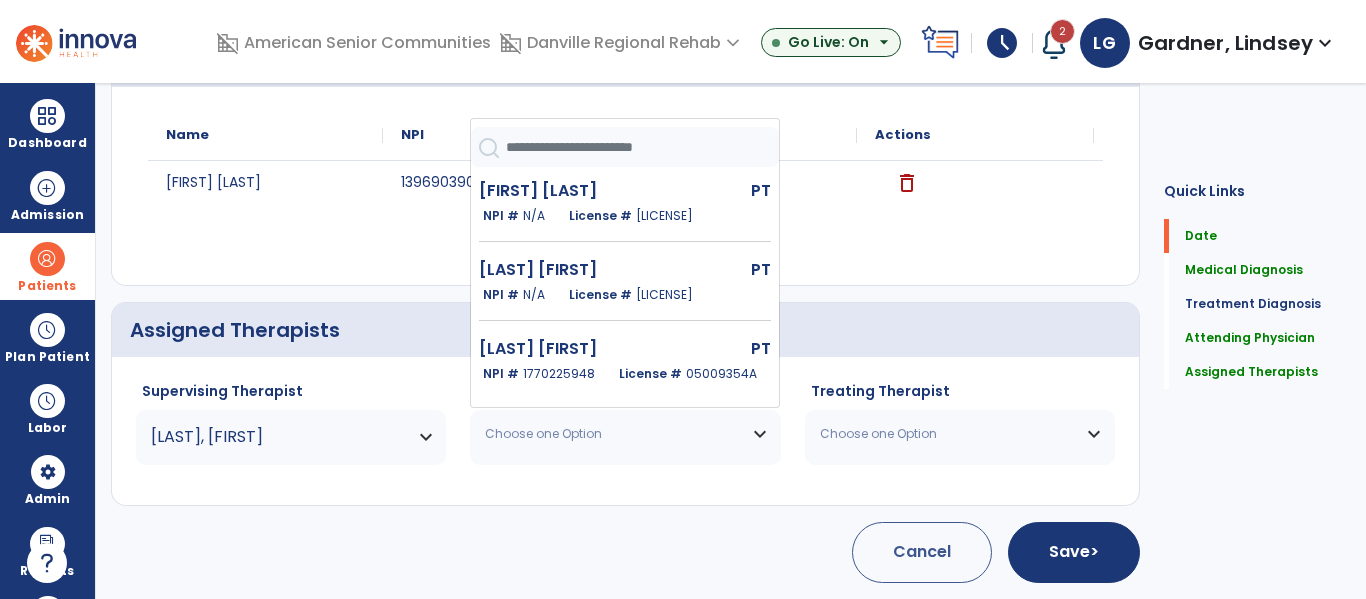 click 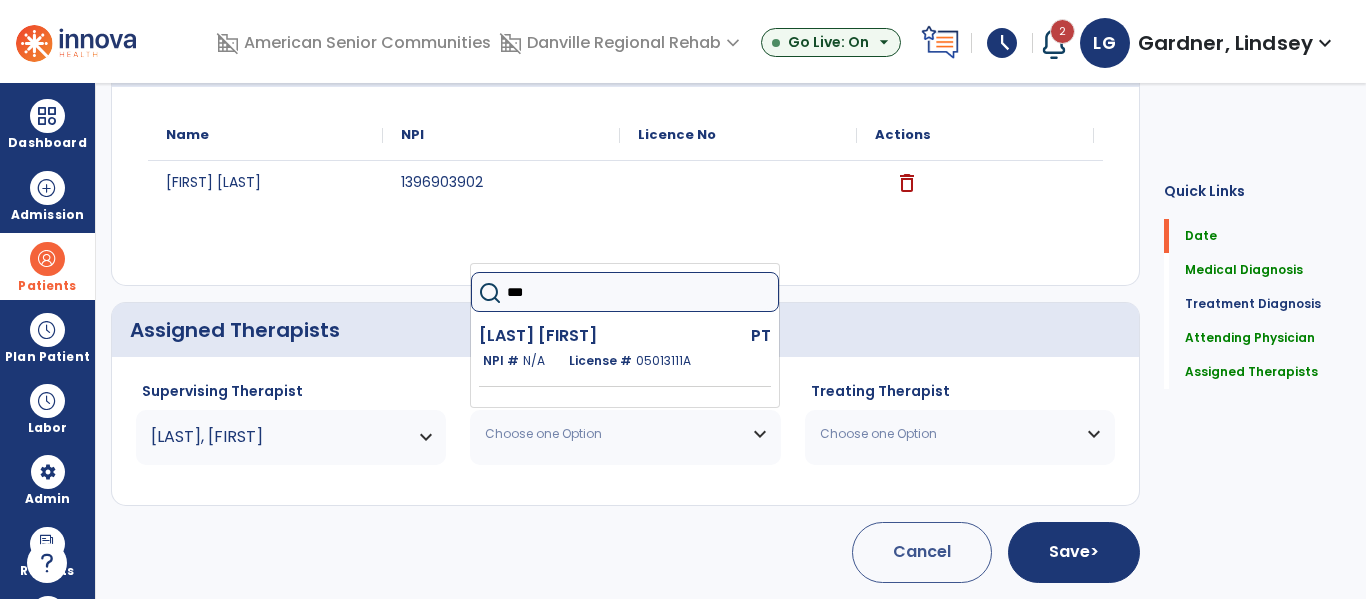 type on "****" 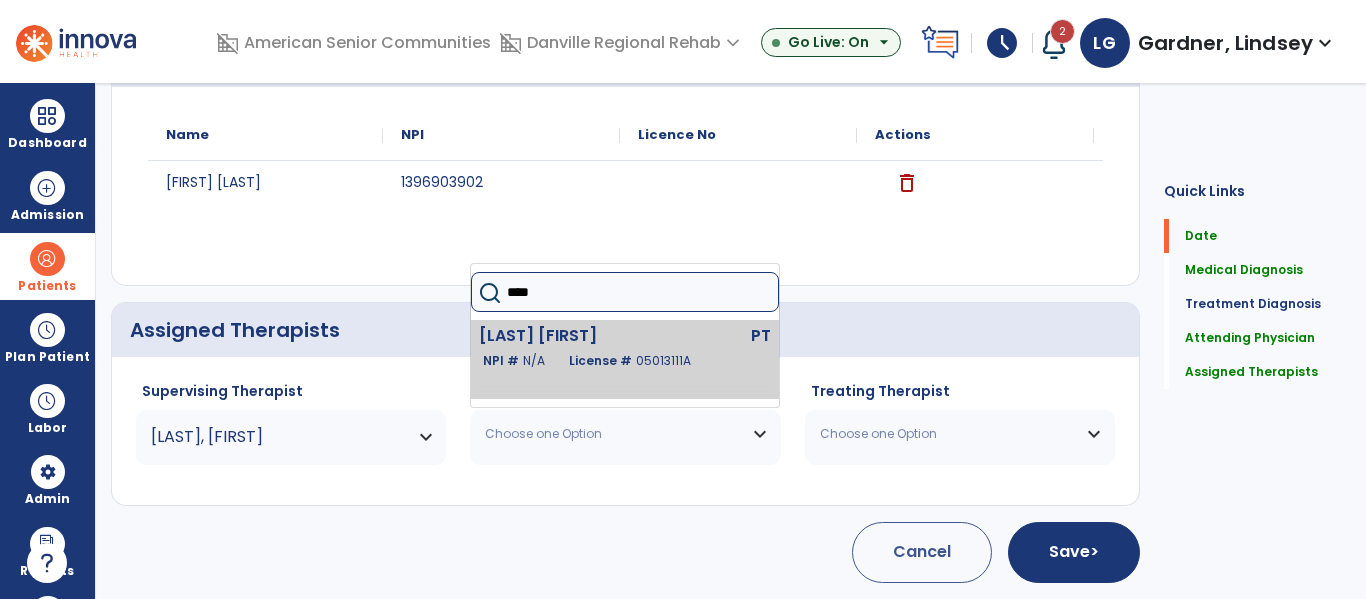 click on "[LAST] [FIRST]" 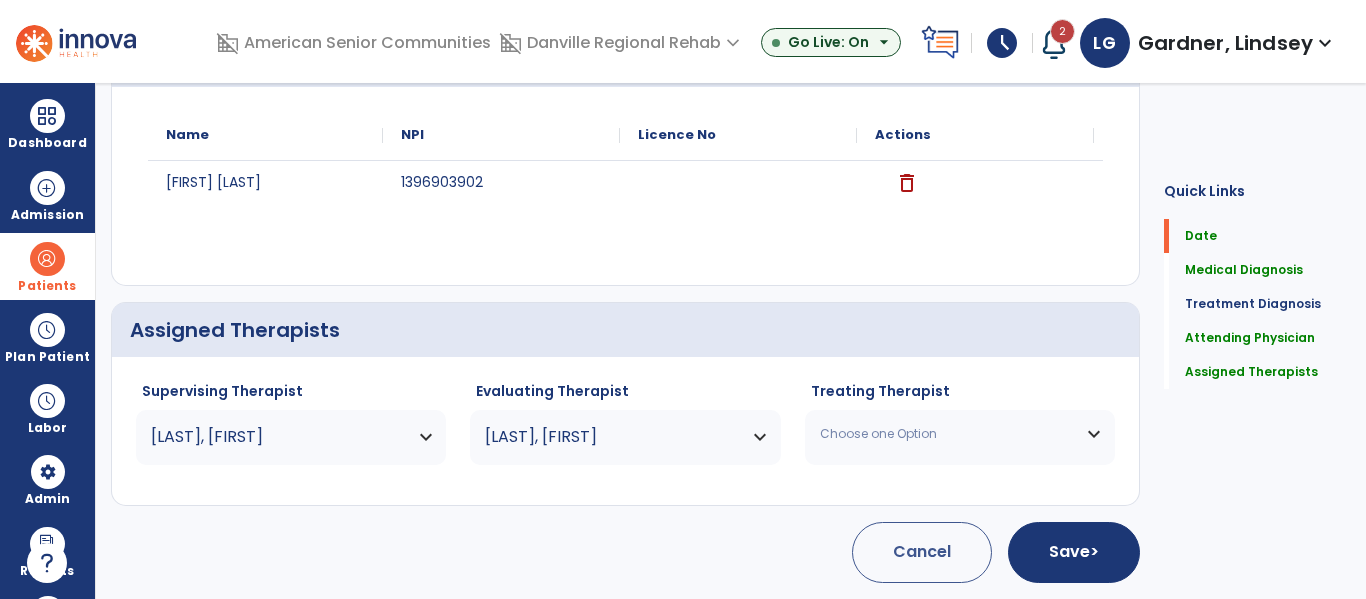click on "Choose one Option" at bounding box center (960, 434) 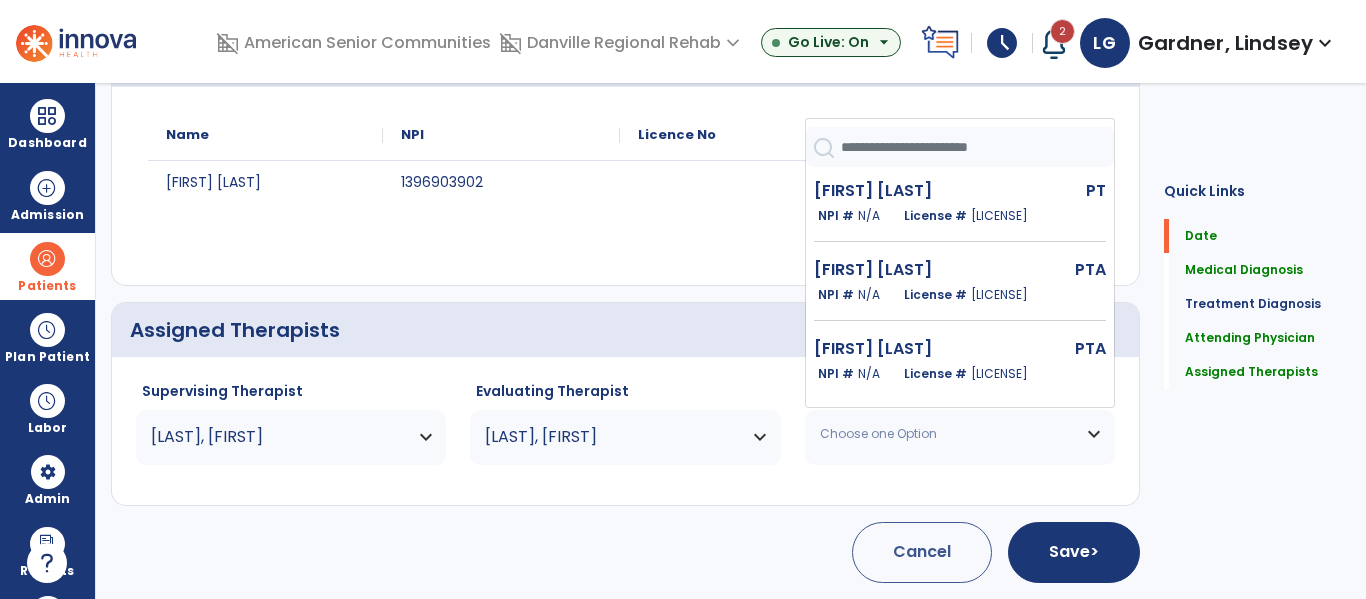 click 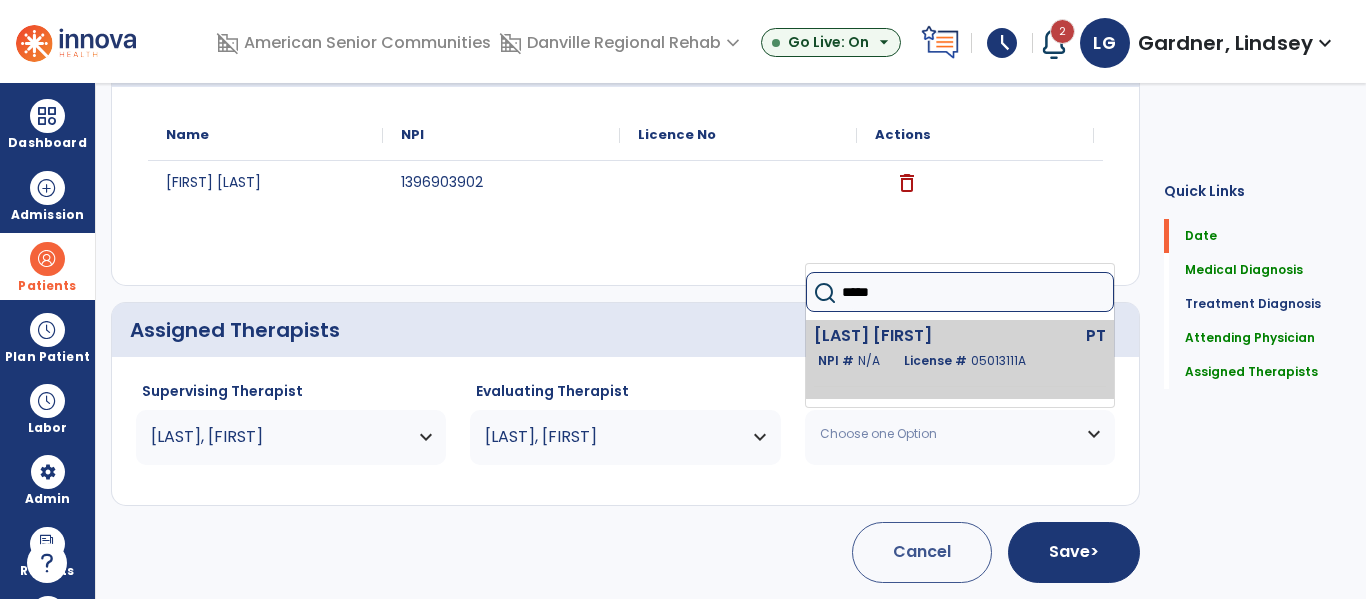 type on "*****" 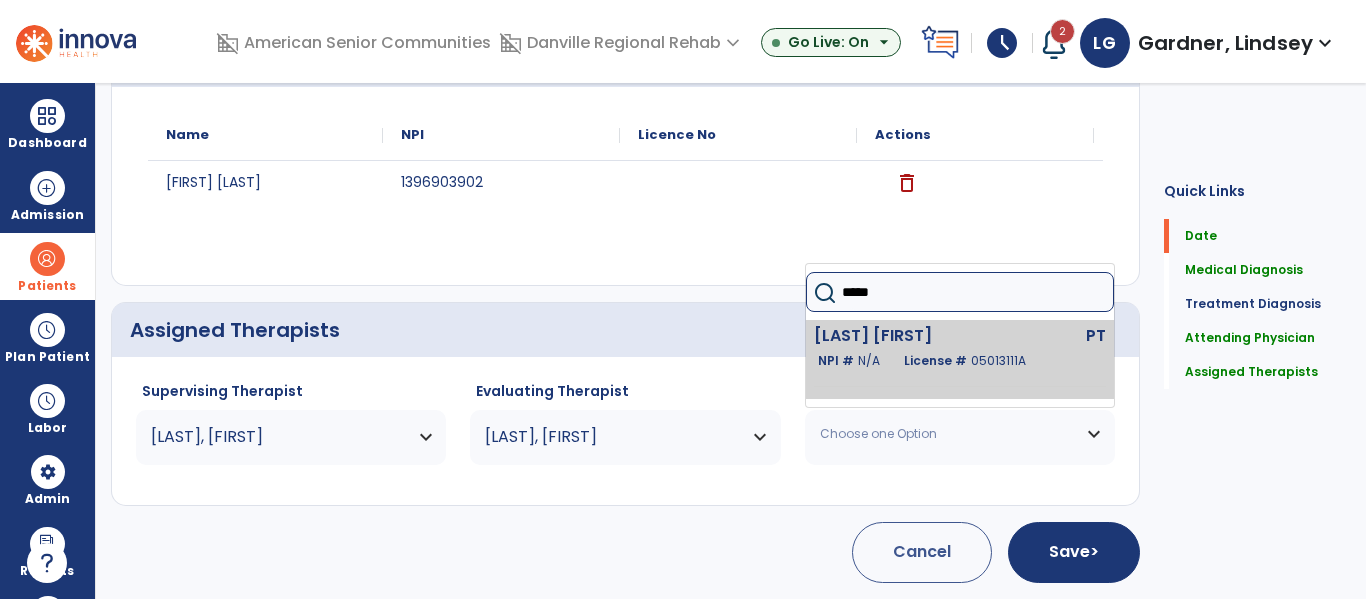 click on "License #  [LICENSE]" 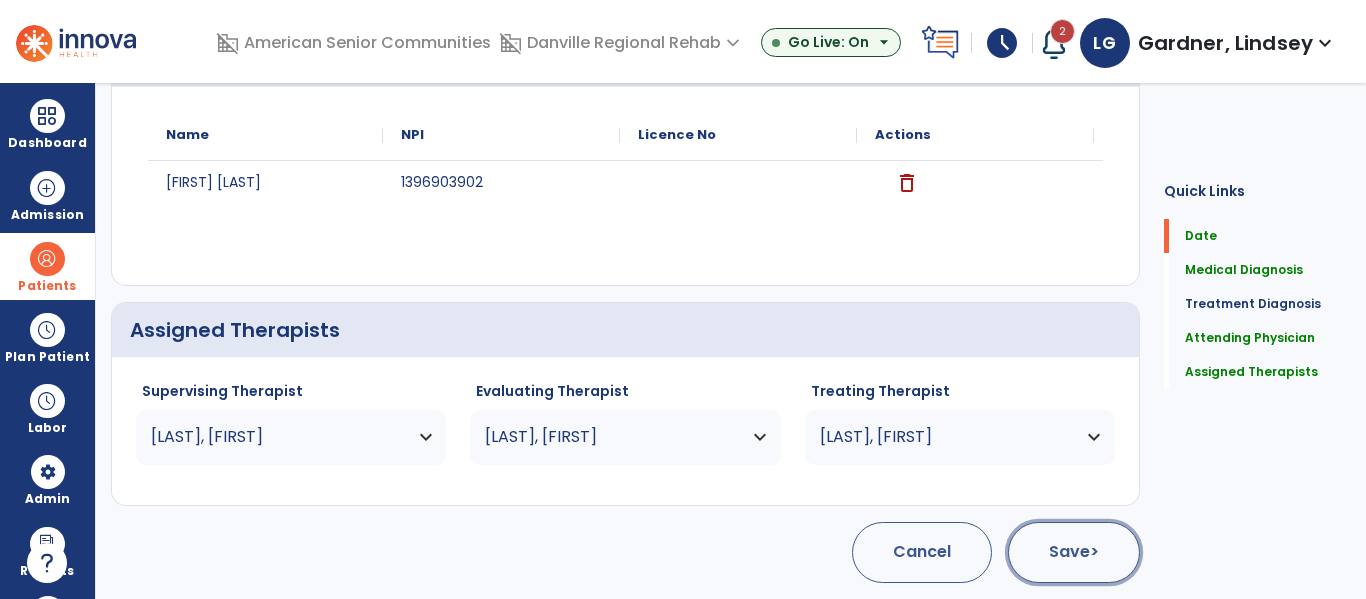 click on "Save  >" 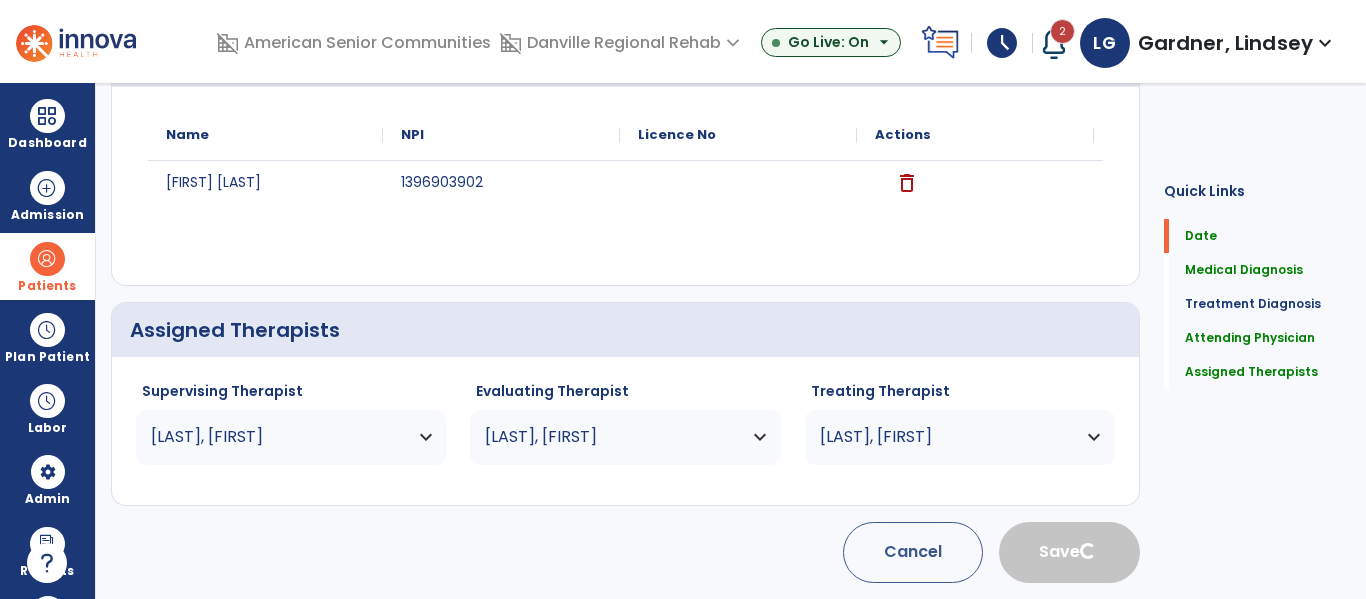 type 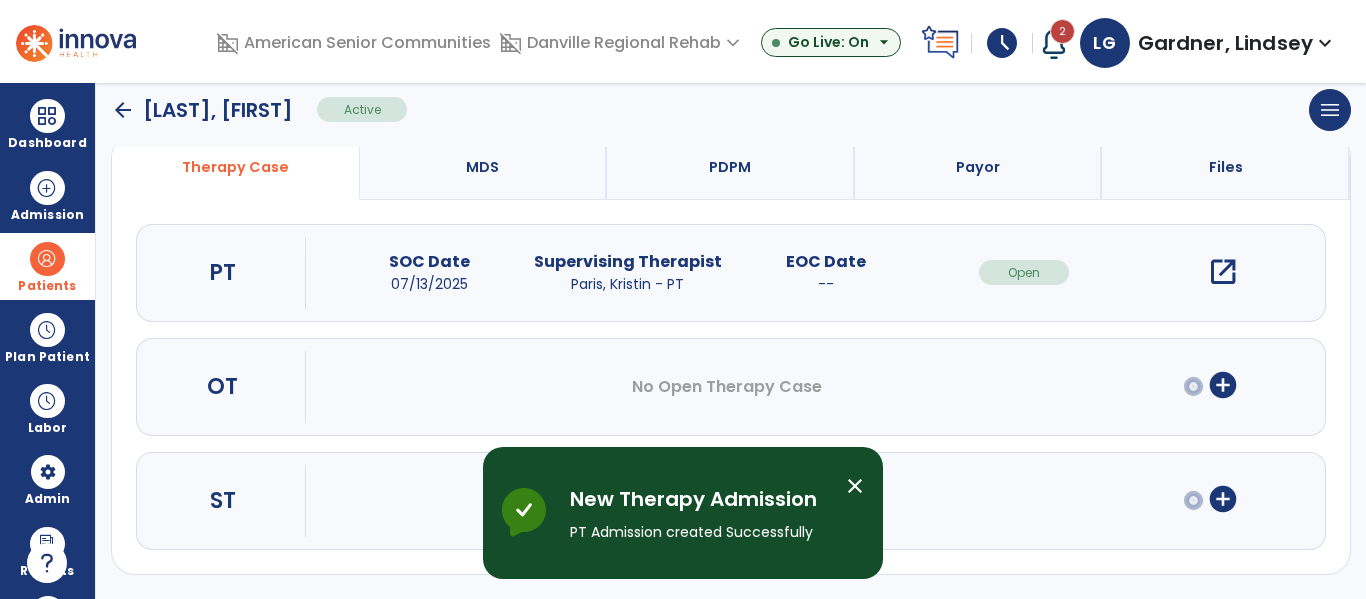 scroll, scrollTop: 162, scrollLeft: 0, axis: vertical 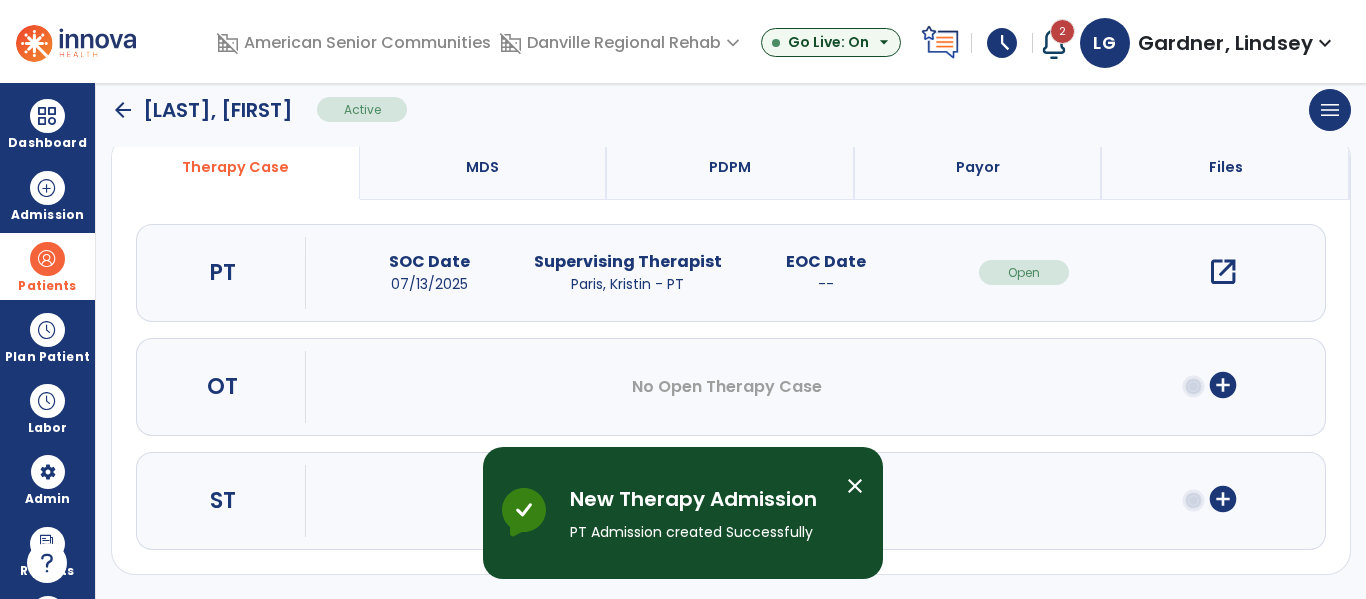 click on "add_circle" at bounding box center (1223, 385) 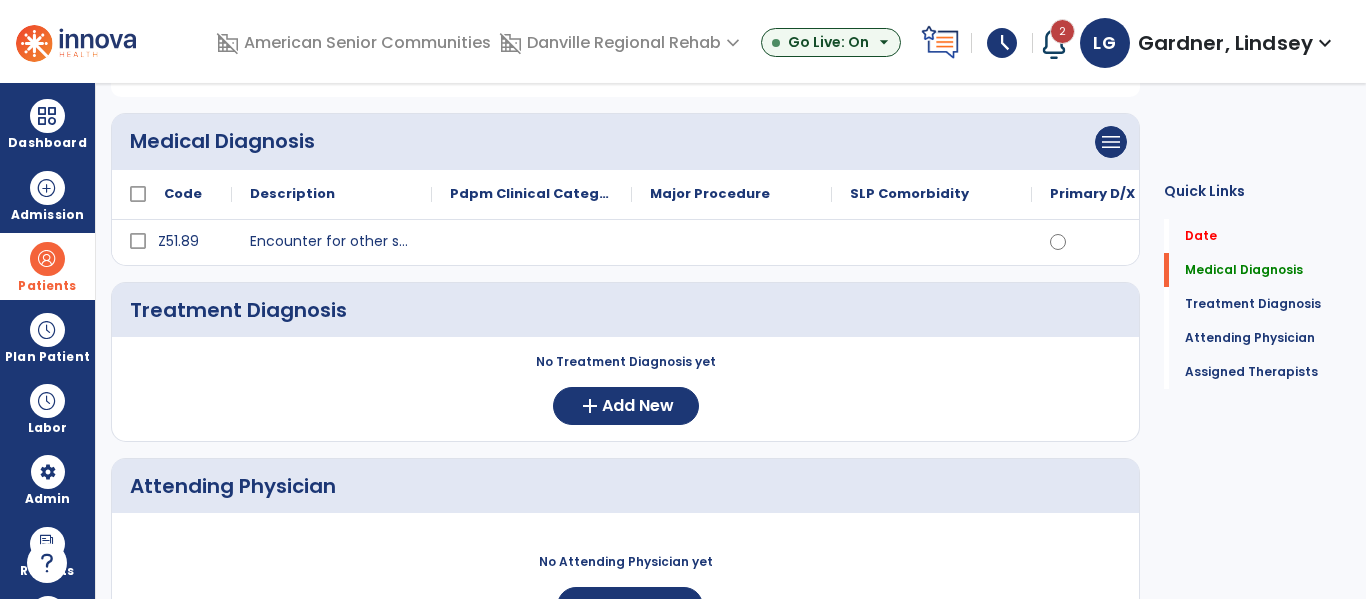 scroll, scrollTop: 0, scrollLeft: 0, axis: both 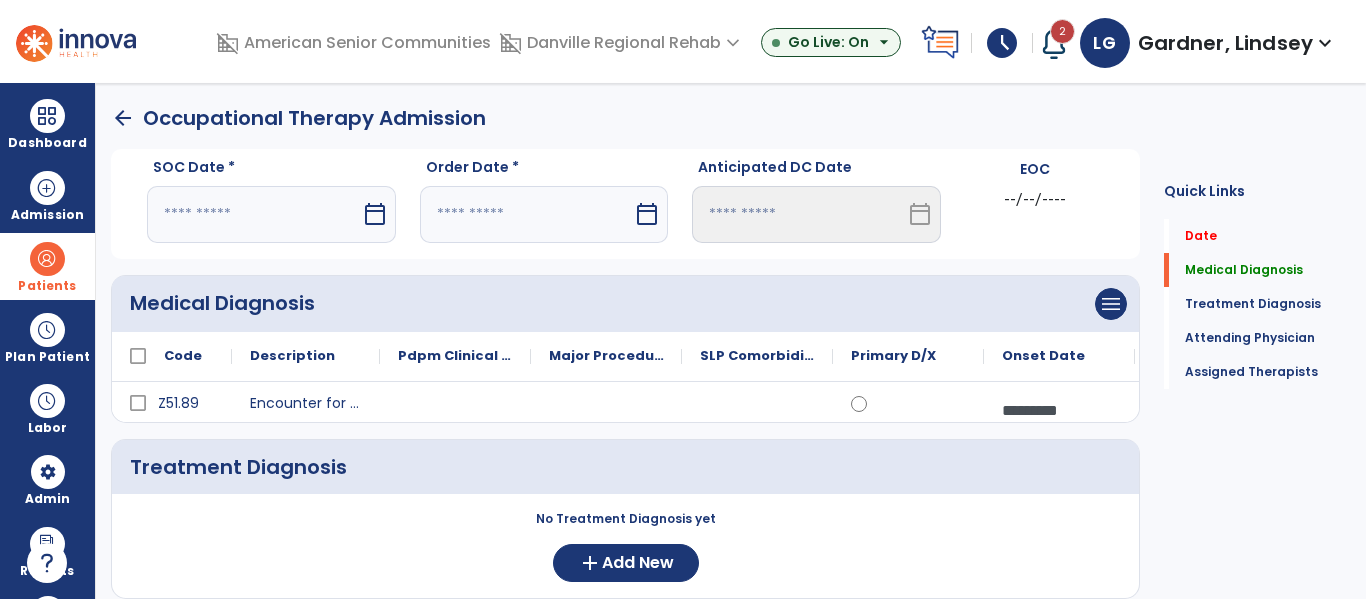 click at bounding box center [254, 214] 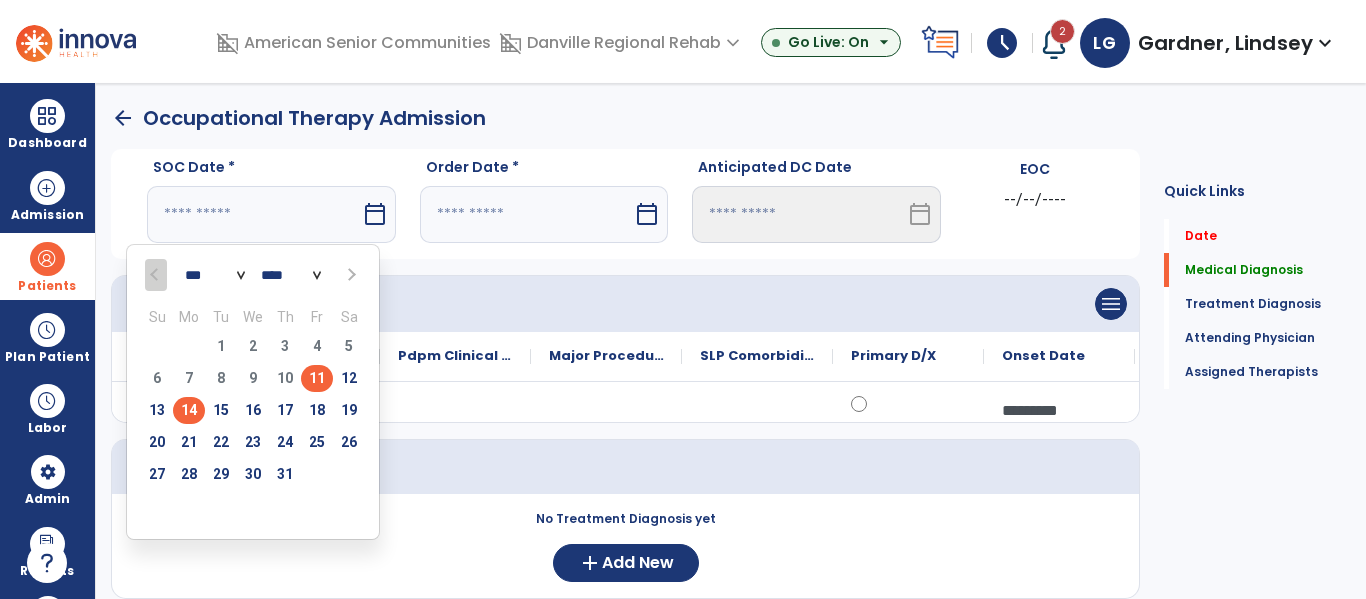 click on "14" at bounding box center [189, 410] 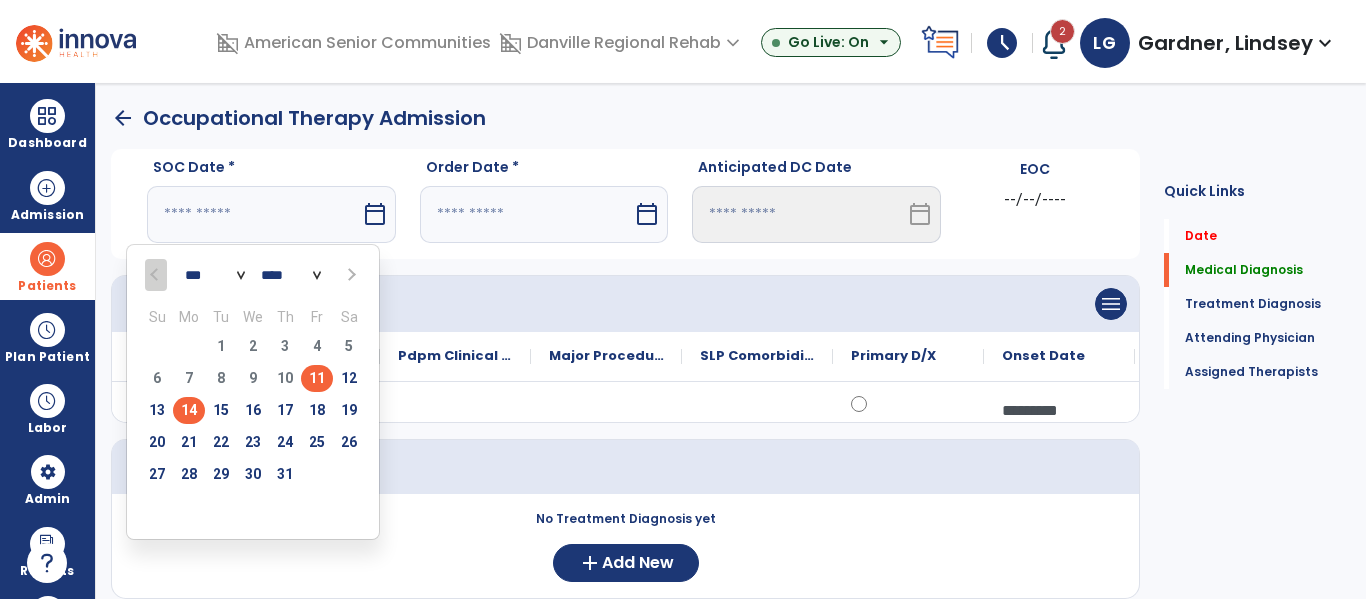 type on "*********" 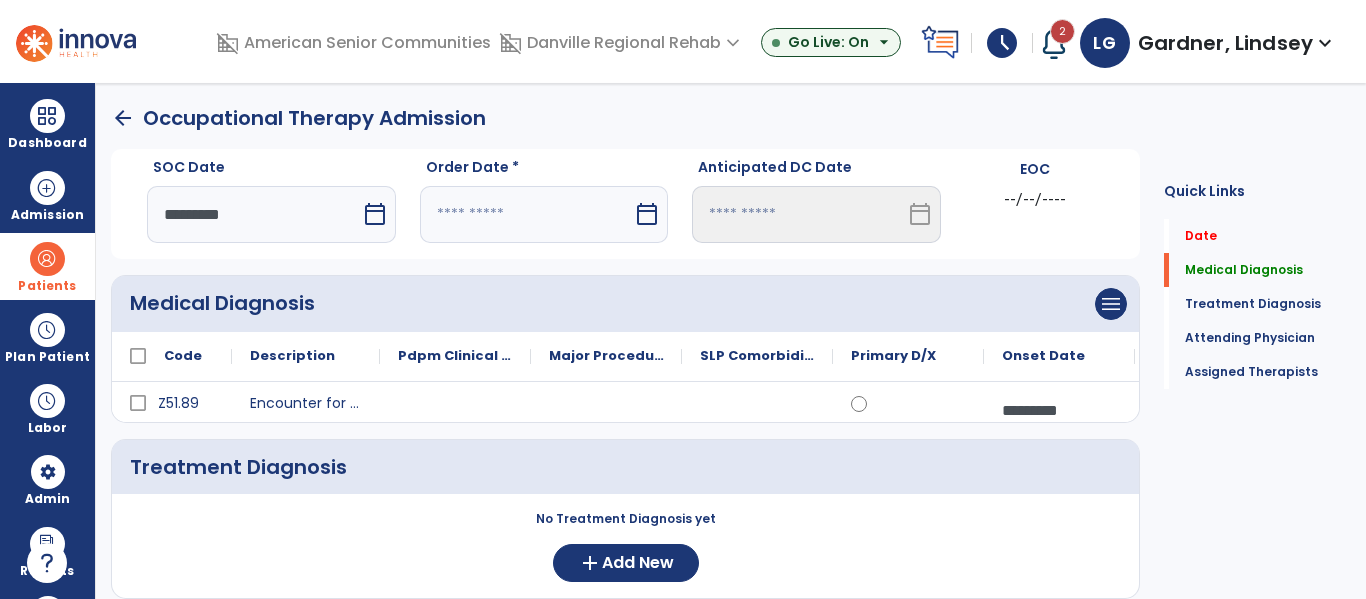 click at bounding box center [527, 214] 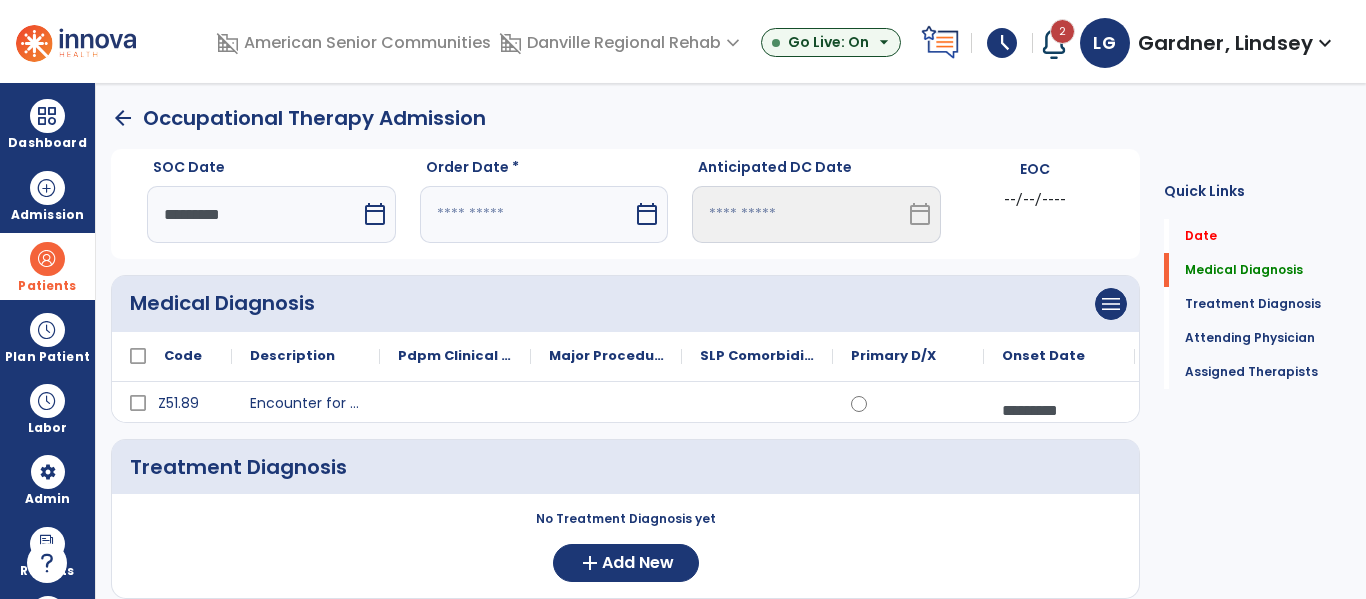 select on "*" 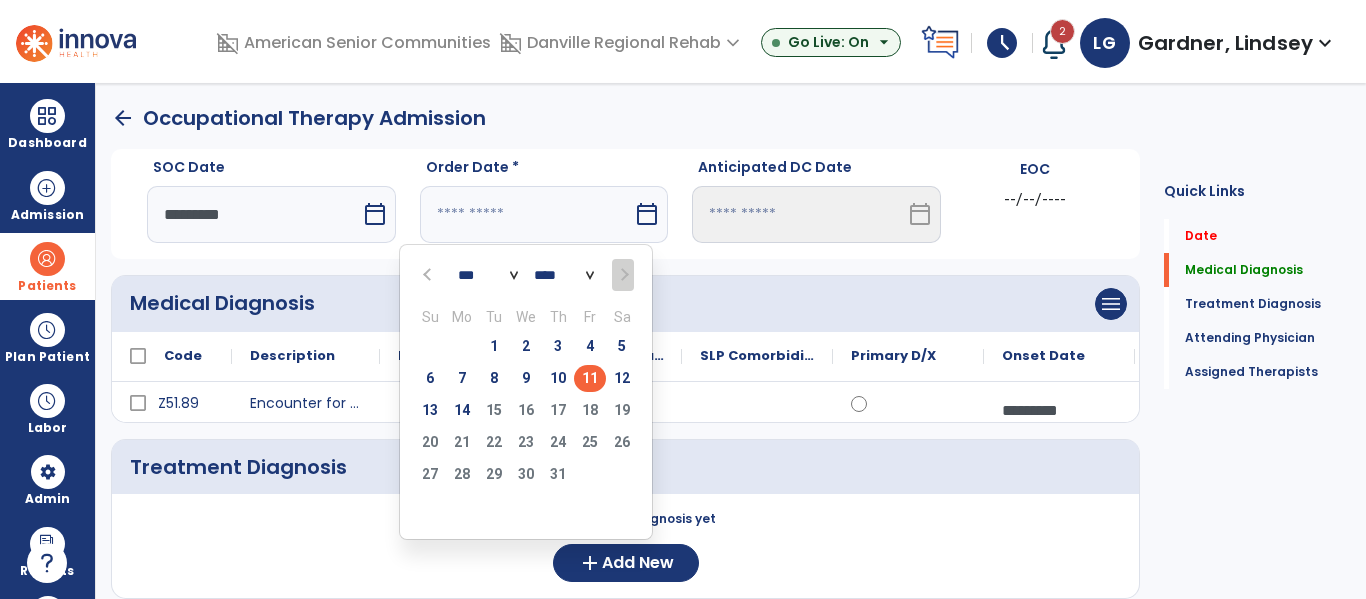 click on "11" at bounding box center [590, 378] 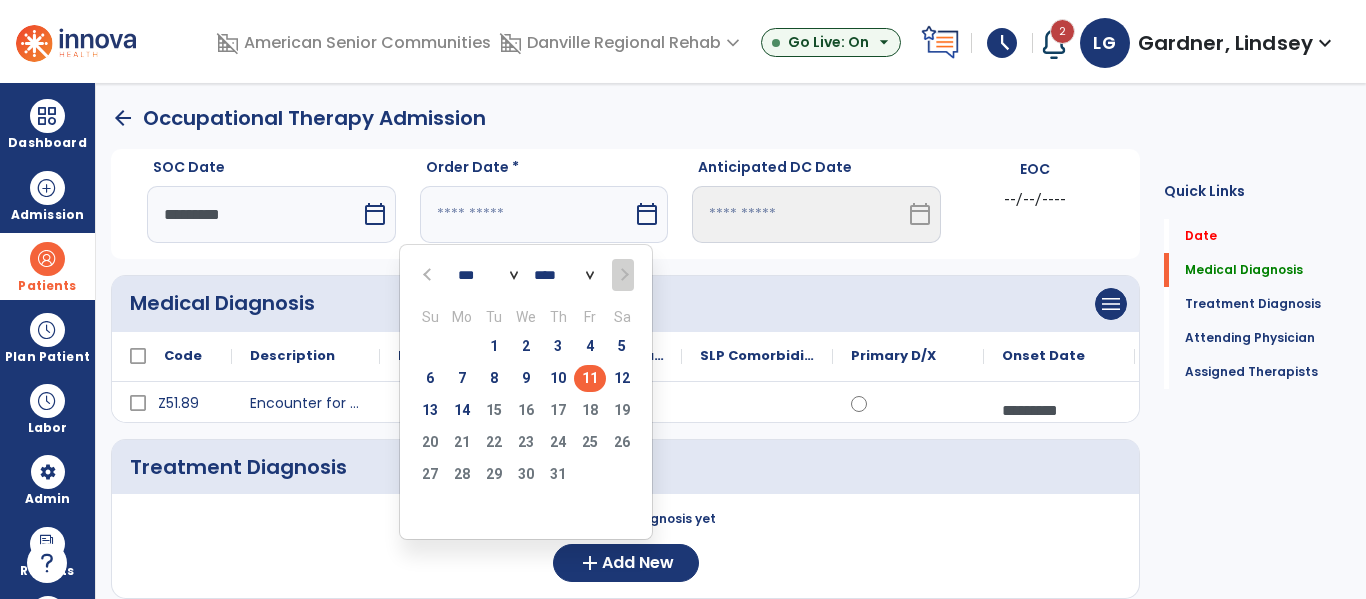 type on "*********" 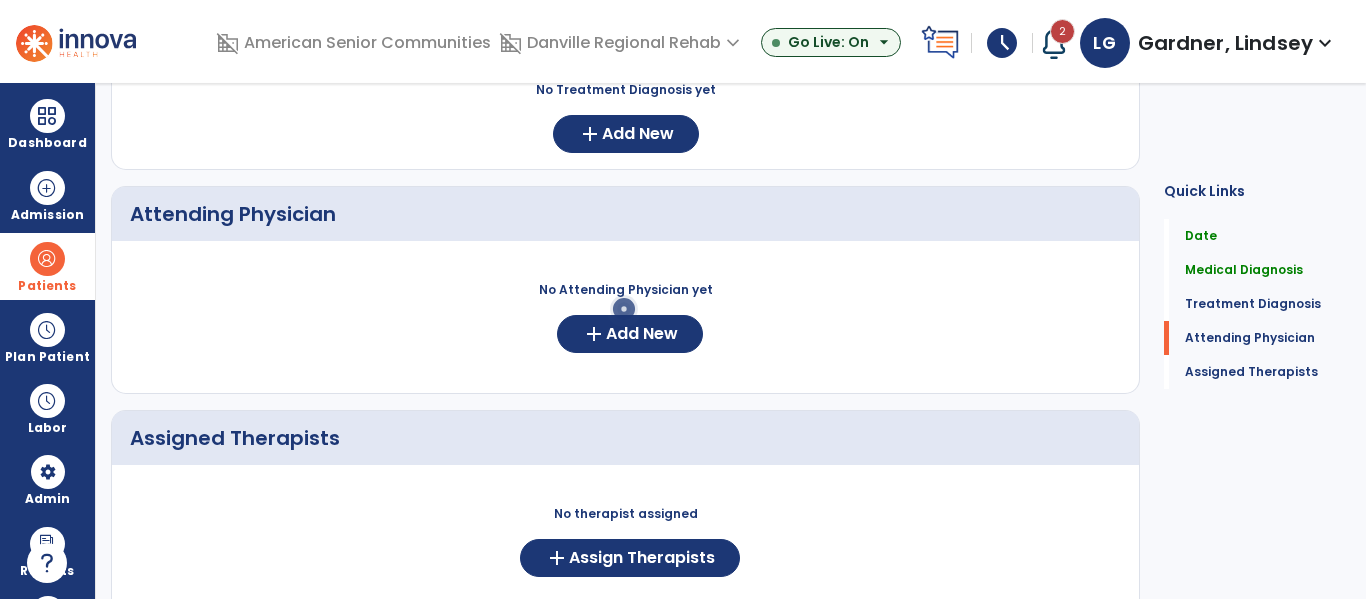 scroll, scrollTop: 432, scrollLeft: 0, axis: vertical 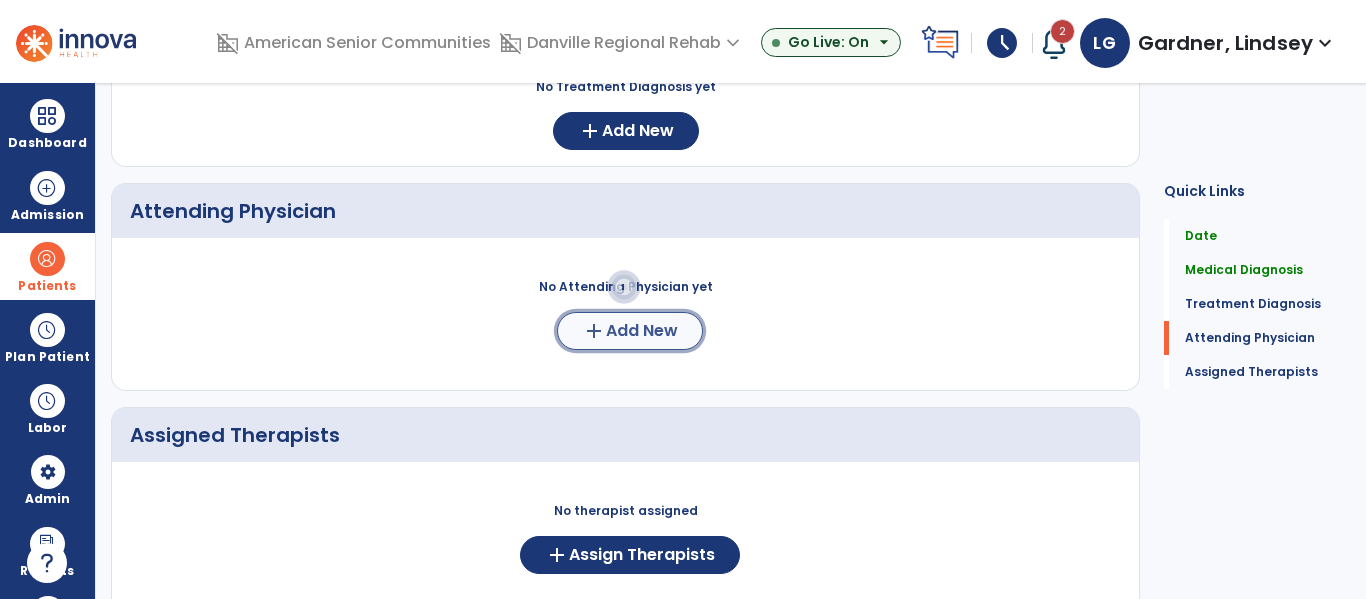 click on "add" 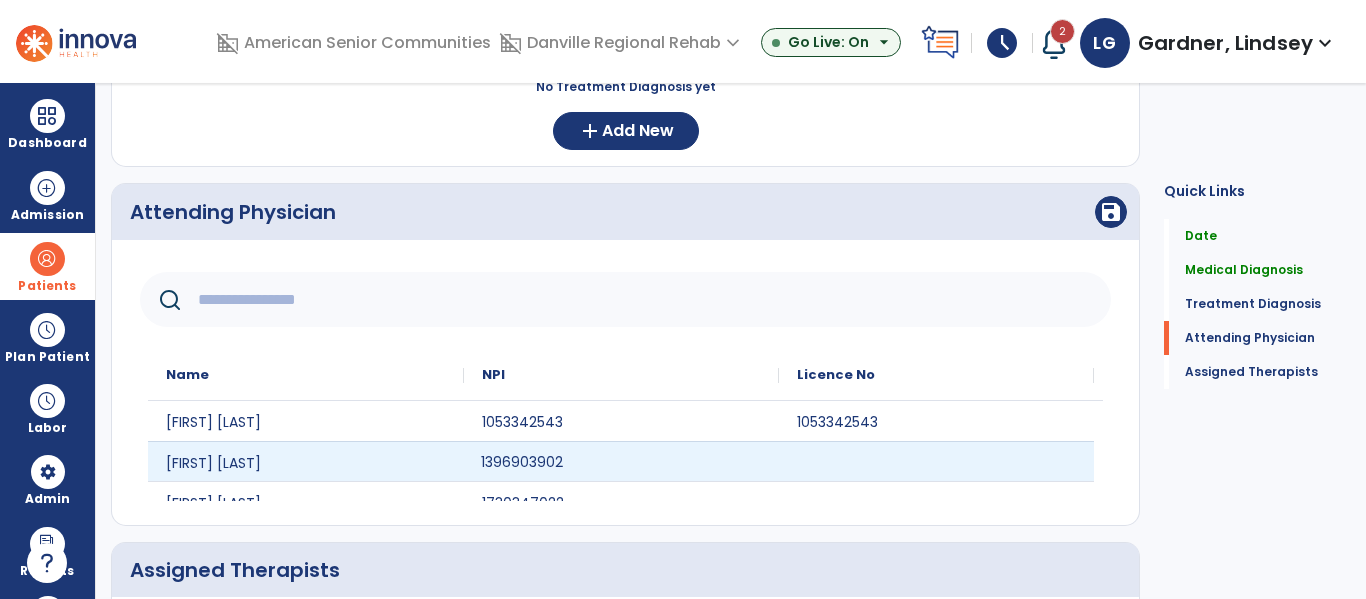click on "1396903902" 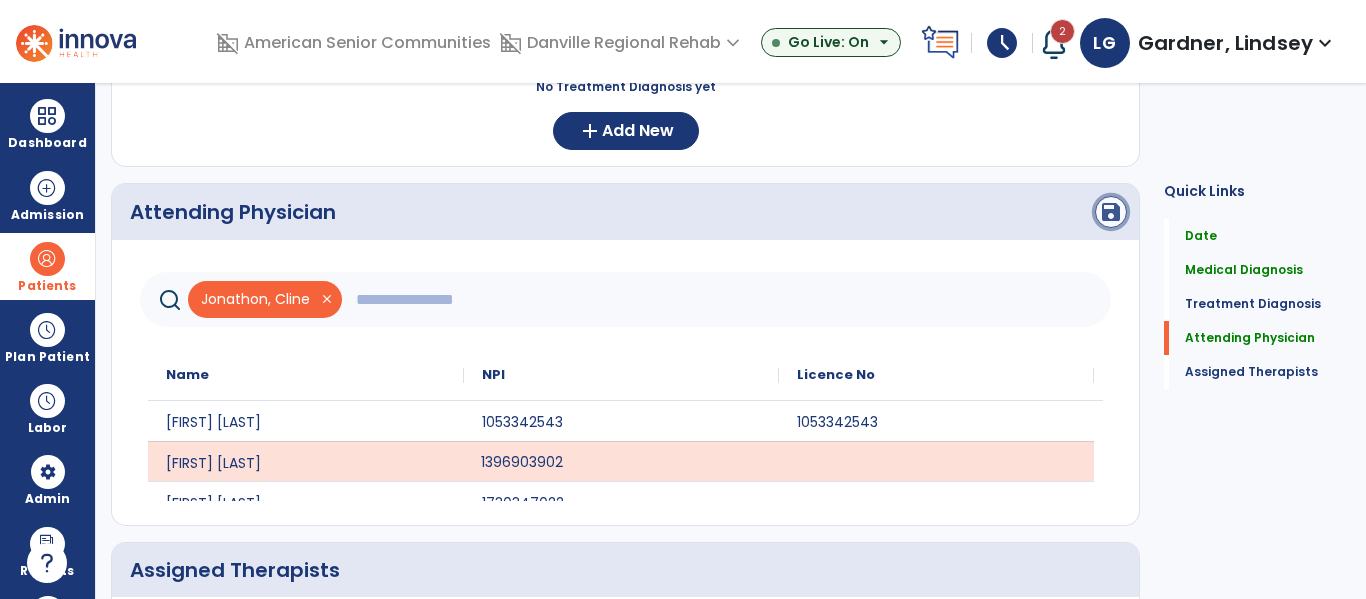 click on "save" 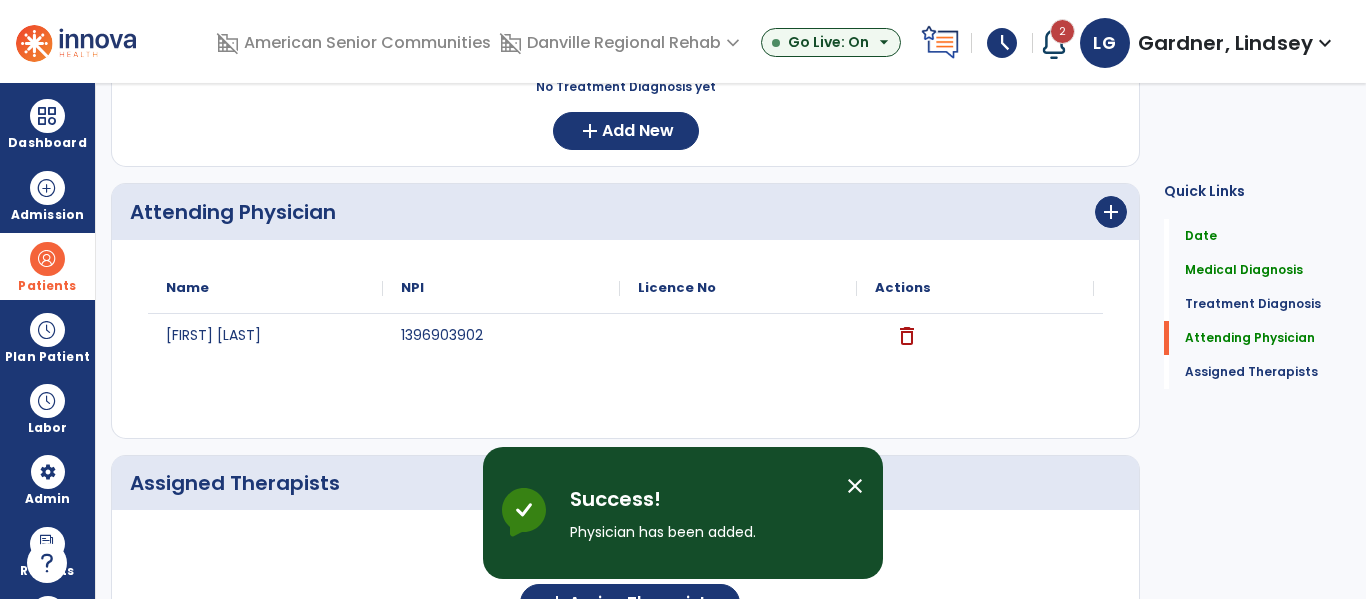 scroll, scrollTop: 589, scrollLeft: 0, axis: vertical 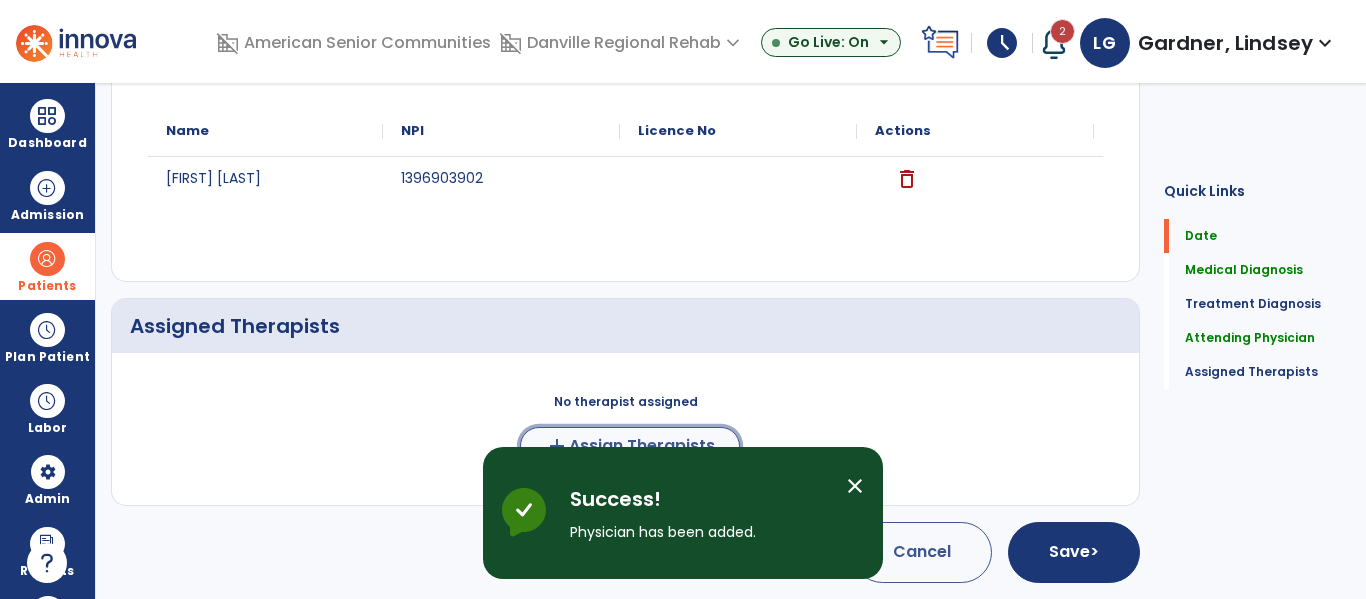 click on "Assign Therapists" 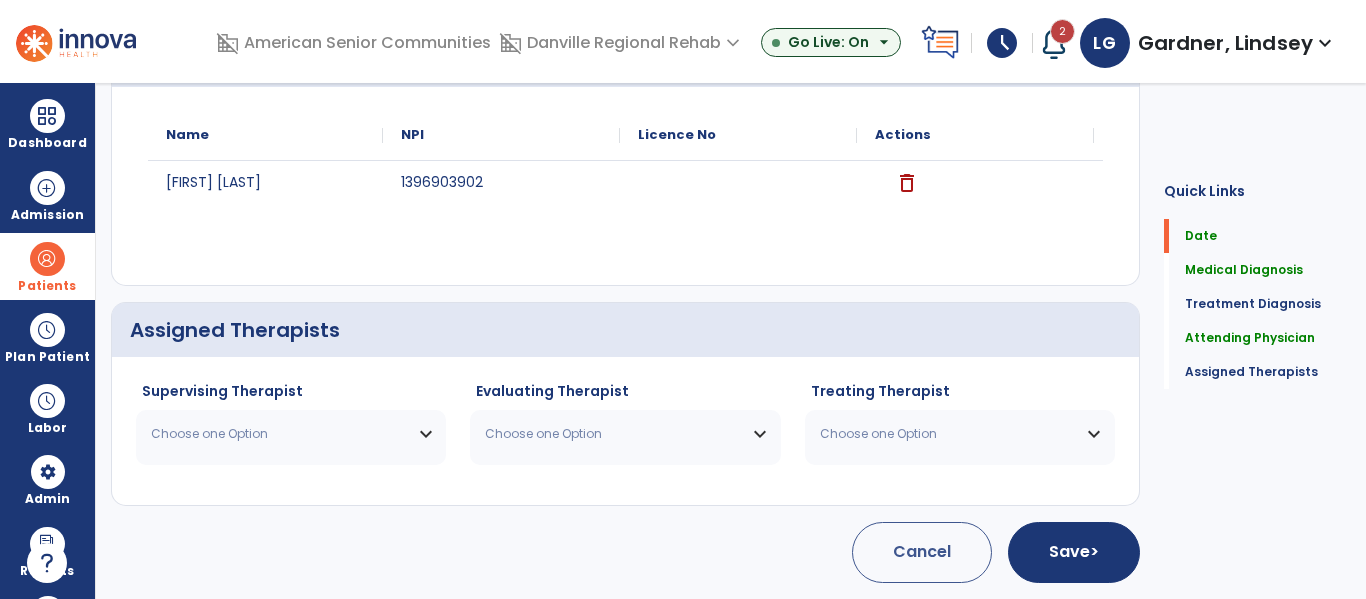 scroll, scrollTop: 585, scrollLeft: 0, axis: vertical 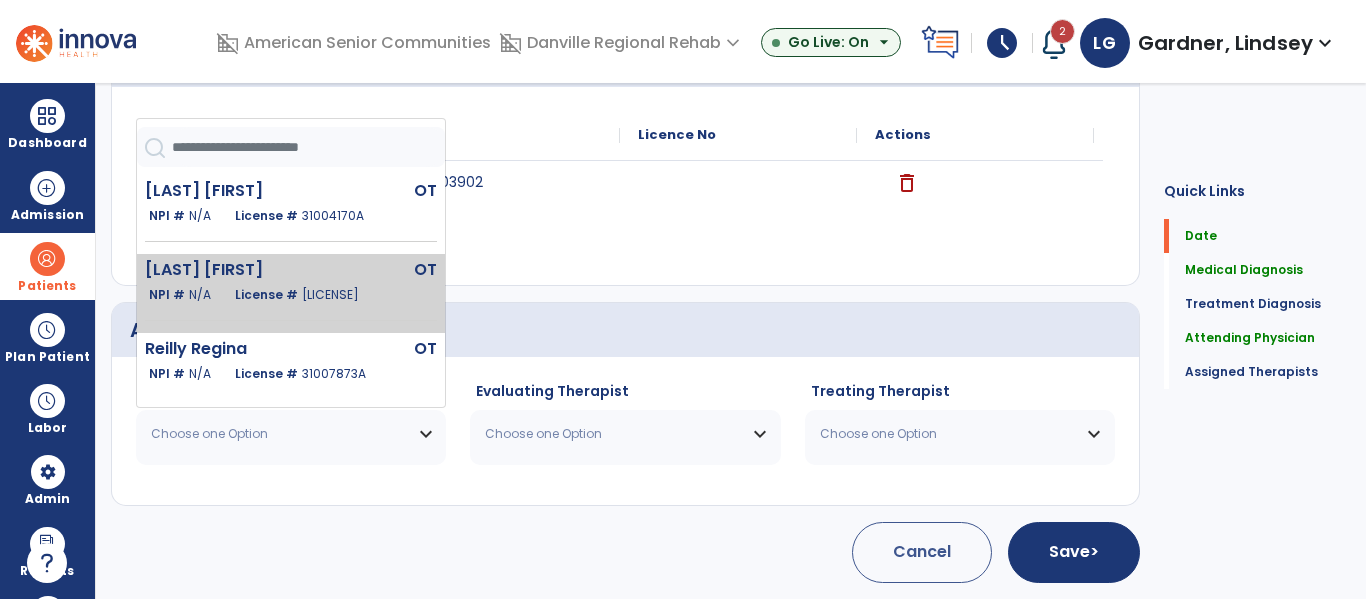 click on "[LAST] [FIRST]" 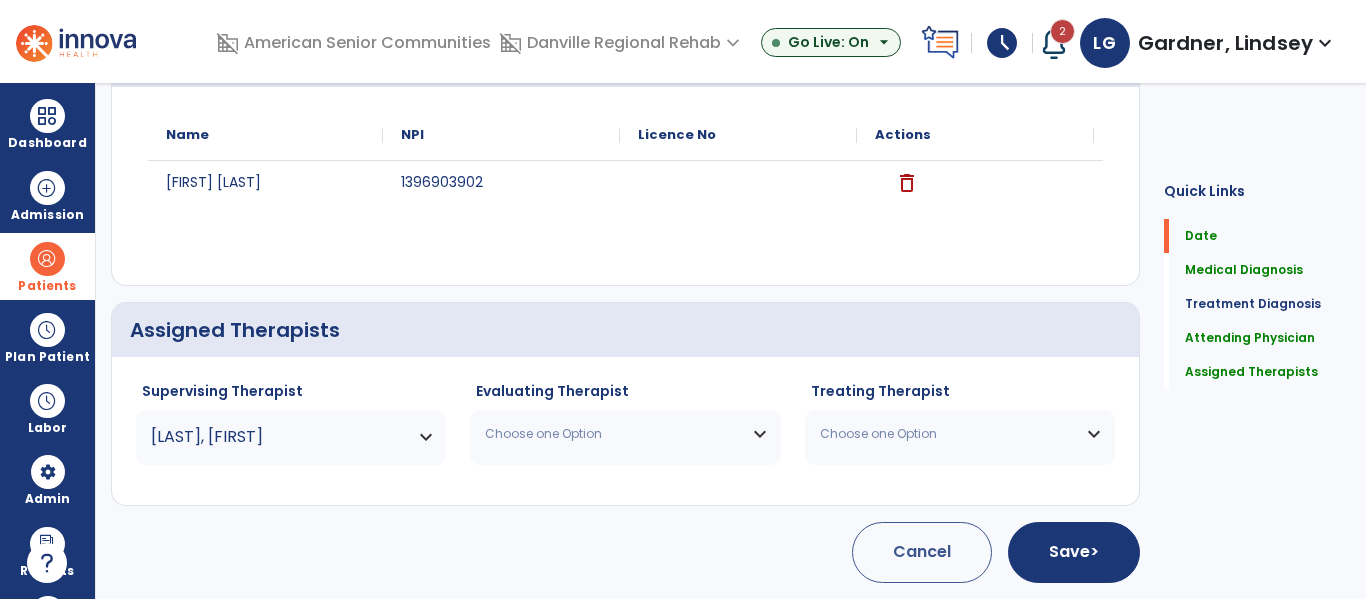 click on "Choose one Option" at bounding box center [625, 434] 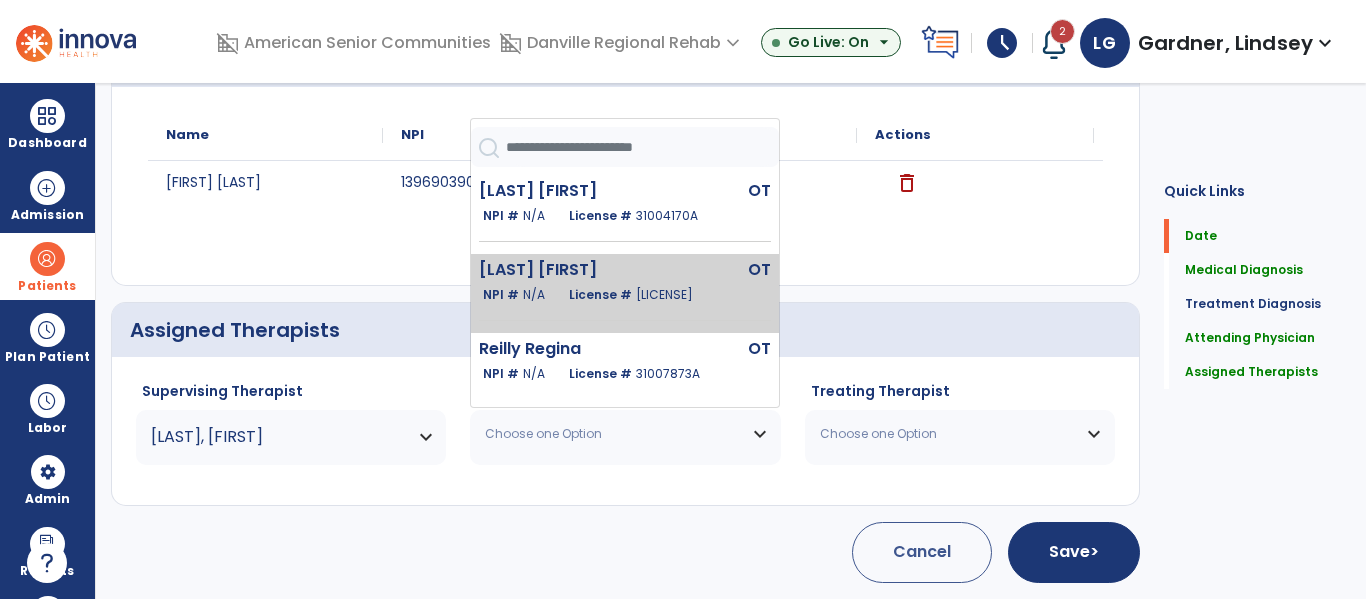 click on "License #  [LICENSE]" 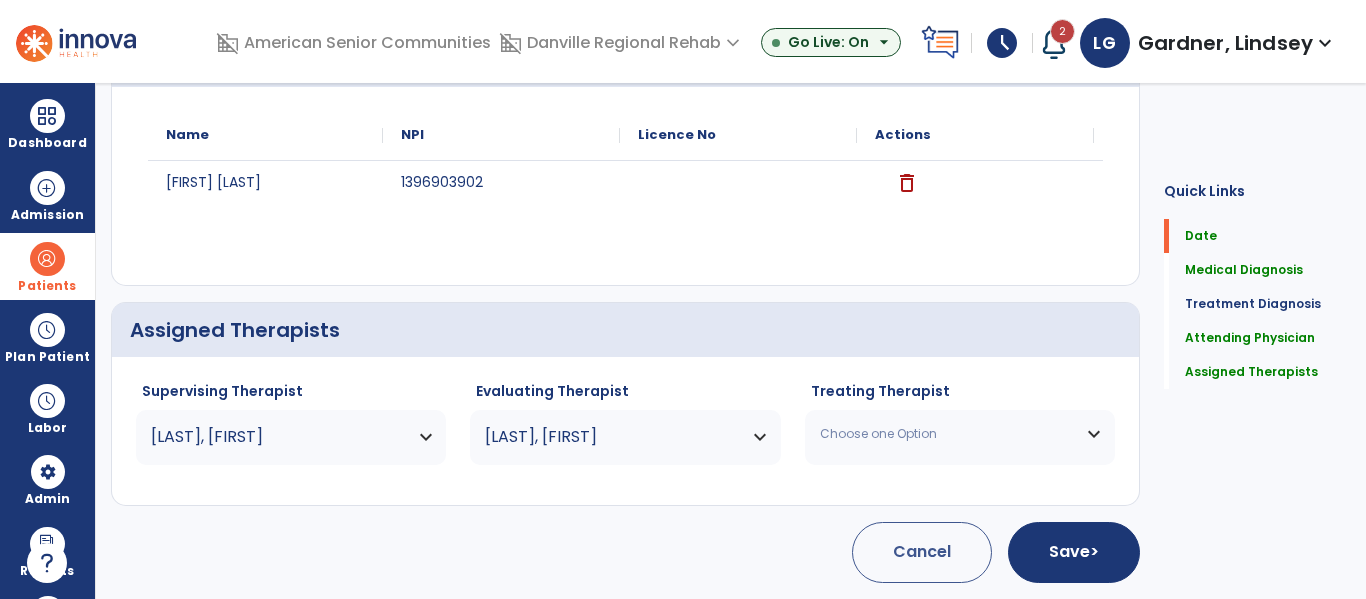 click on "Choose one Option" at bounding box center (947, 434) 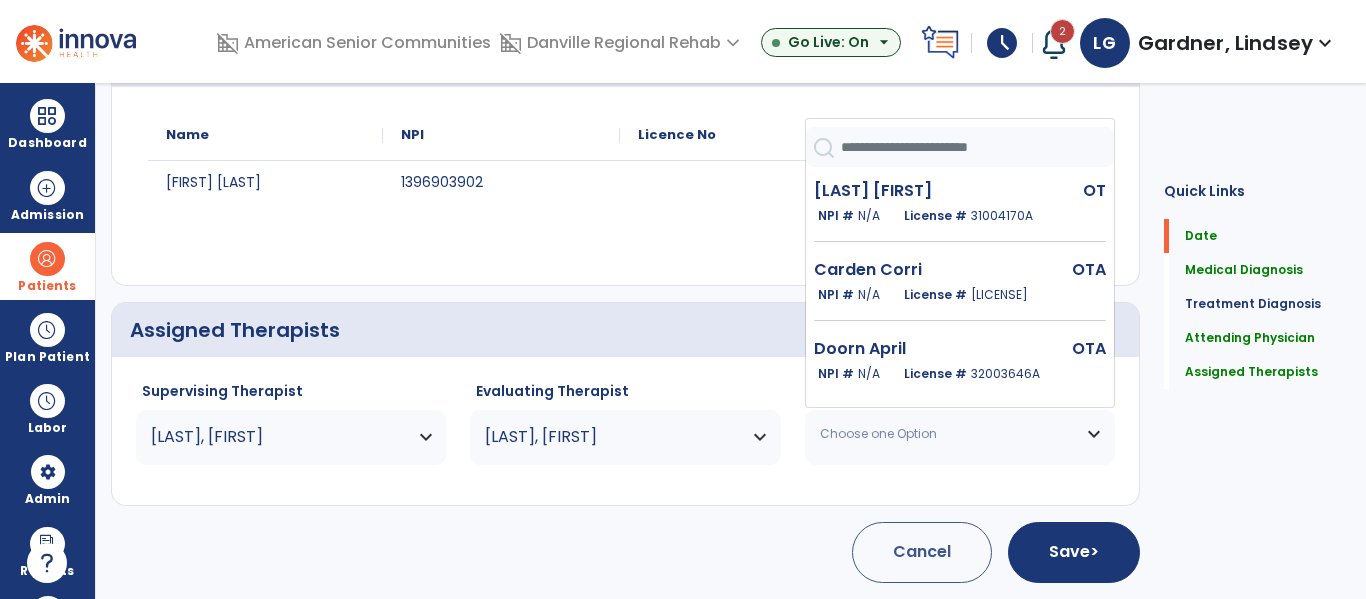 click 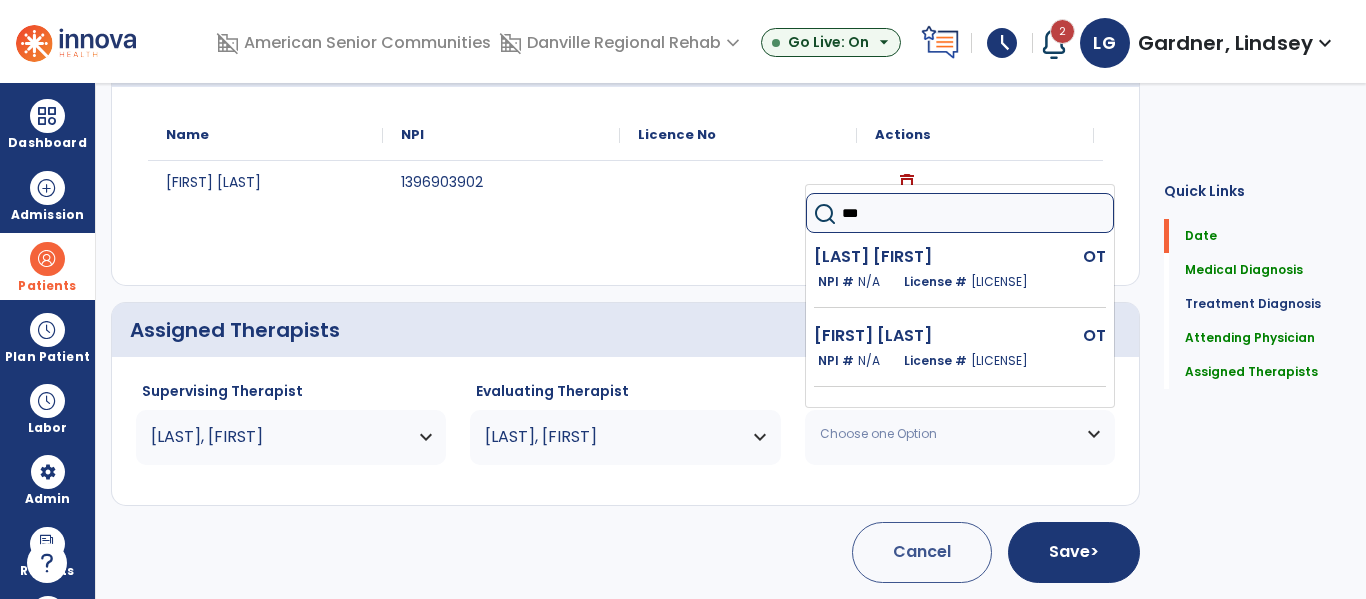 type on "****" 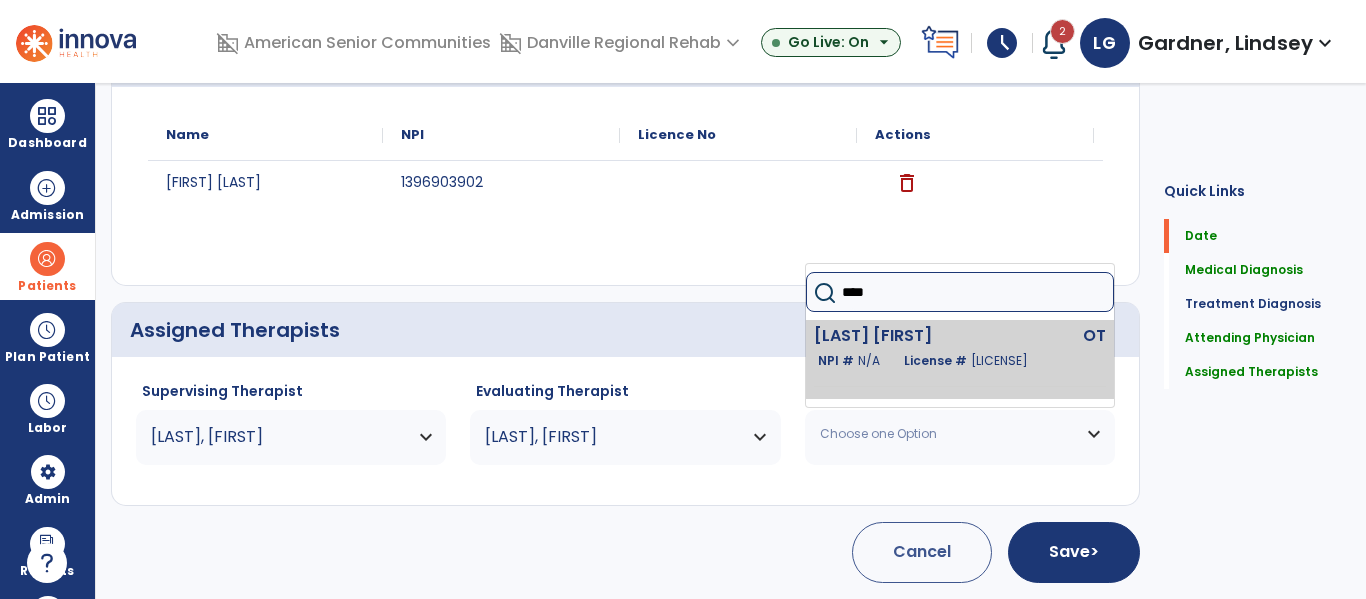 click on "License #  [LICENSE]" 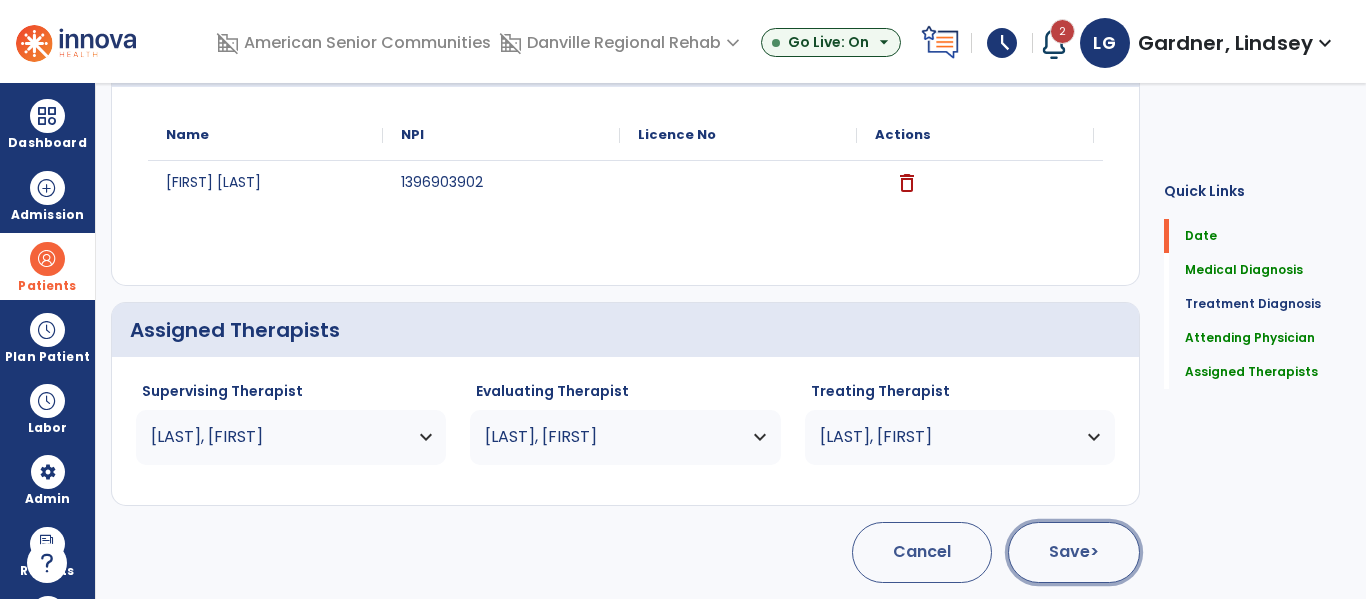 click on "Save  >" 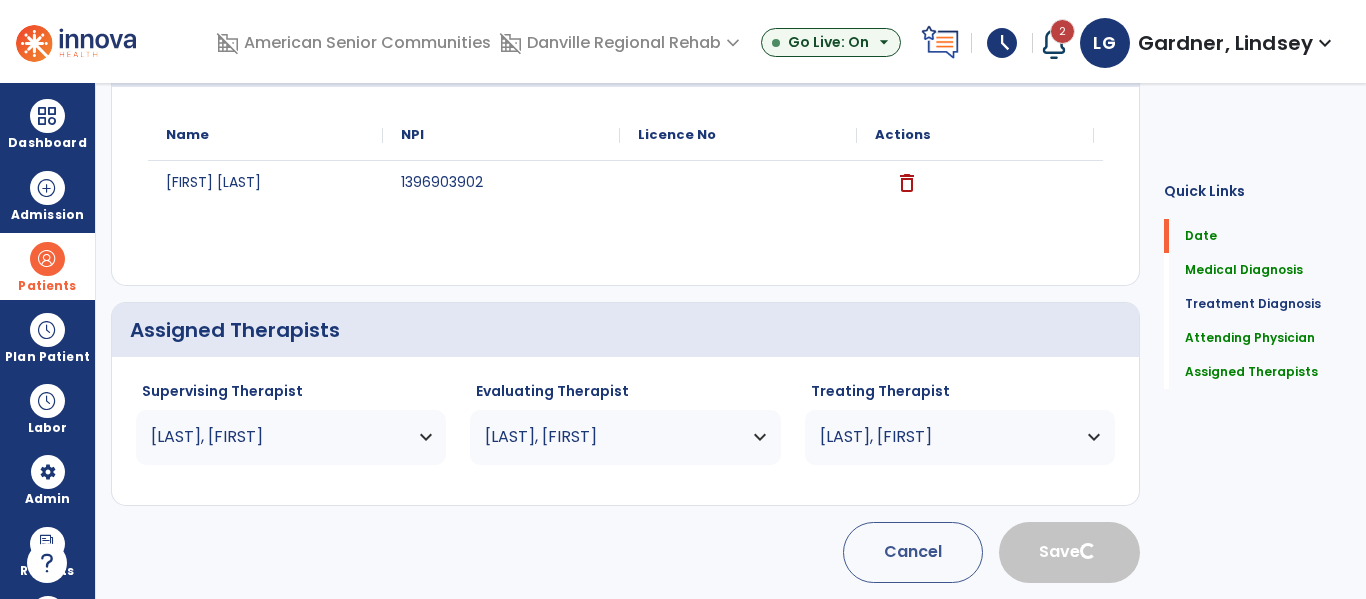 type 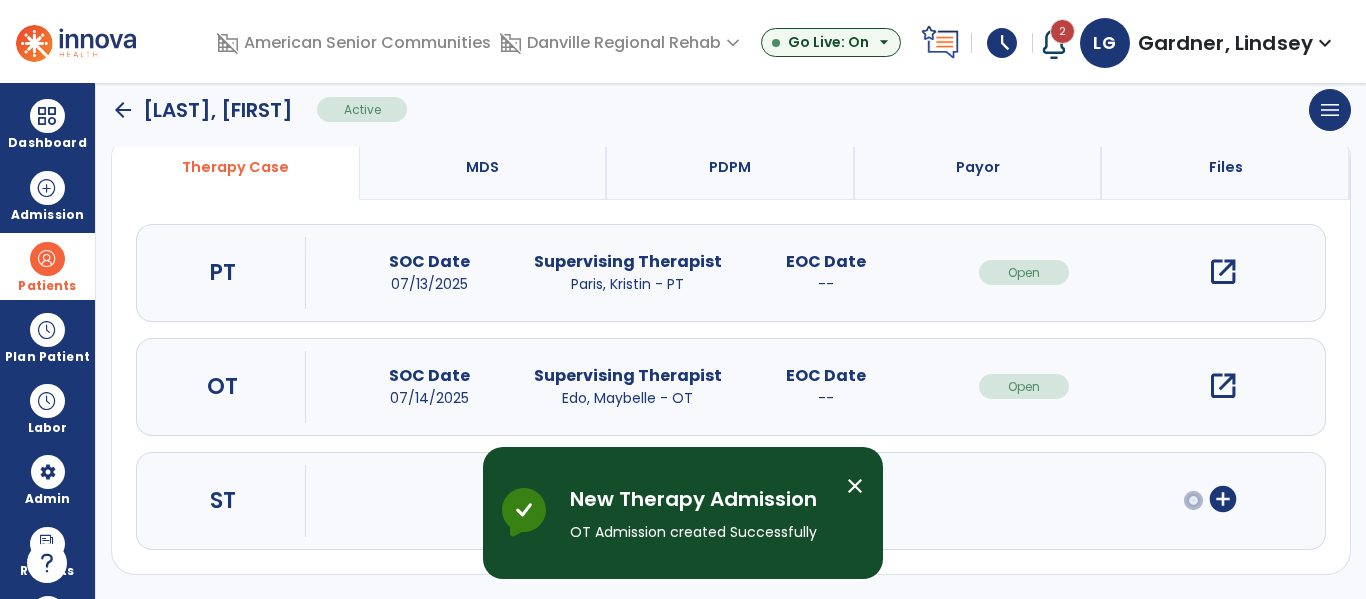 scroll, scrollTop: 162, scrollLeft: 0, axis: vertical 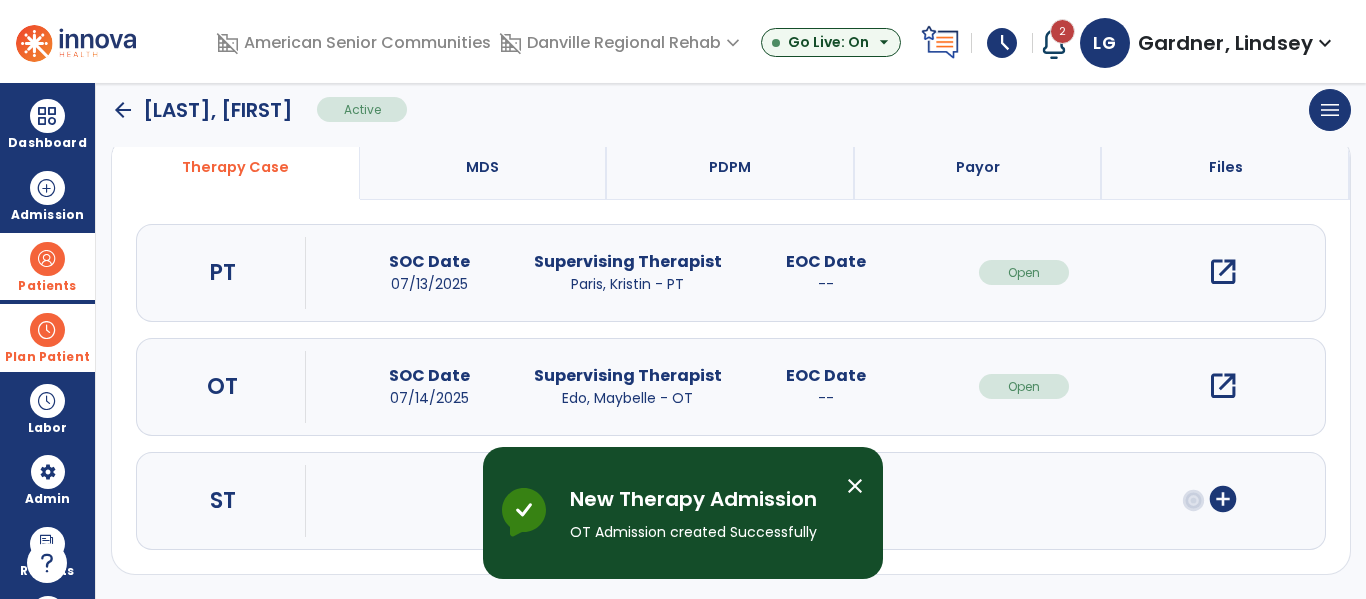 click at bounding box center (47, 330) 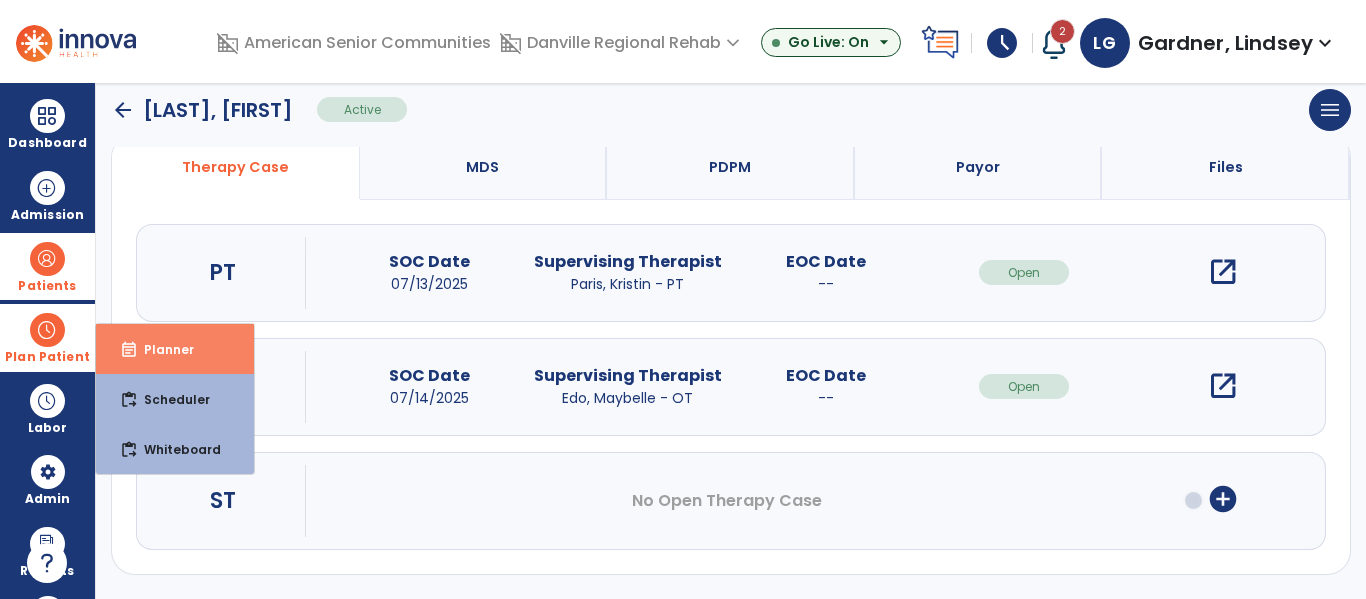 click on "event_note" at bounding box center (129, 350) 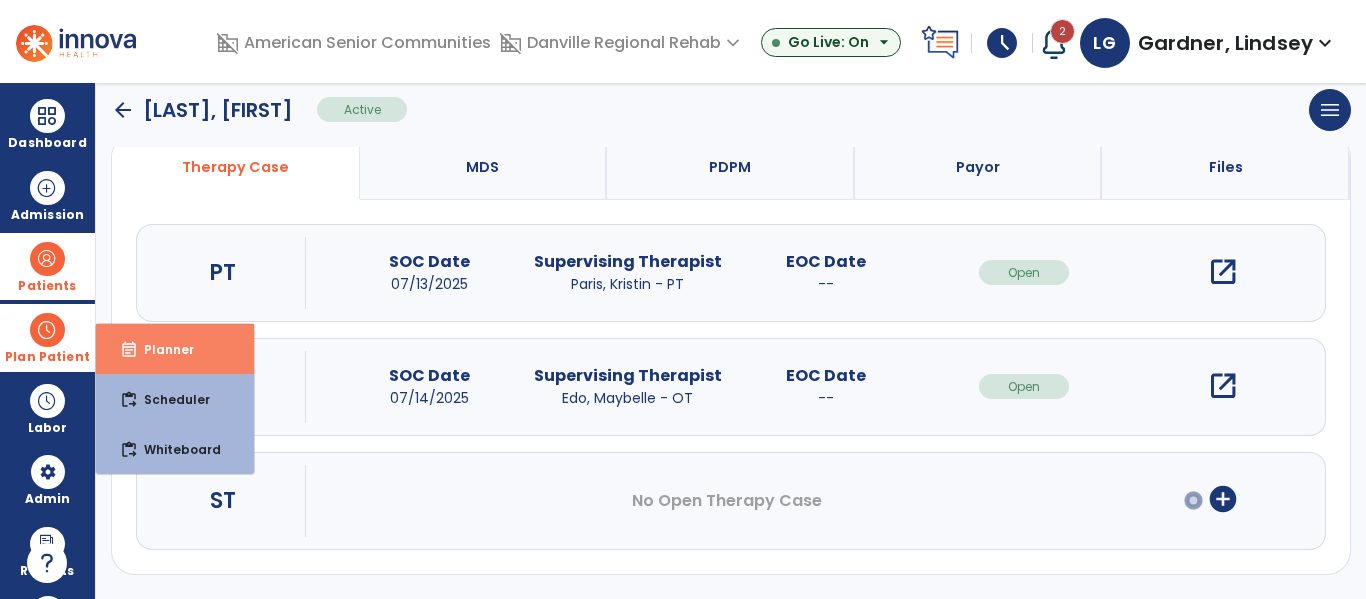 scroll, scrollTop: 53, scrollLeft: 0, axis: vertical 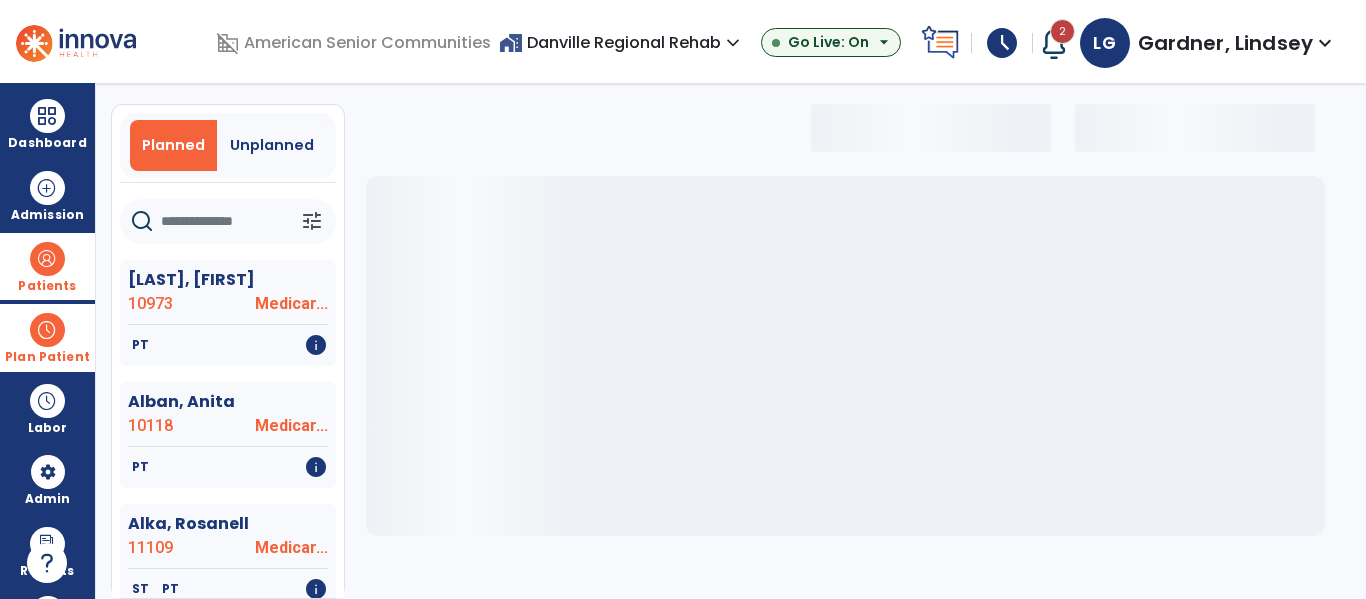 select on "***" 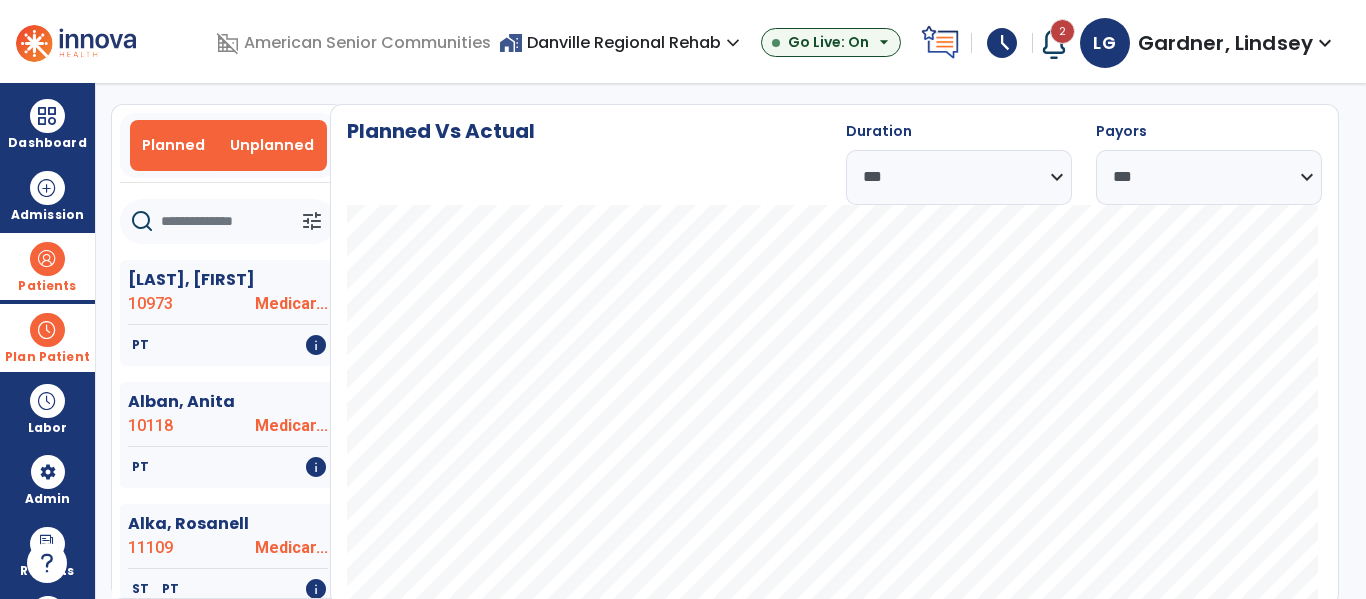 click on "Unplanned" at bounding box center [272, 145] 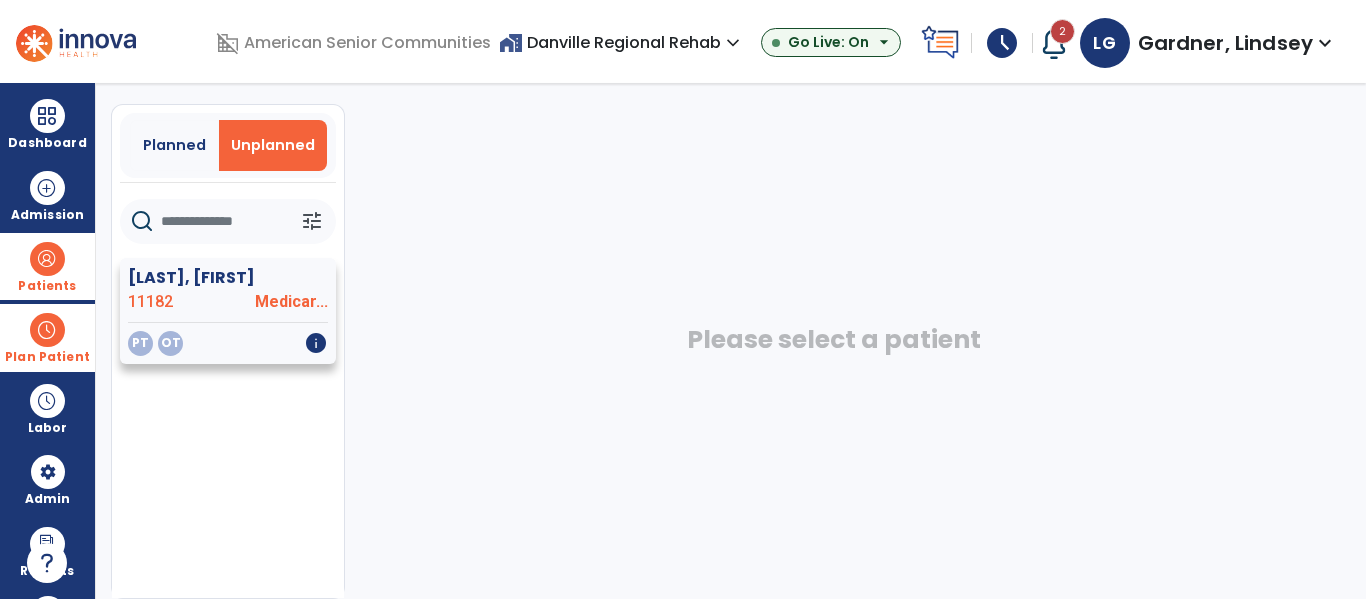 click on "PT   OT   info" 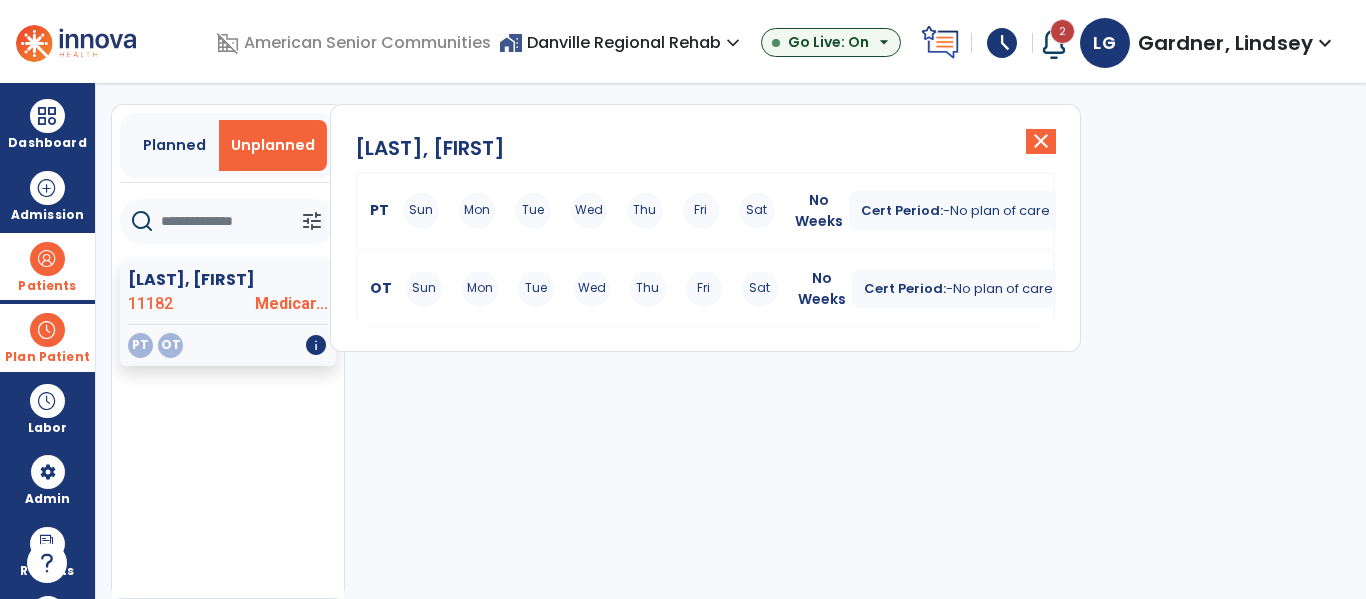 click on "PT" at bounding box center [375, 210] 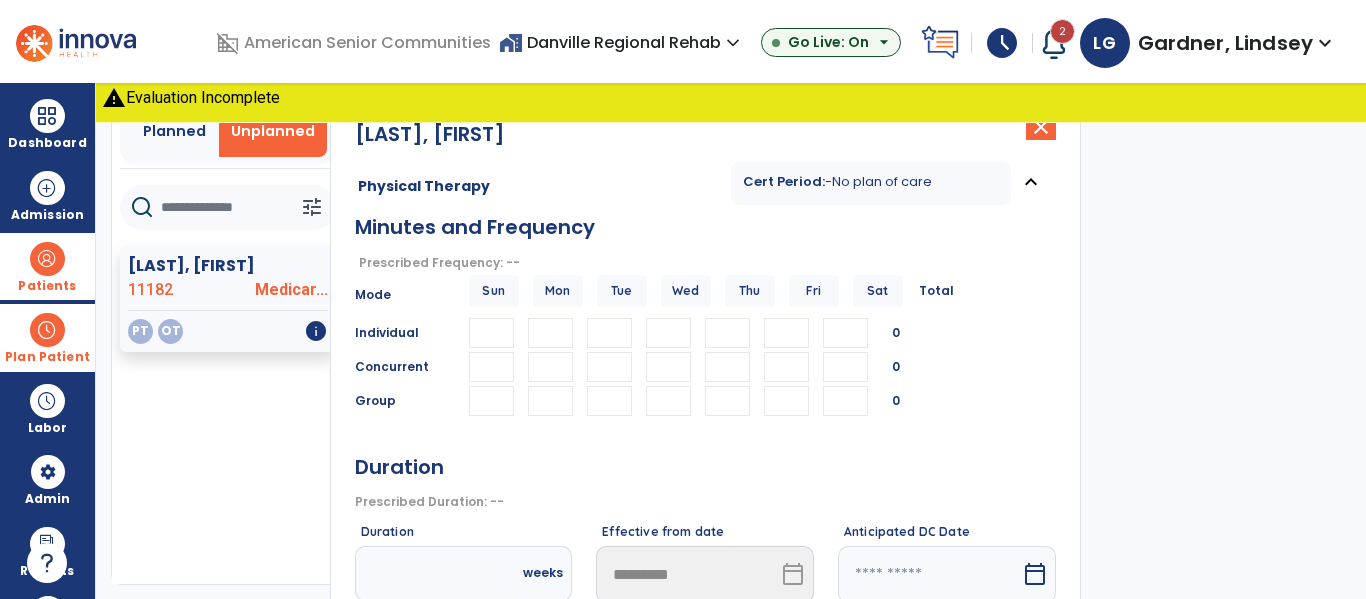 scroll, scrollTop: 108, scrollLeft: 0, axis: vertical 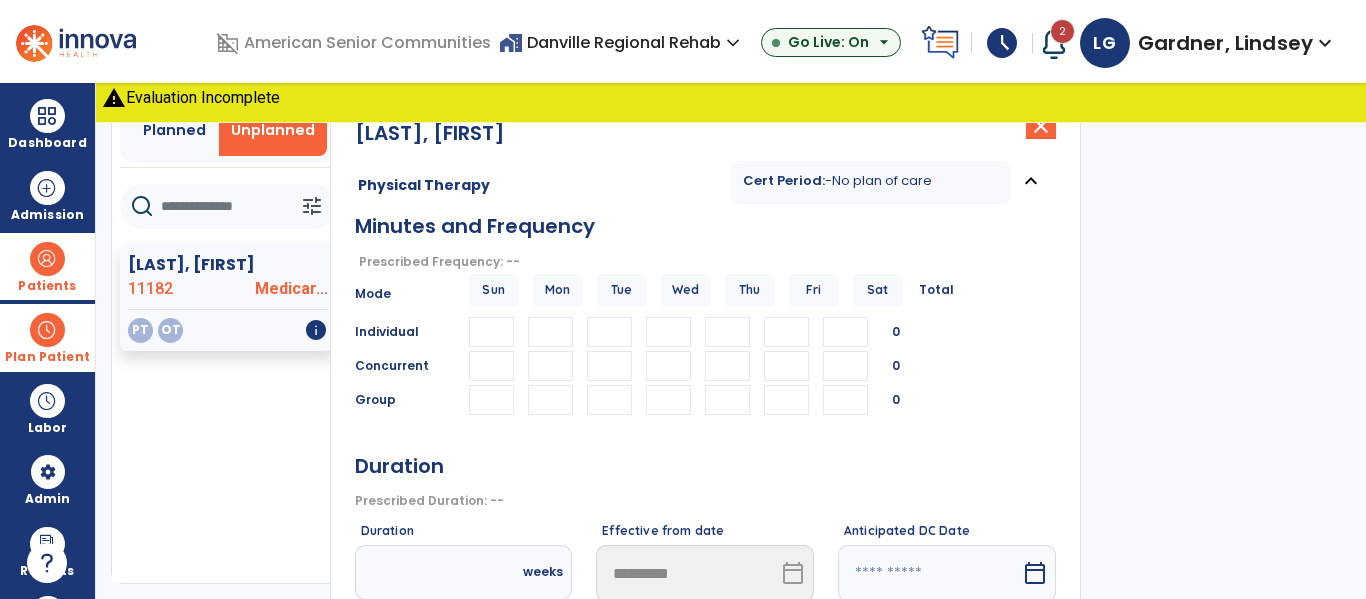 click at bounding box center (491, 332) 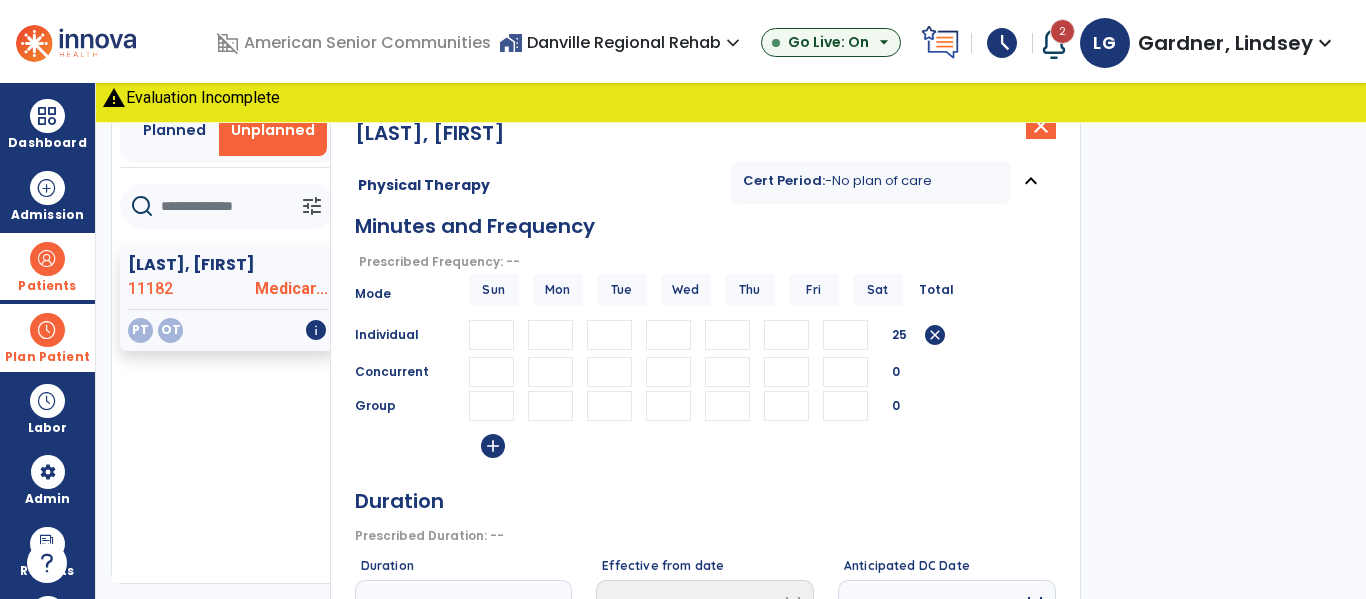 type on "**" 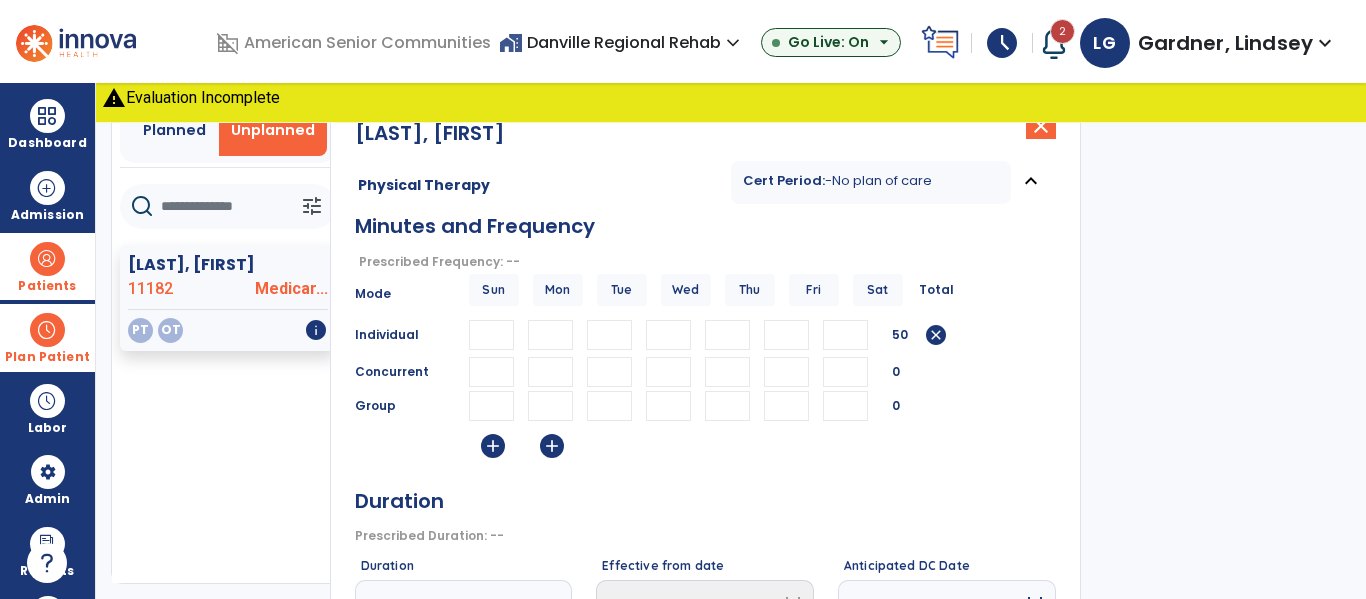 type on "**" 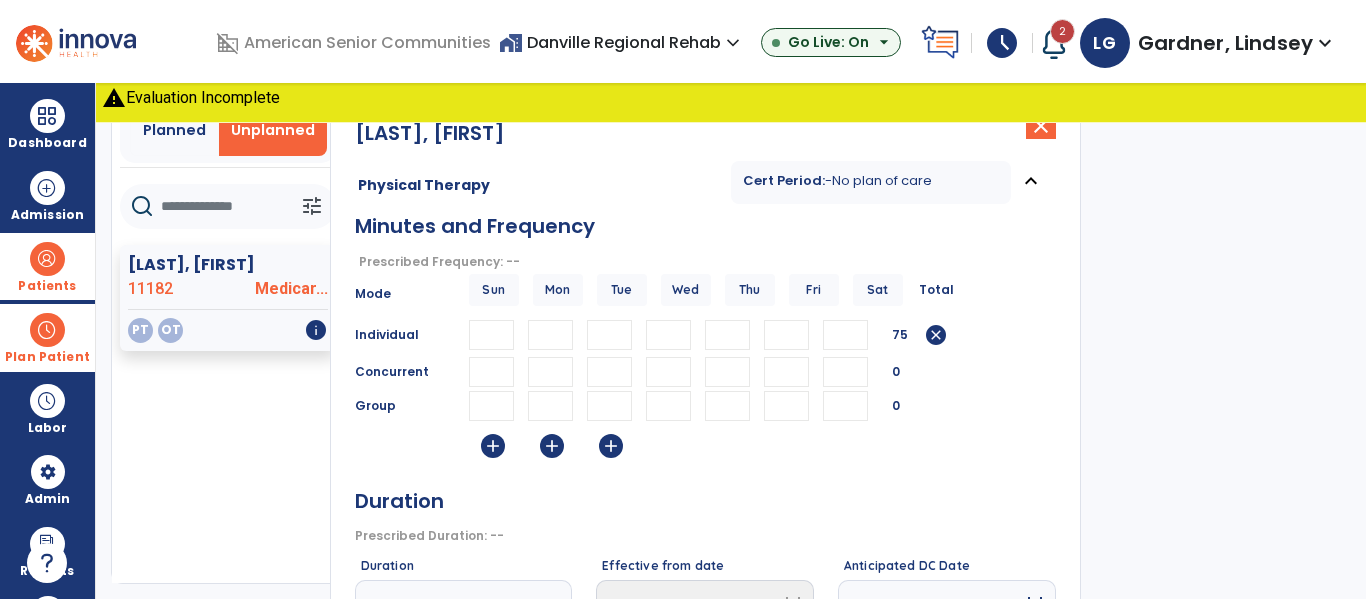 type on "**" 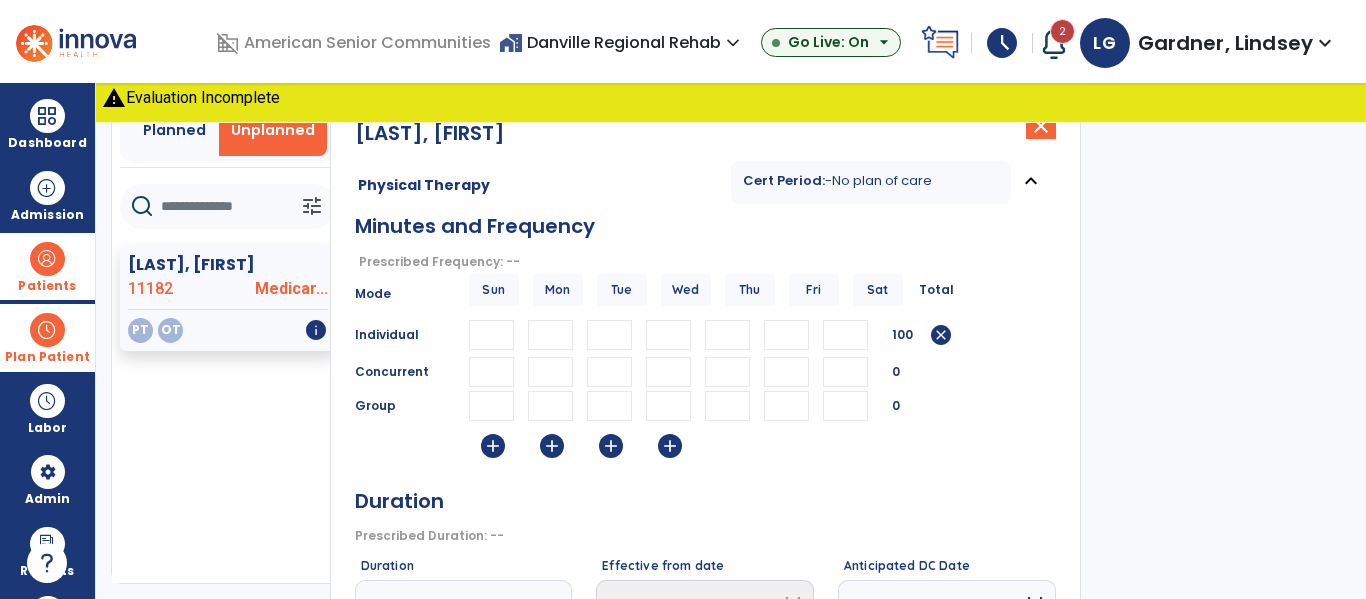type on "**" 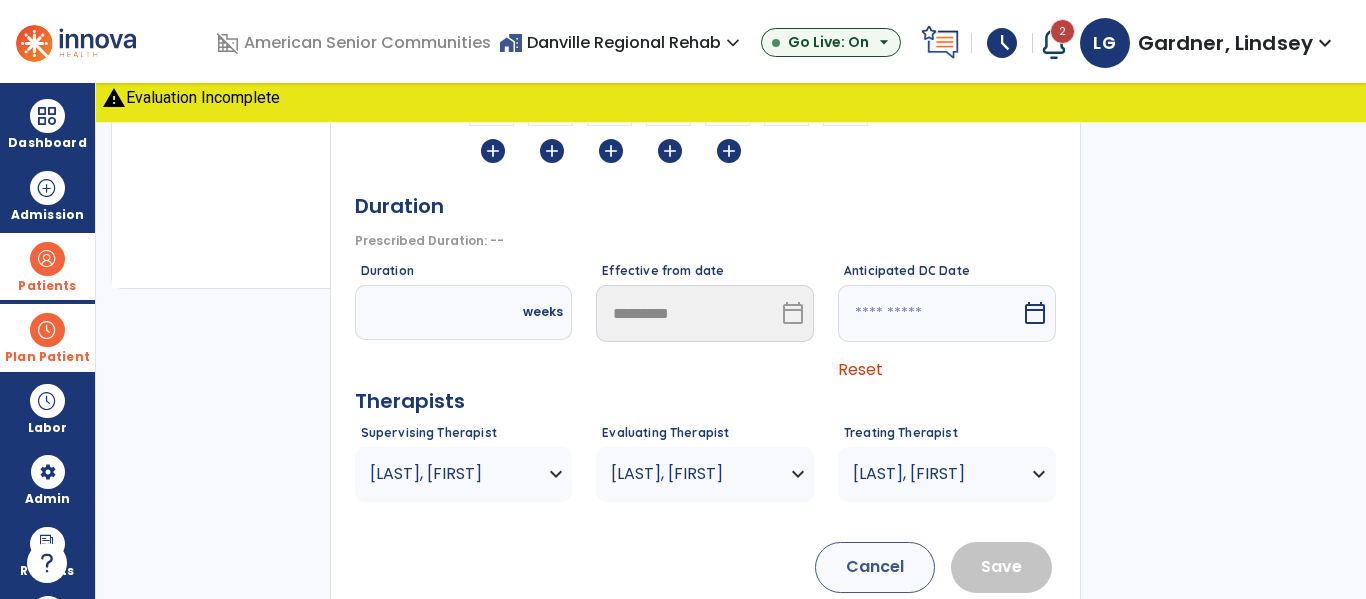 scroll, scrollTop: 407, scrollLeft: 0, axis: vertical 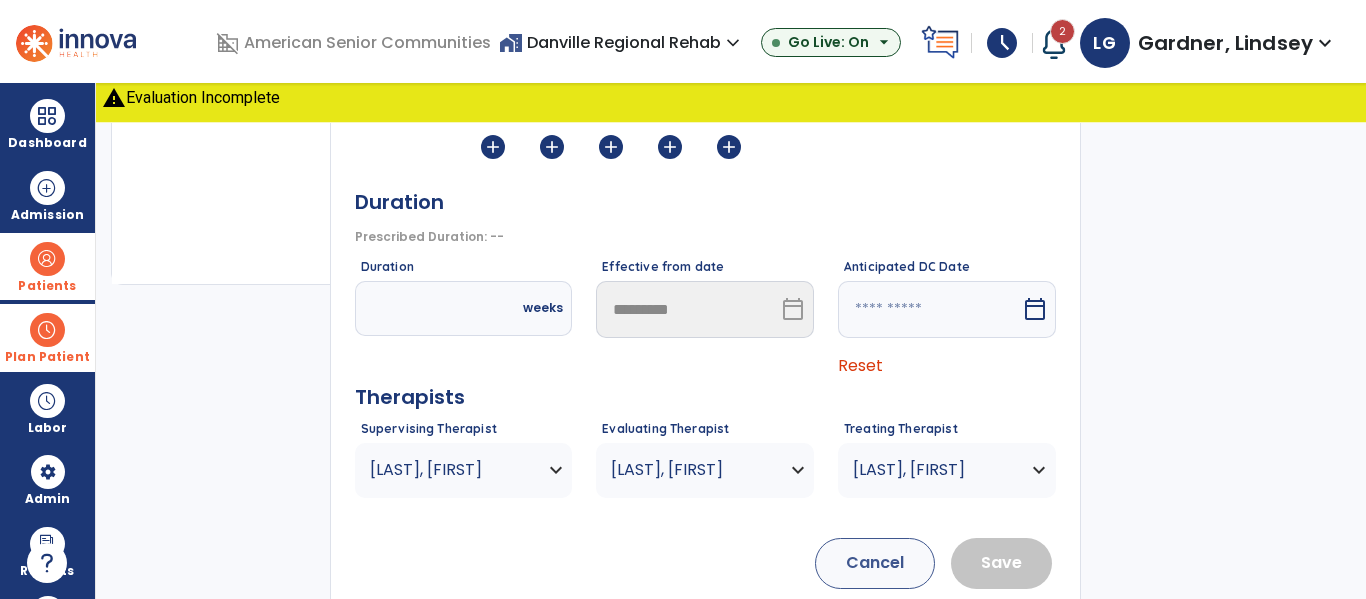 type on "**" 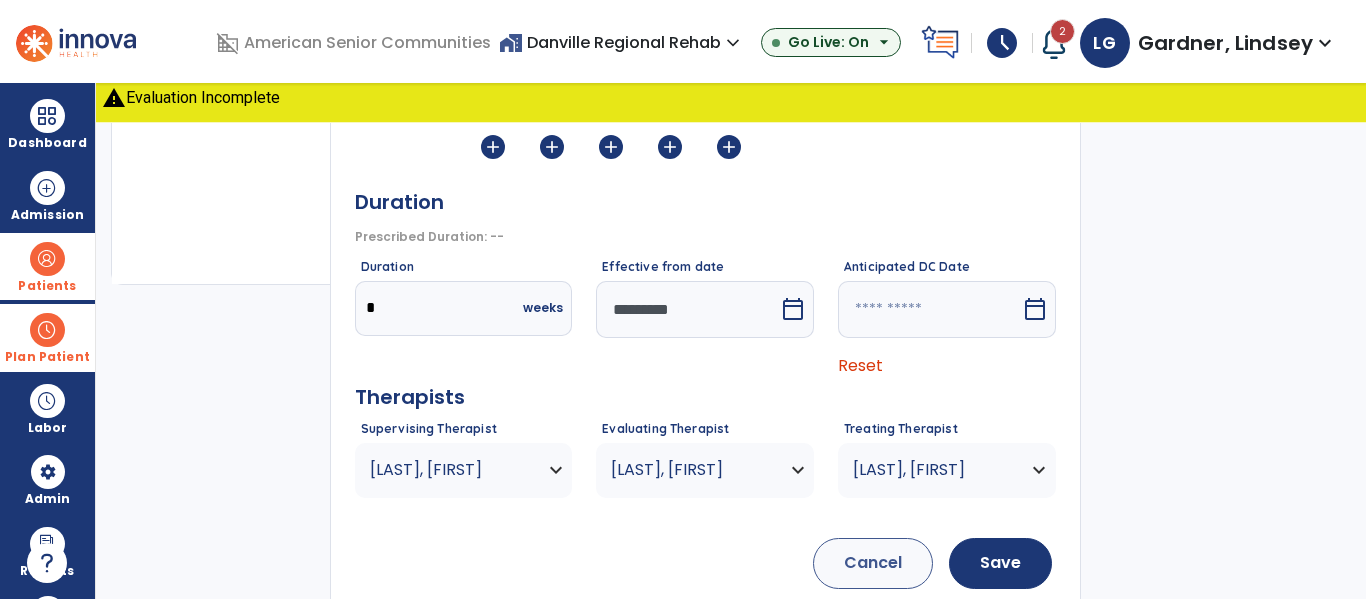type on "*" 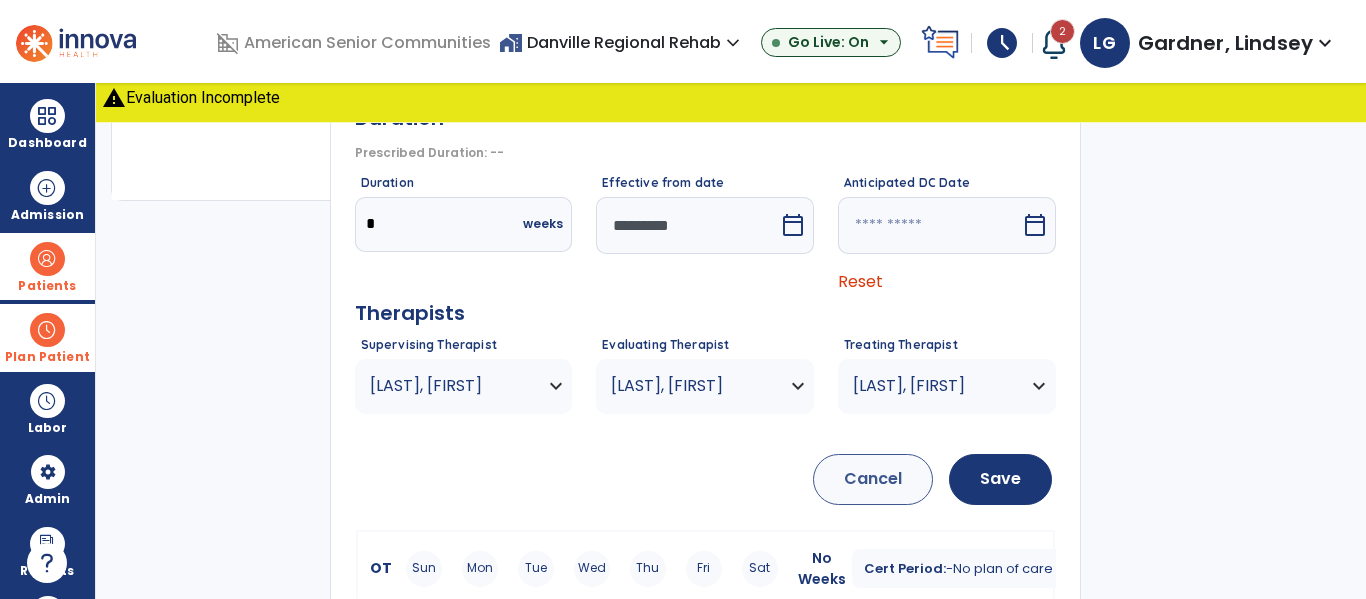 scroll, scrollTop: 524, scrollLeft: 0, axis: vertical 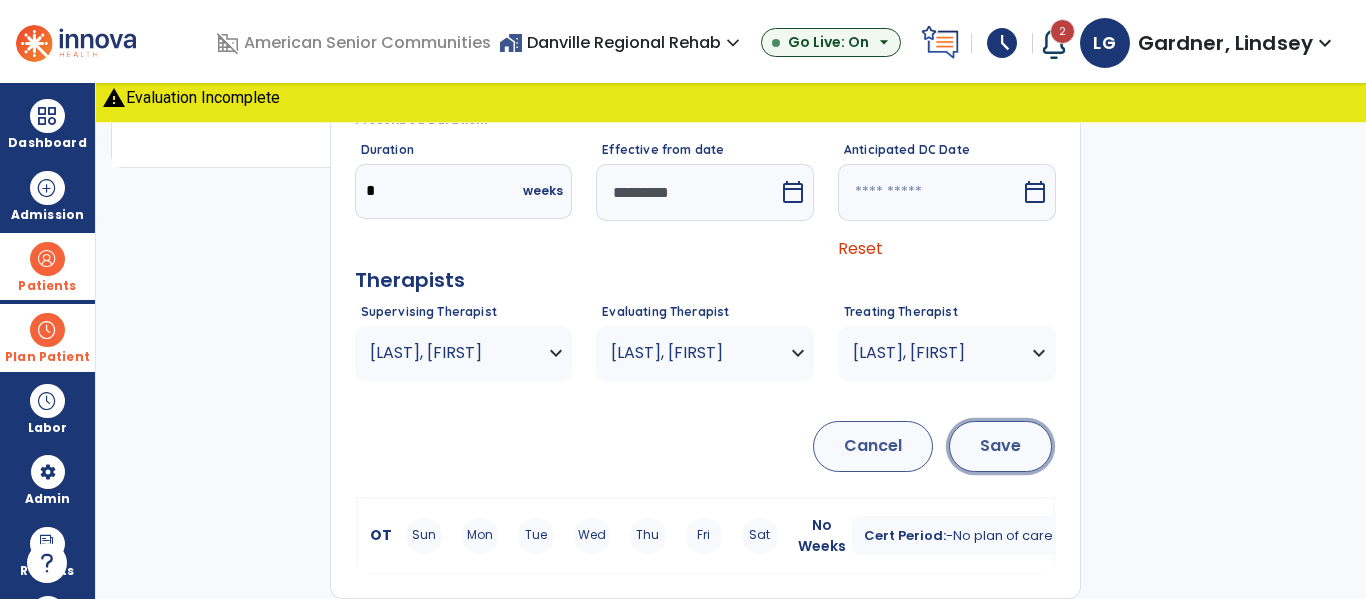 click on "Save" at bounding box center [1000, 446] 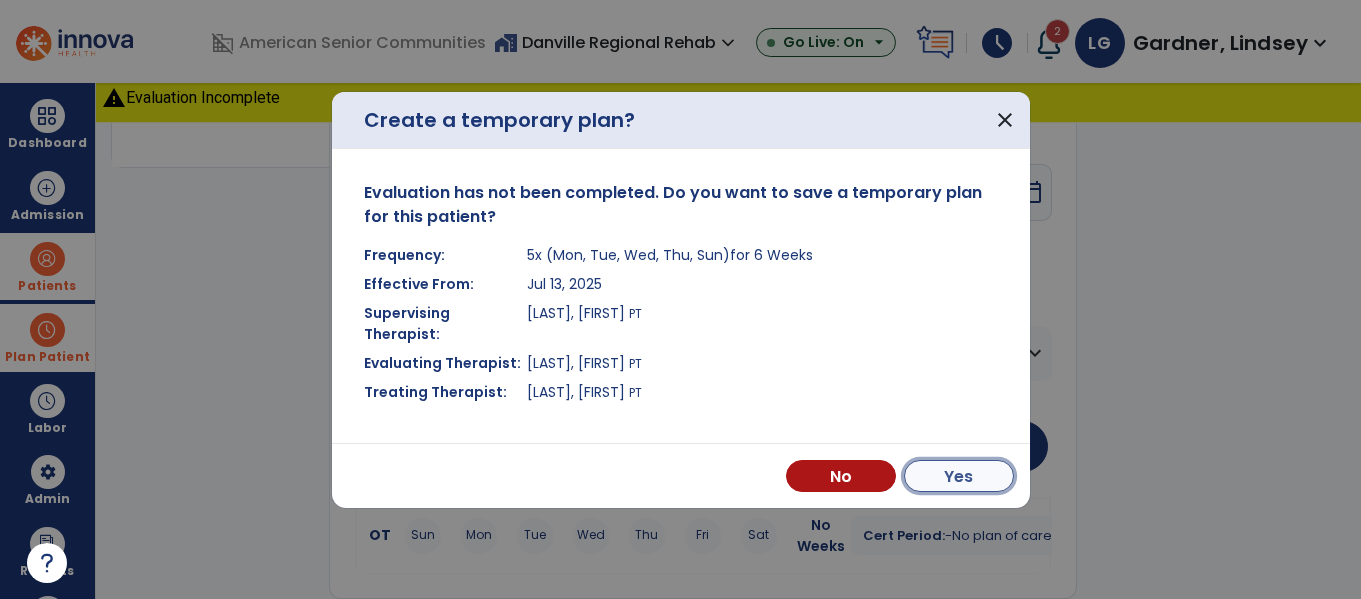click on "Yes" at bounding box center [959, 476] 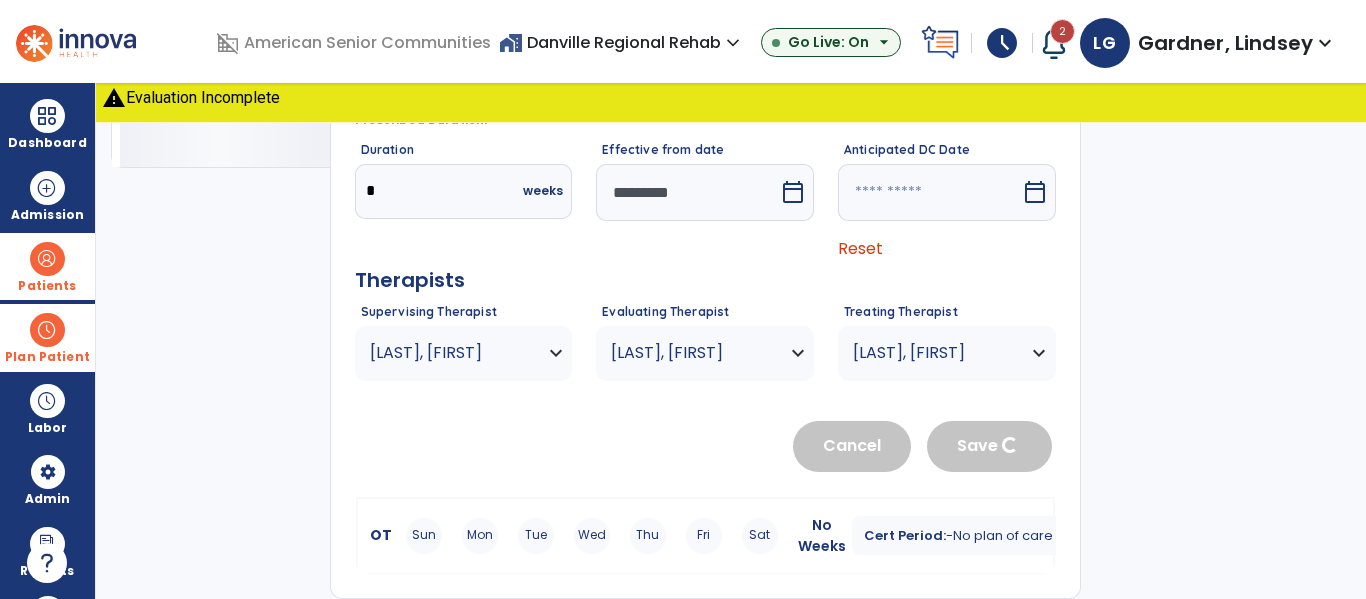 type 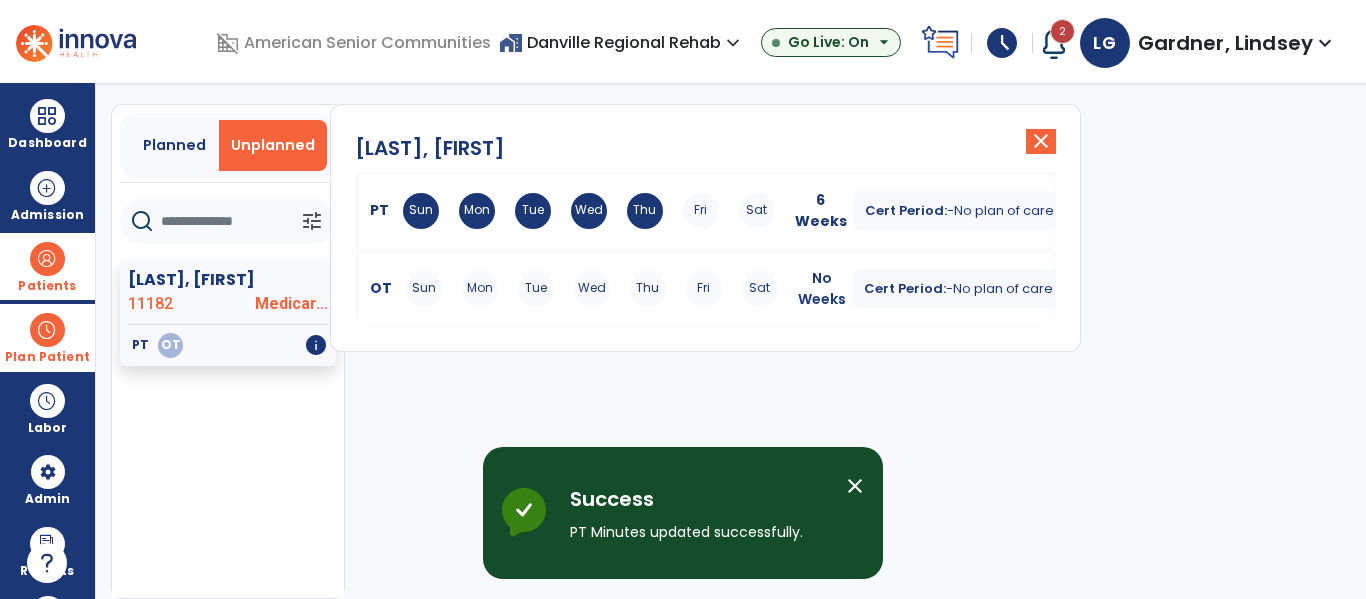 scroll, scrollTop: 53, scrollLeft: 0, axis: vertical 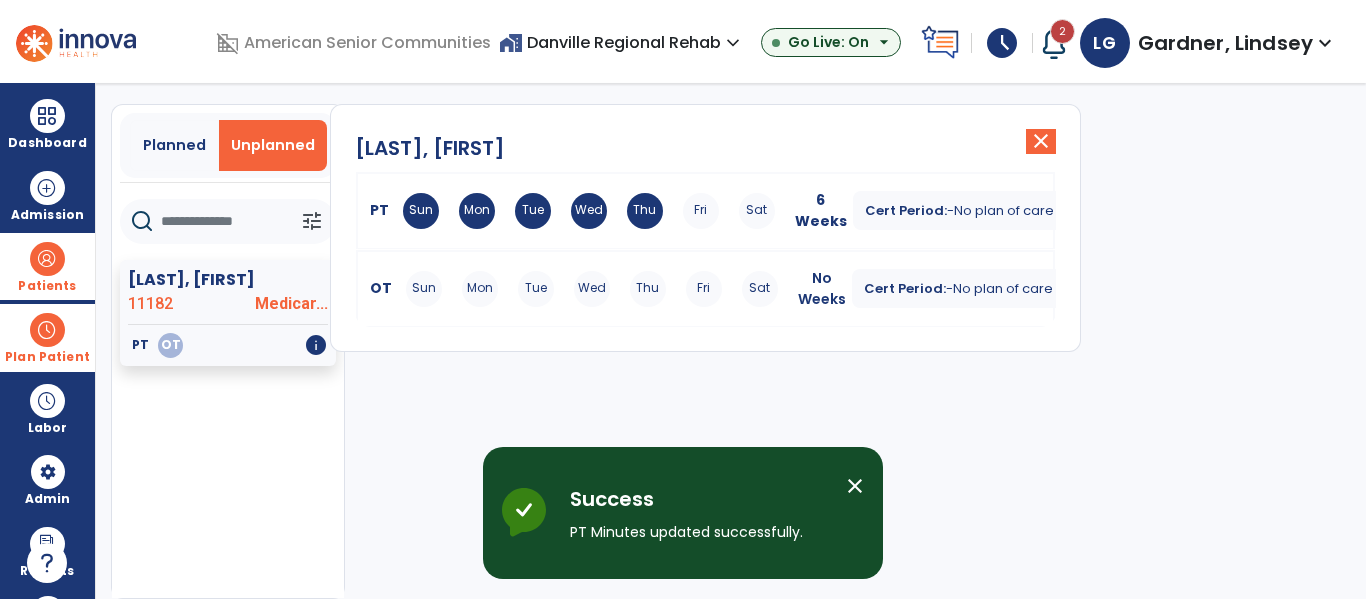 click on "OT Sun Mon Tue Wed Thu Fri Sat" at bounding box center [577, 289] 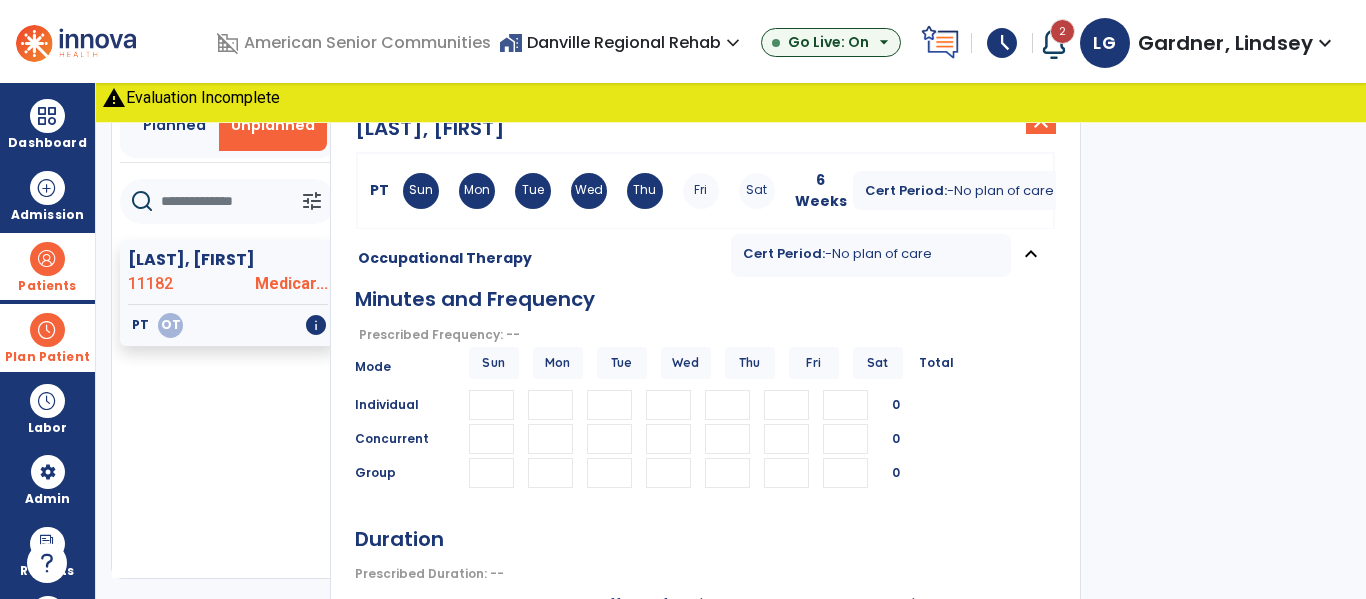 scroll, scrollTop: 119, scrollLeft: 0, axis: vertical 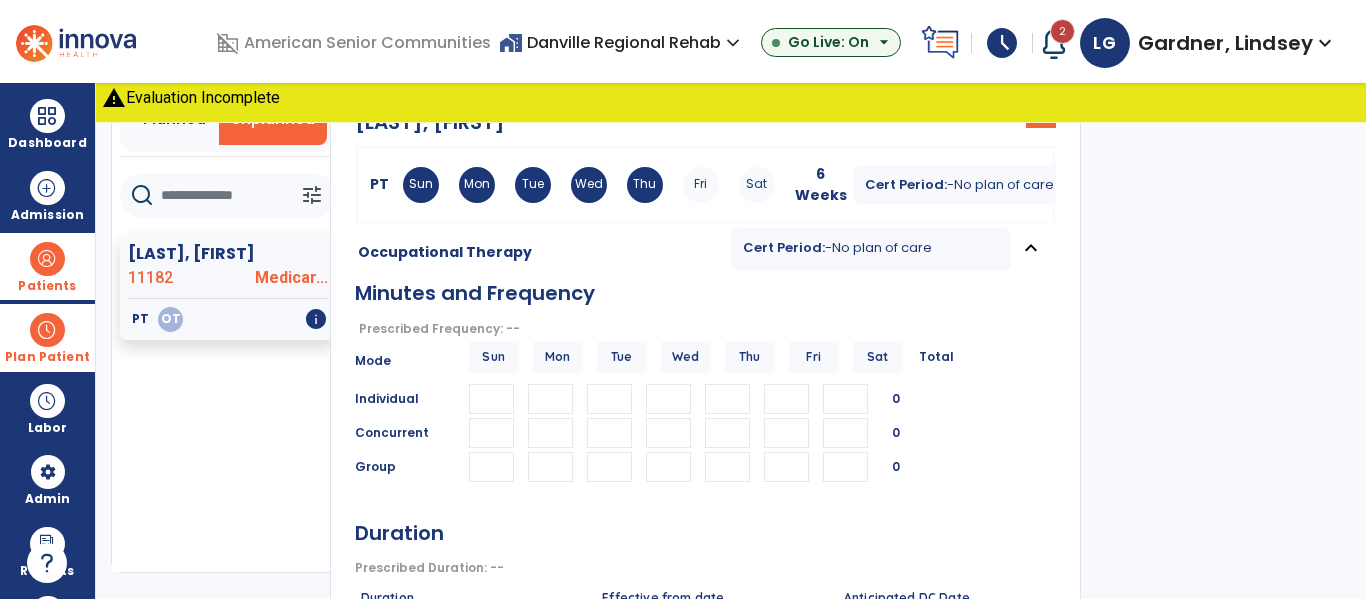 click at bounding box center [550, 399] 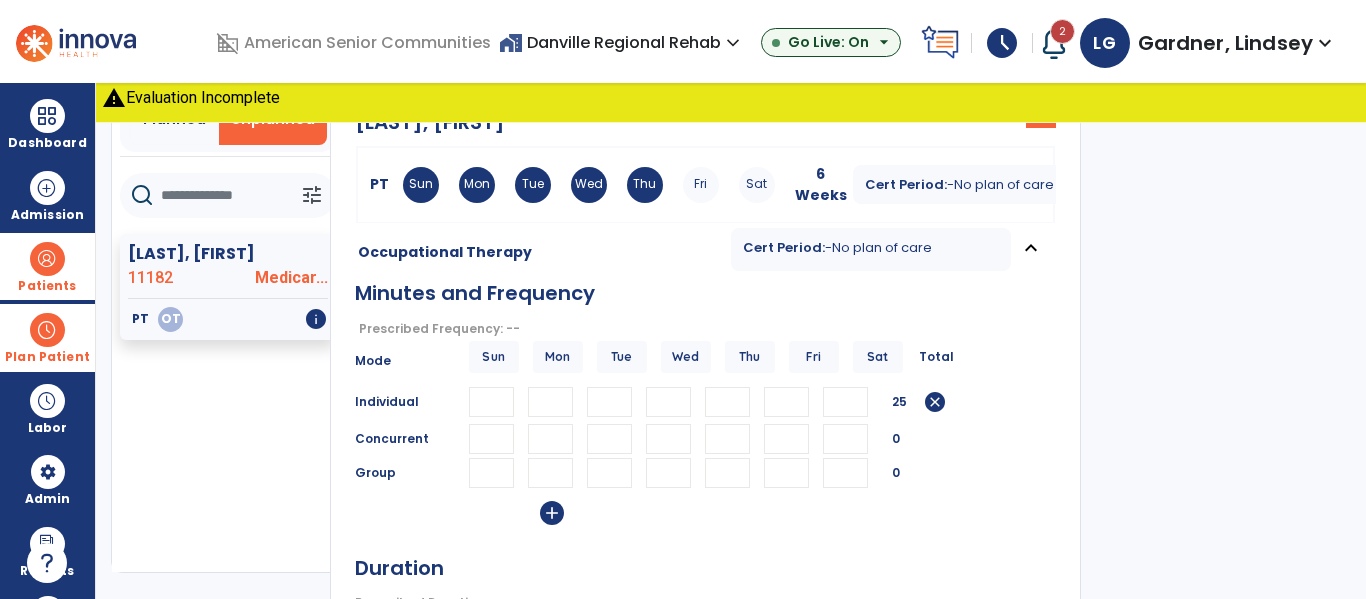 type on "**" 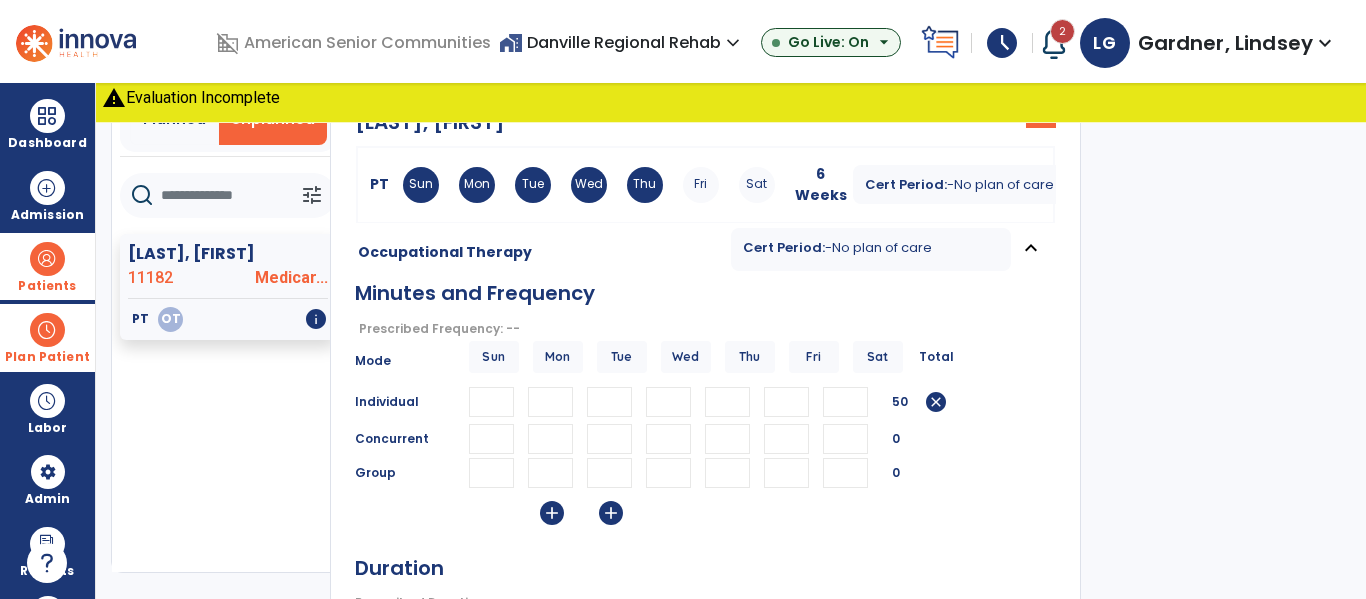 type on "**" 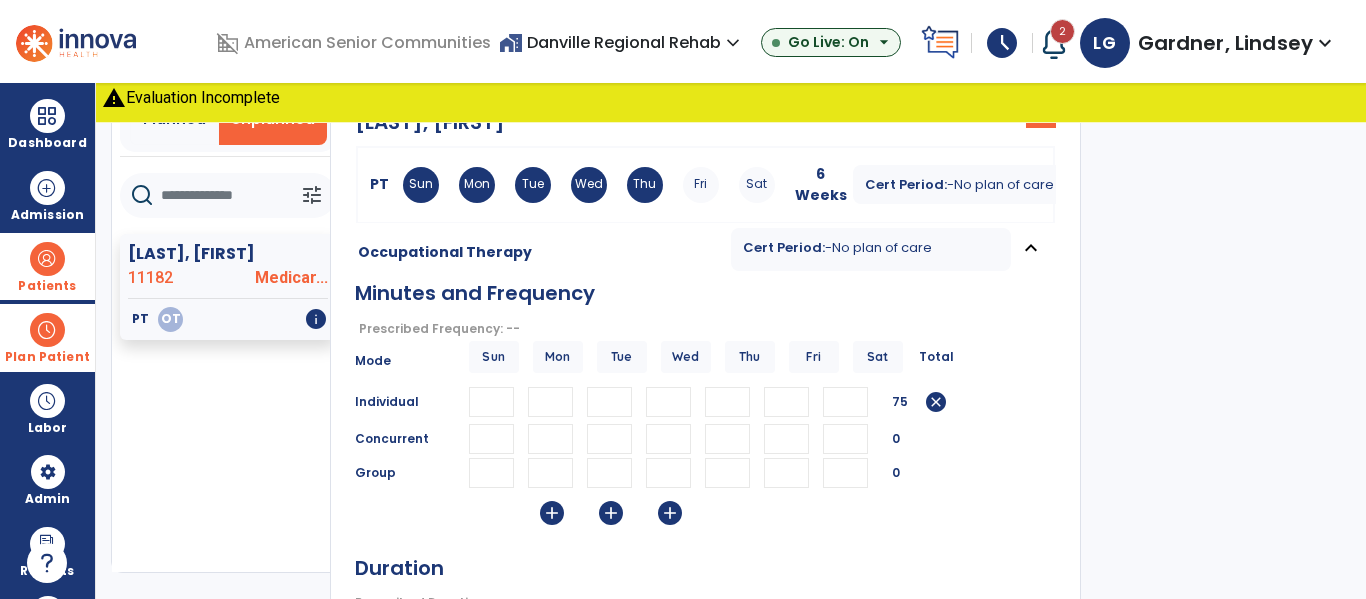 type on "**" 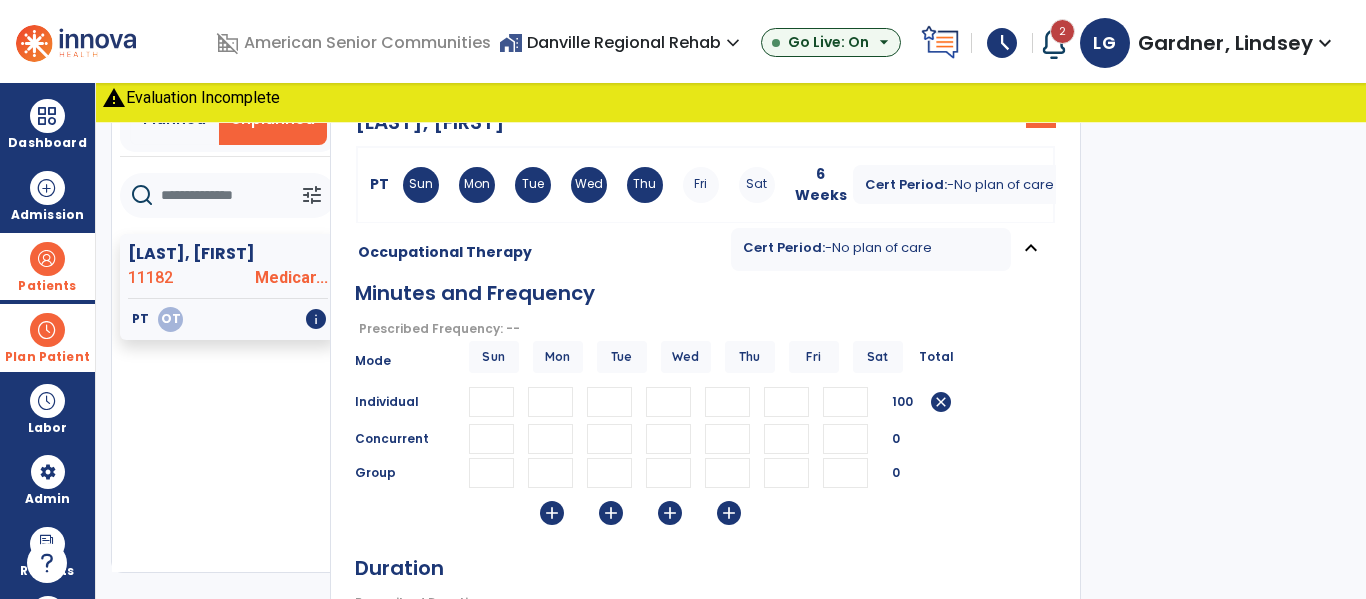 type on "**" 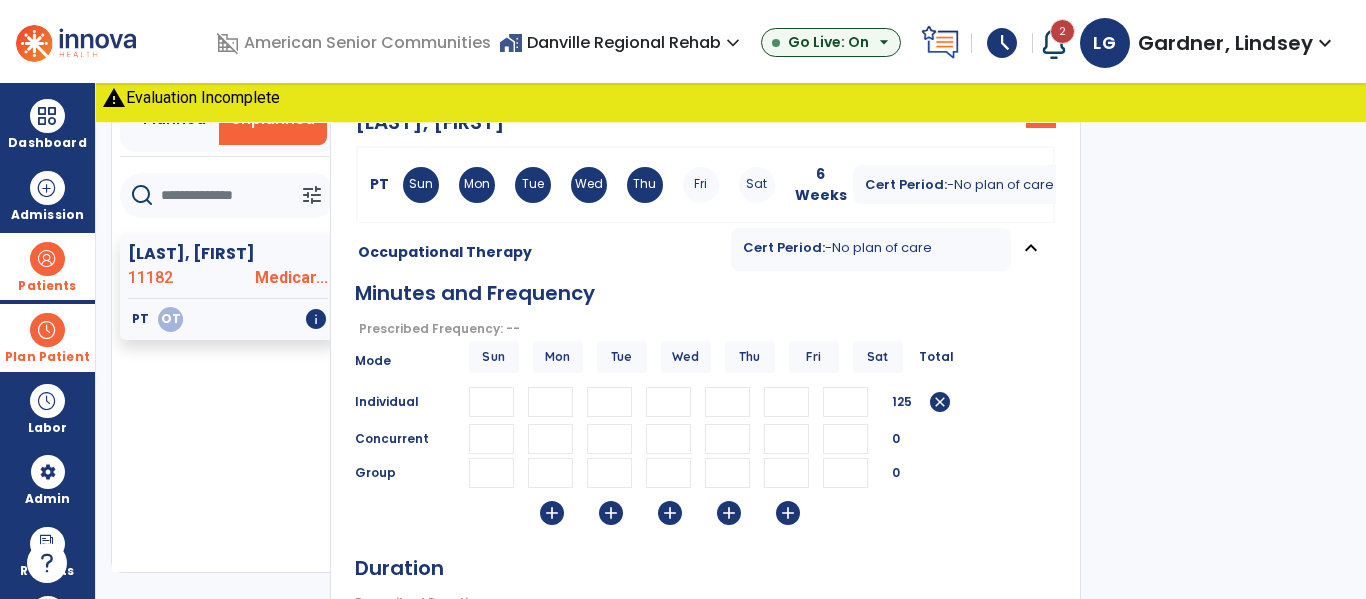 type on "**" 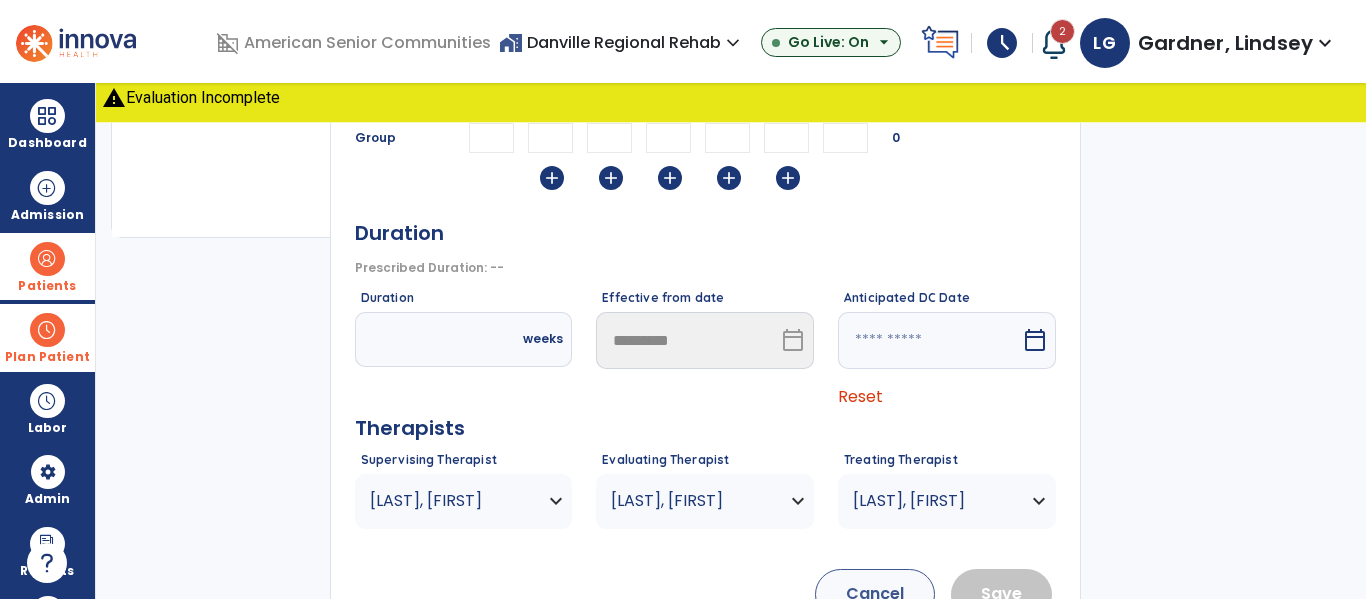 scroll, scrollTop: 463, scrollLeft: 0, axis: vertical 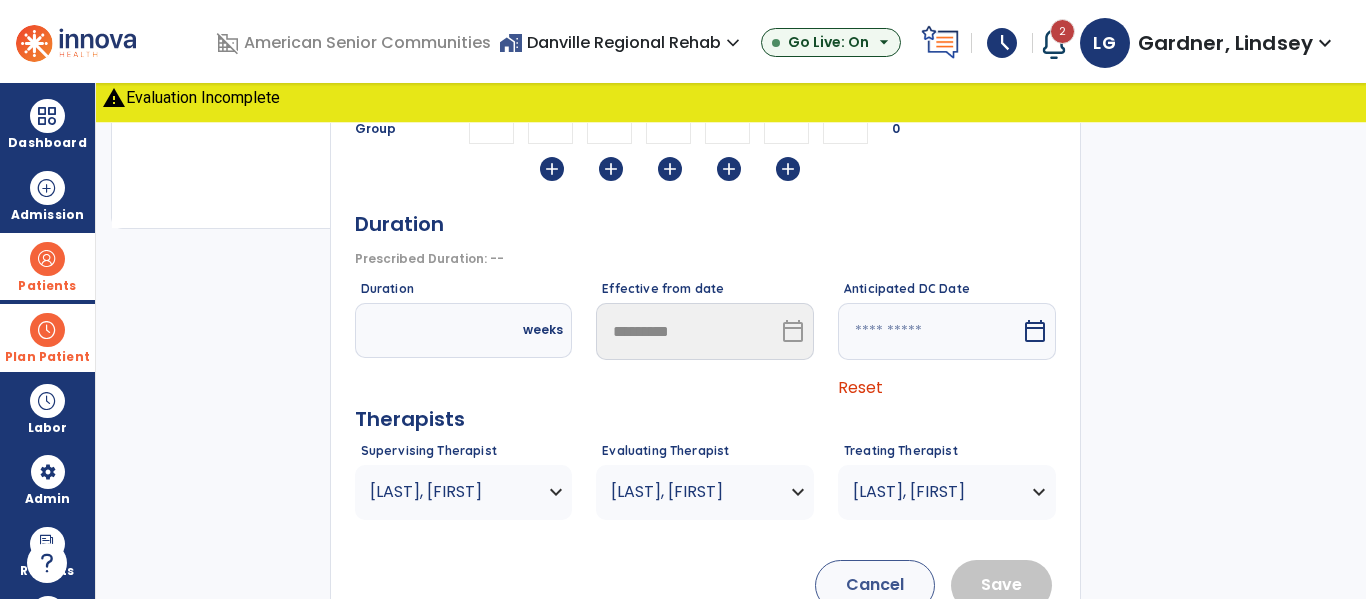 click on "weeks" at bounding box center (464, 330) 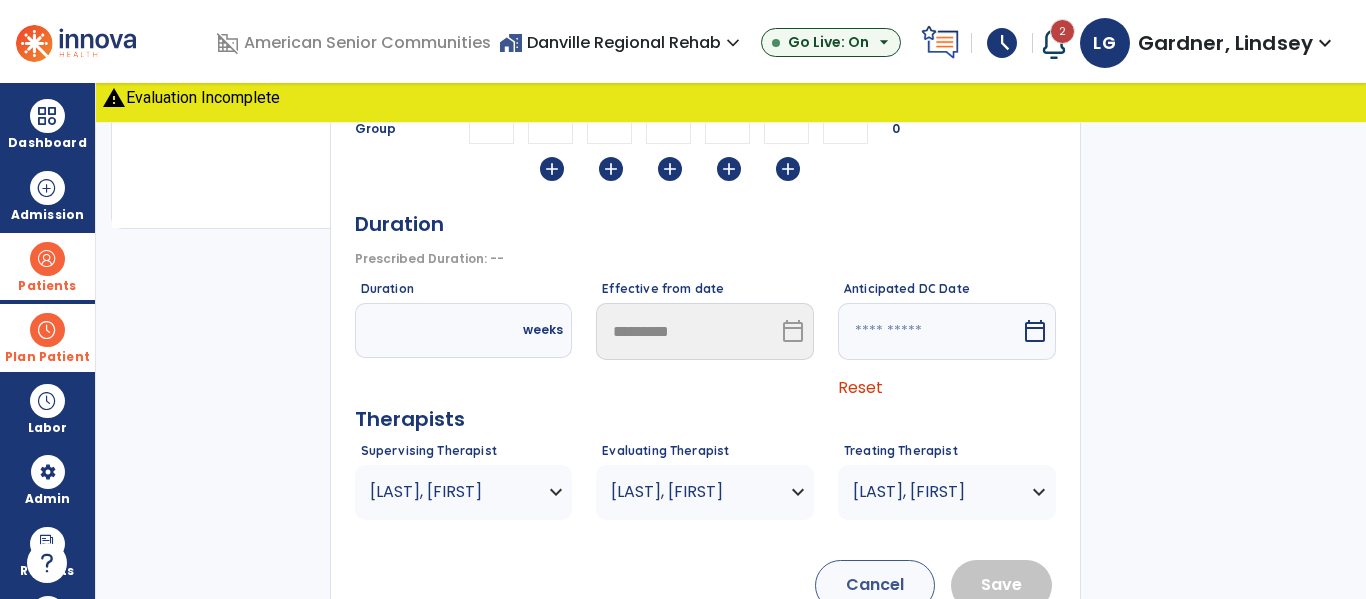 click at bounding box center [426, 330] 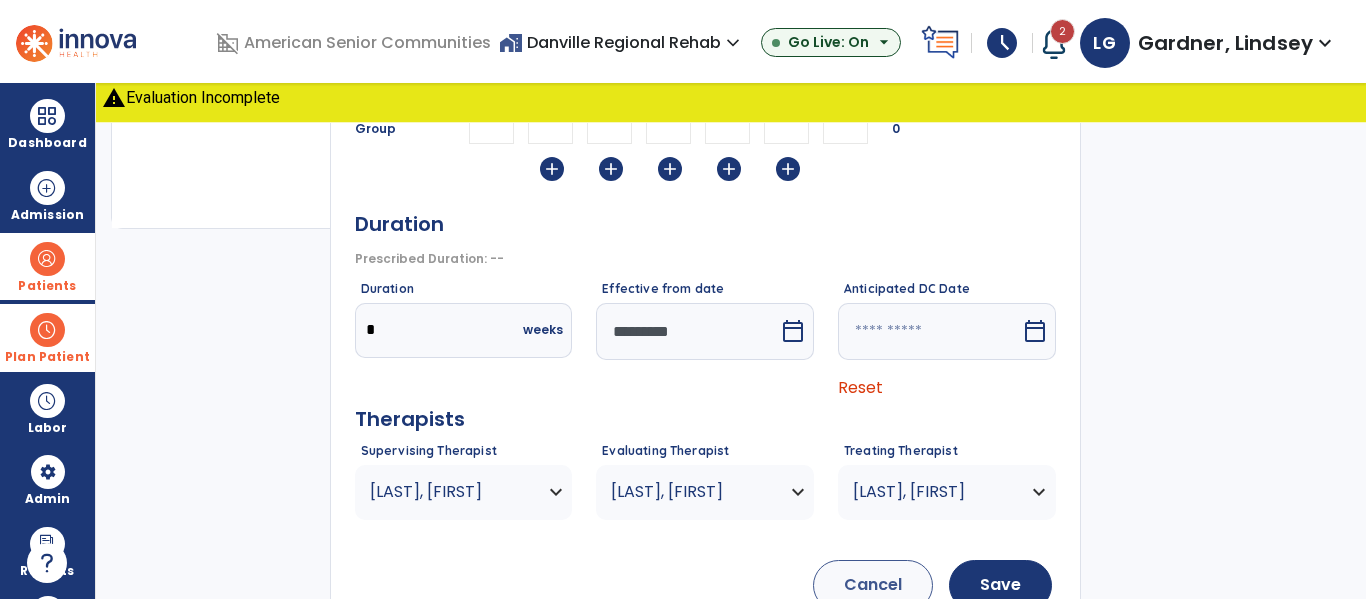type on "*" 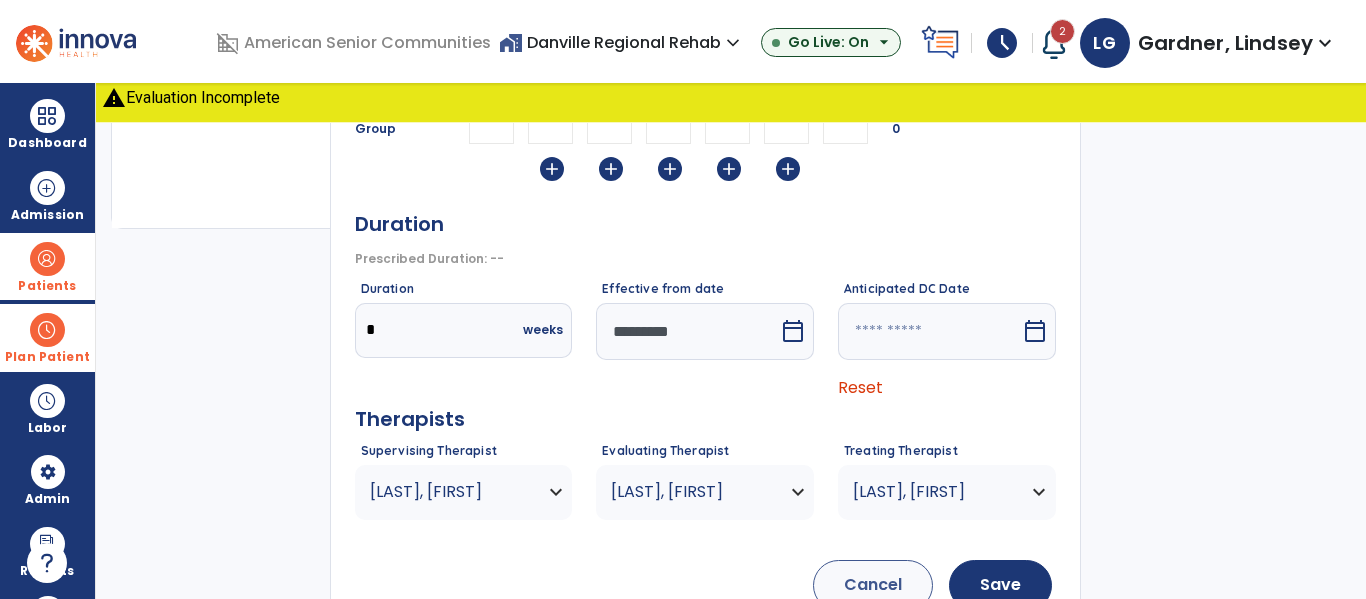 click on "Effective from date  *********  calendar_today" at bounding box center [705, 341] 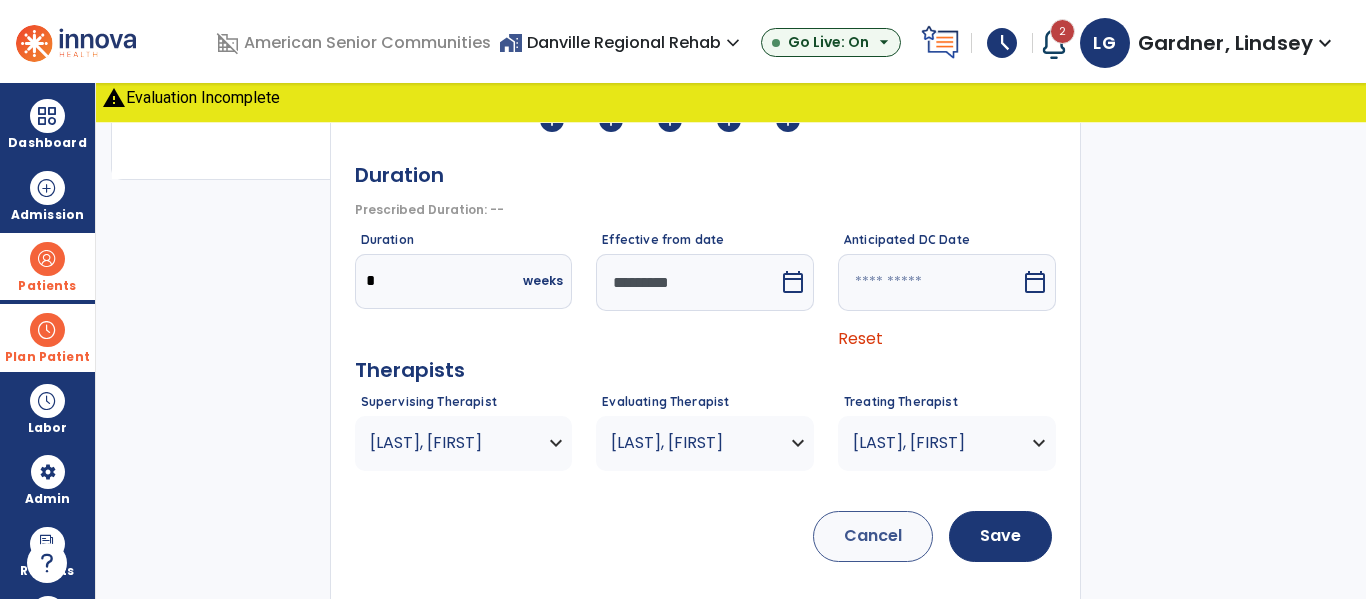 scroll, scrollTop: 524, scrollLeft: 0, axis: vertical 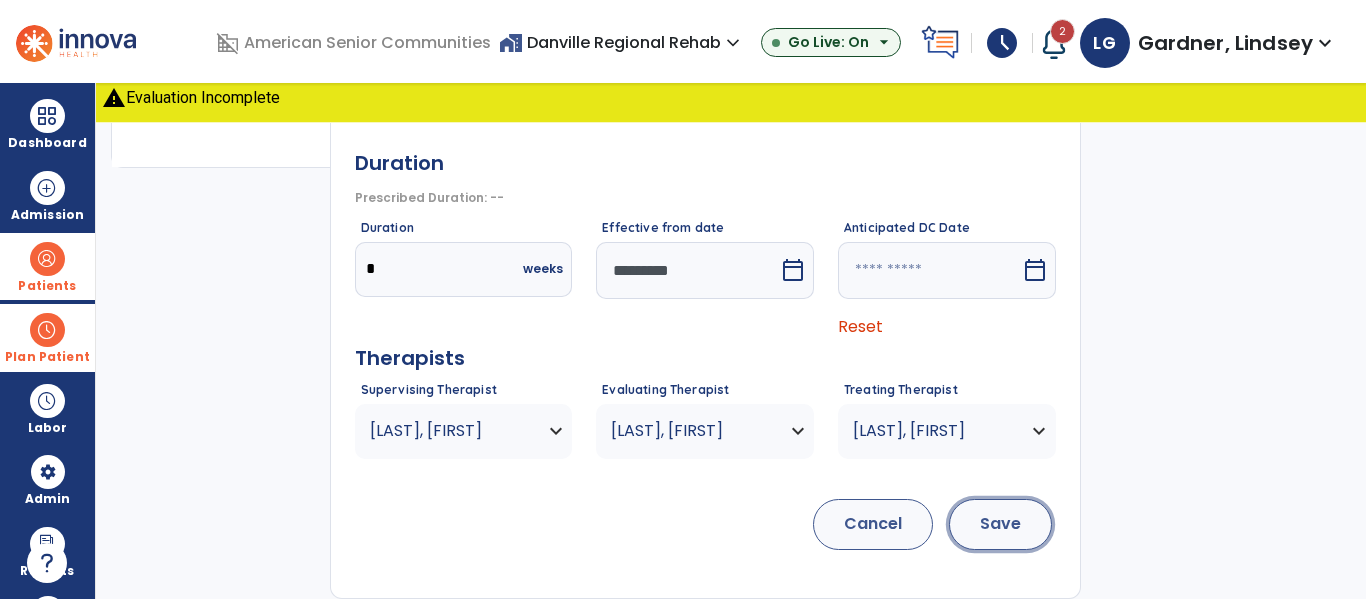 click on "Save" at bounding box center [1000, 524] 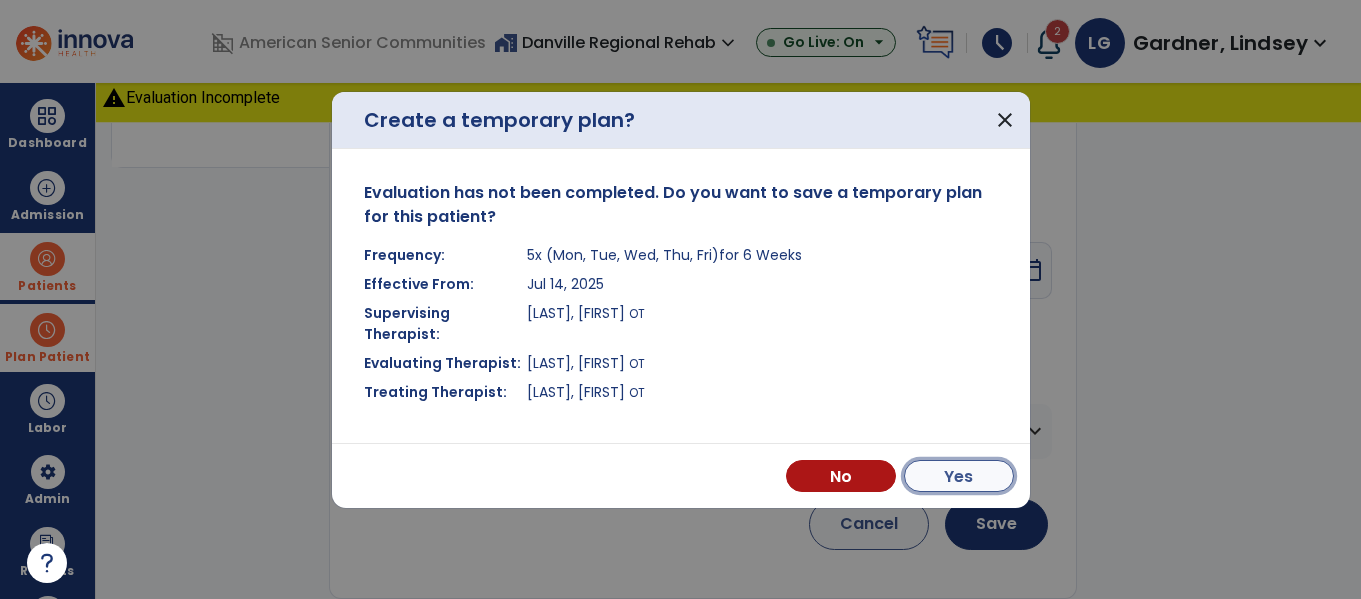 click on "Yes" at bounding box center (959, 476) 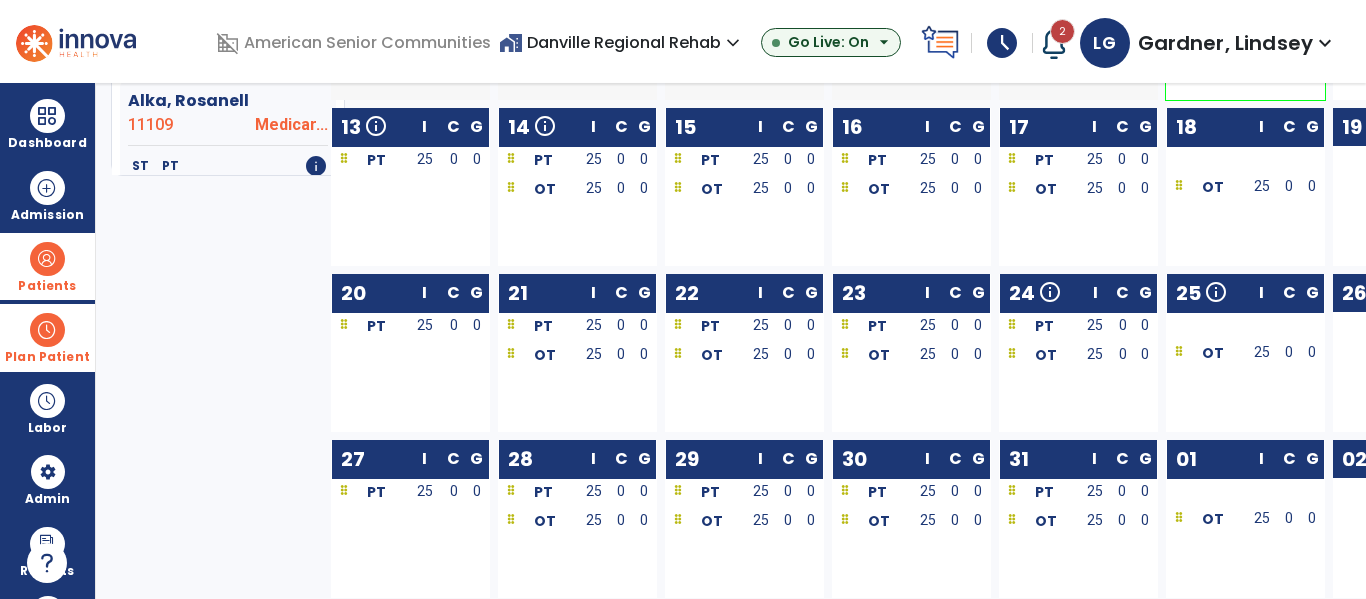 scroll, scrollTop: 476, scrollLeft: 0, axis: vertical 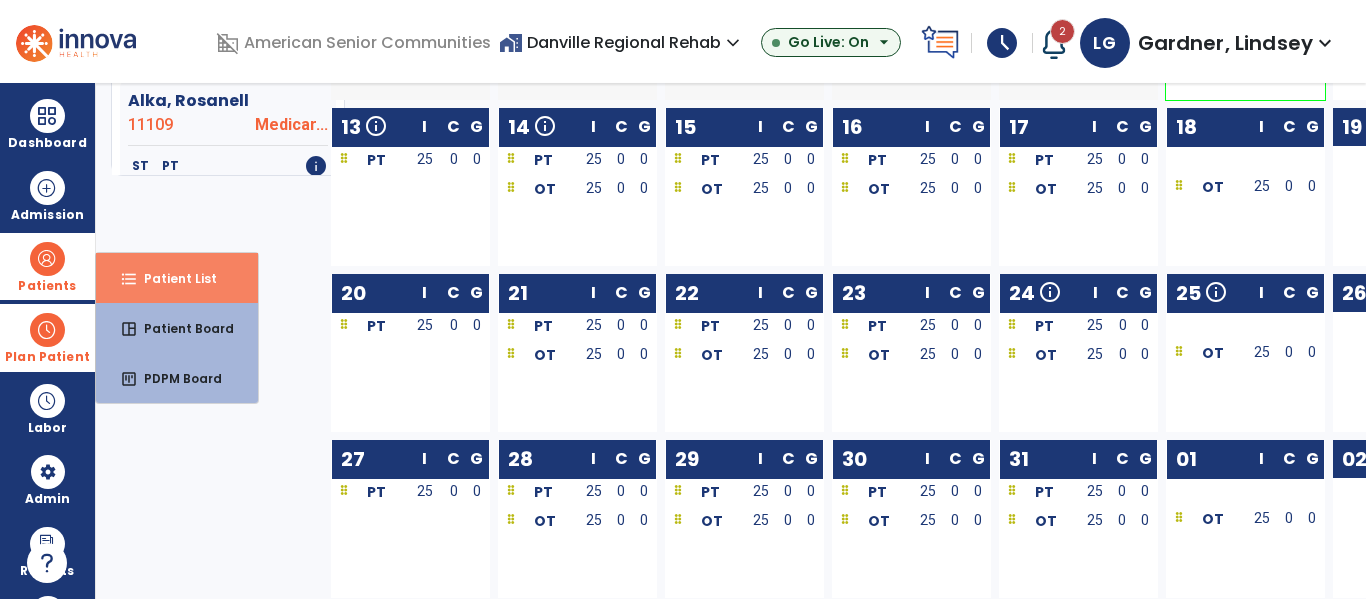 click on "Patient List" at bounding box center (172, 278) 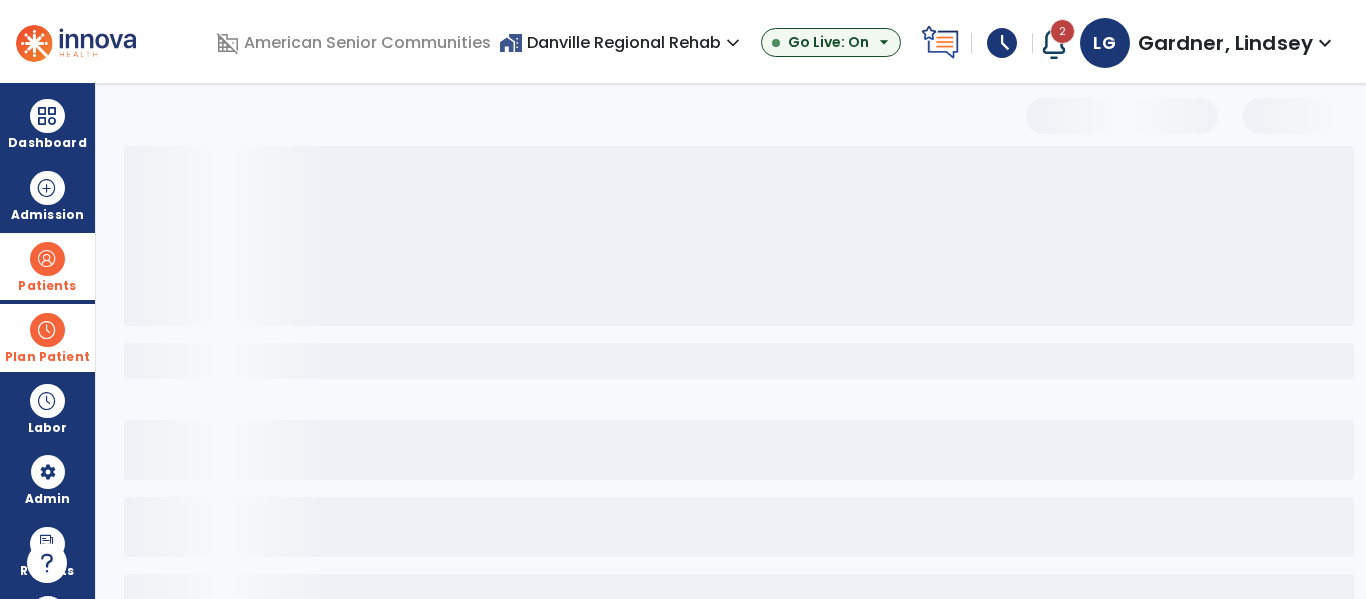 scroll, scrollTop: 4, scrollLeft: 0, axis: vertical 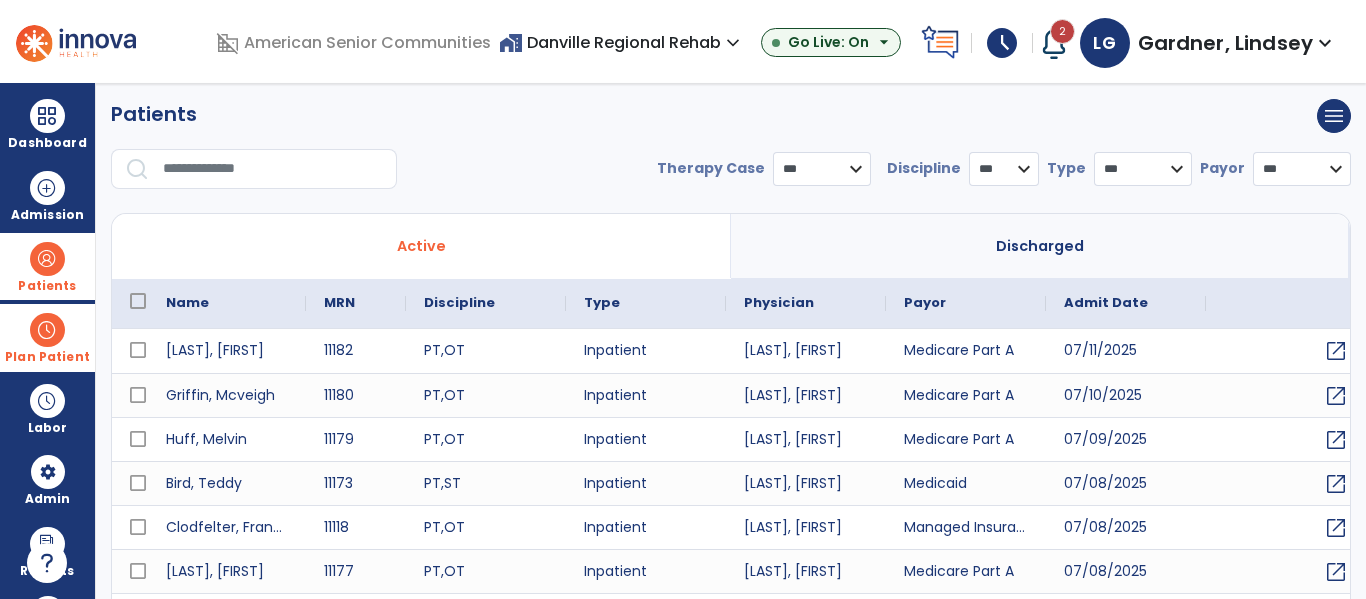 select on "***" 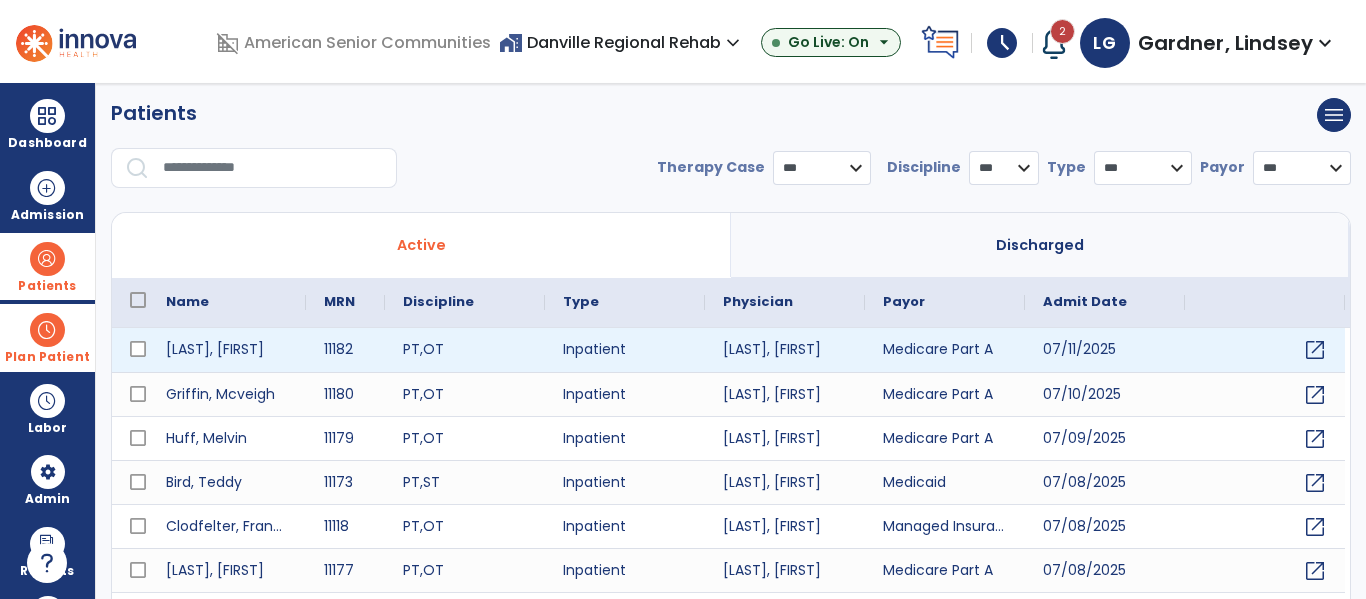 scroll, scrollTop: 0, scrollLeft: 0, axis: both 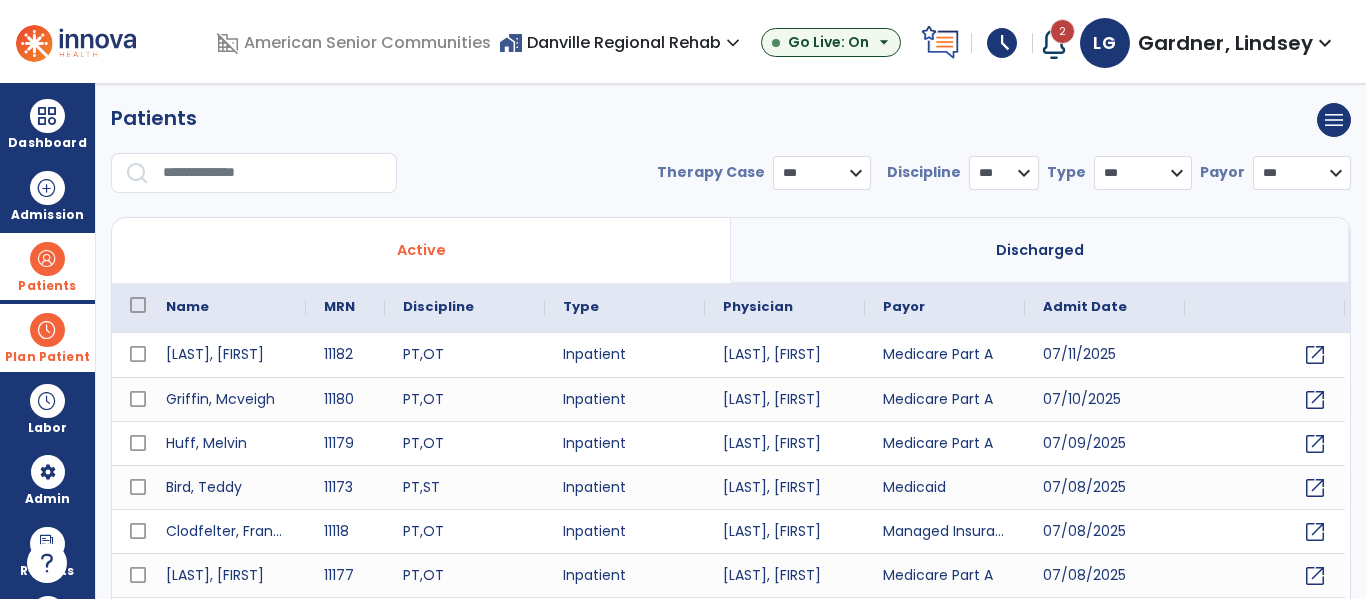 click on "Plan Patient" at bounding box center [47, 286] 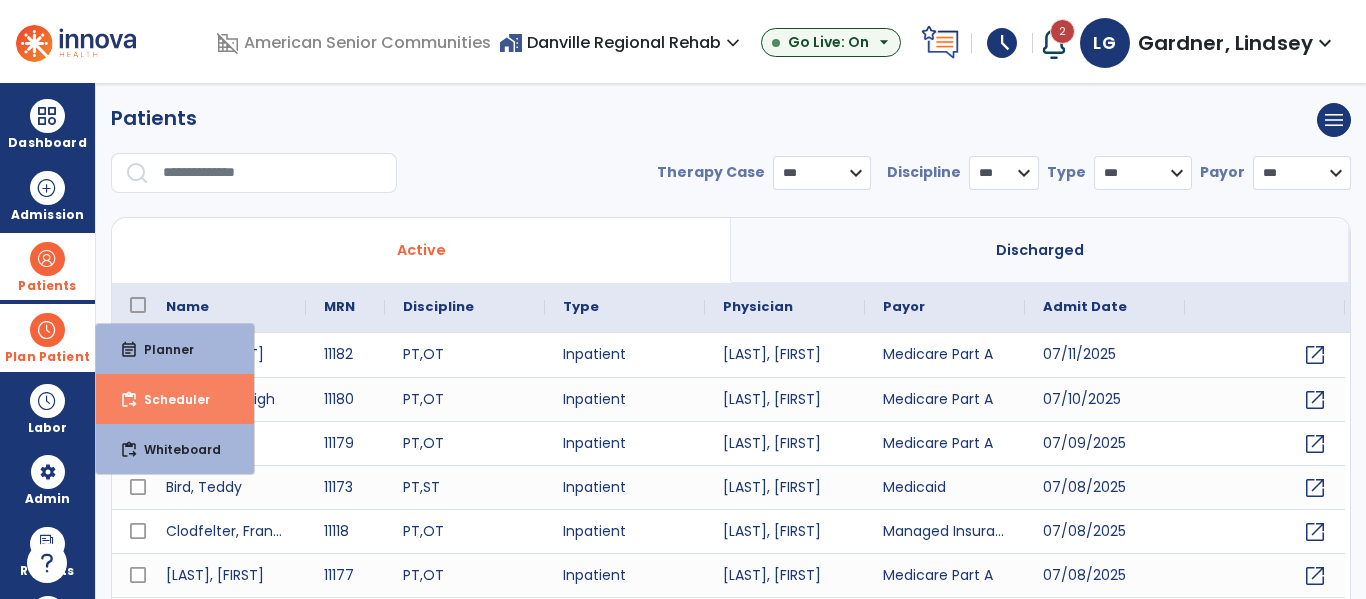 click on "Scheduler" at bounding box center (169, 399) 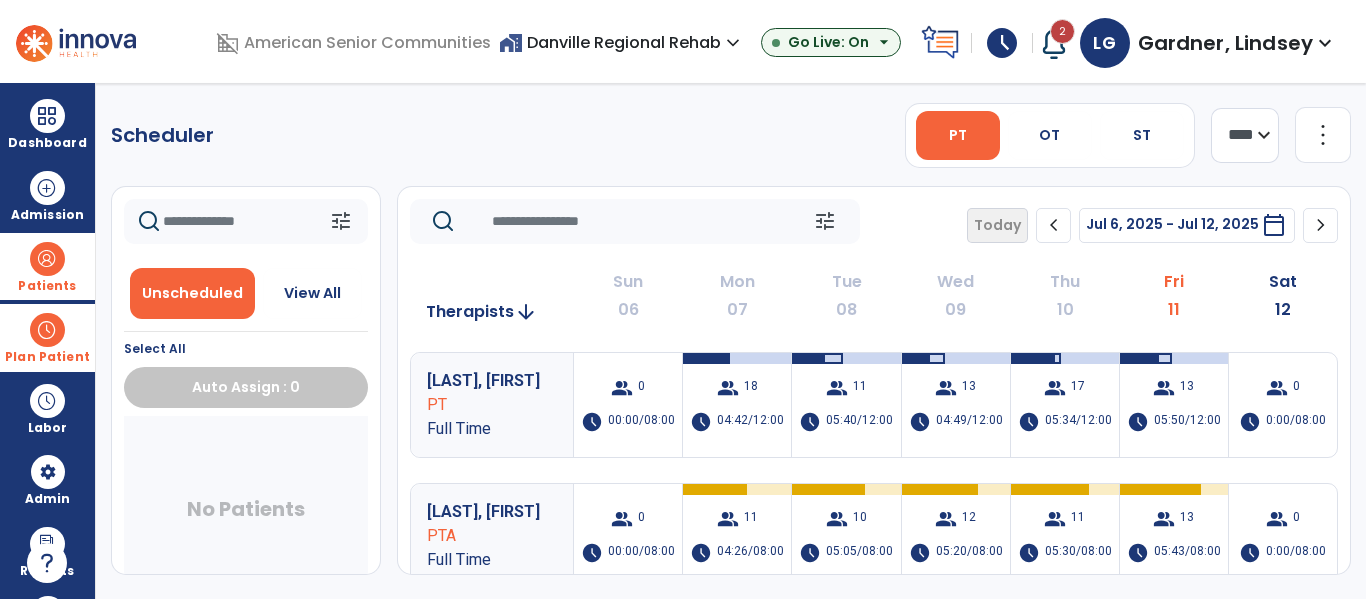 click on "chevron_right" 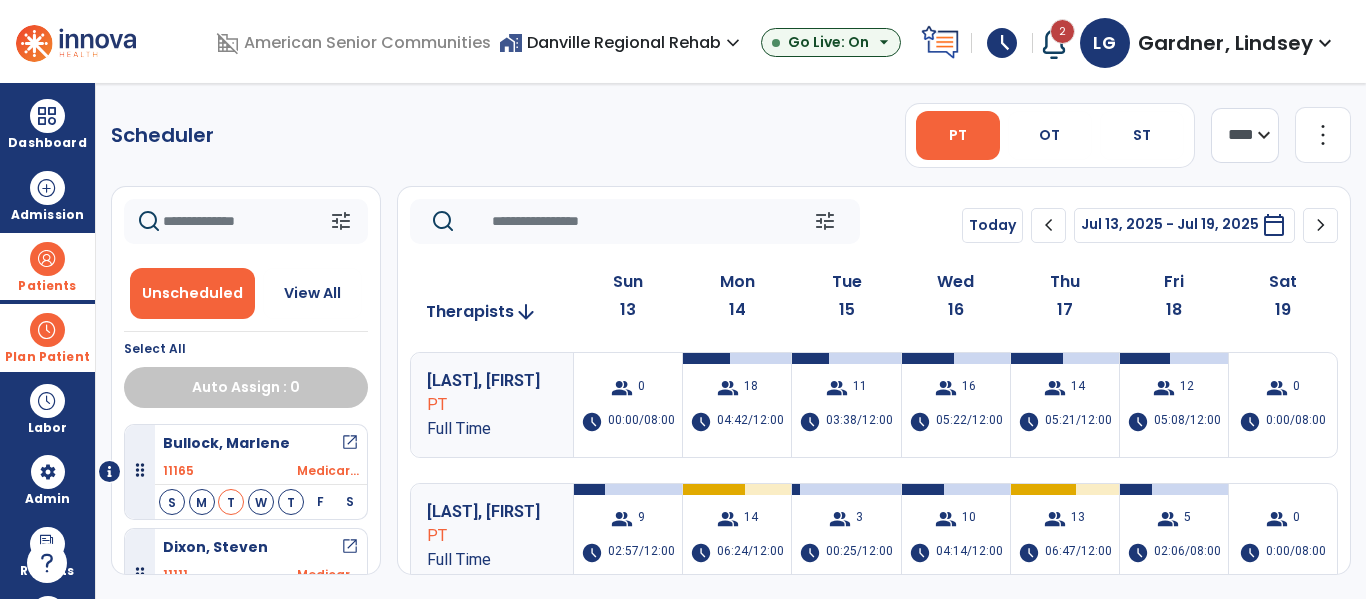 click on "[LAST], [FIRST]" at bounding box center (492, 512) 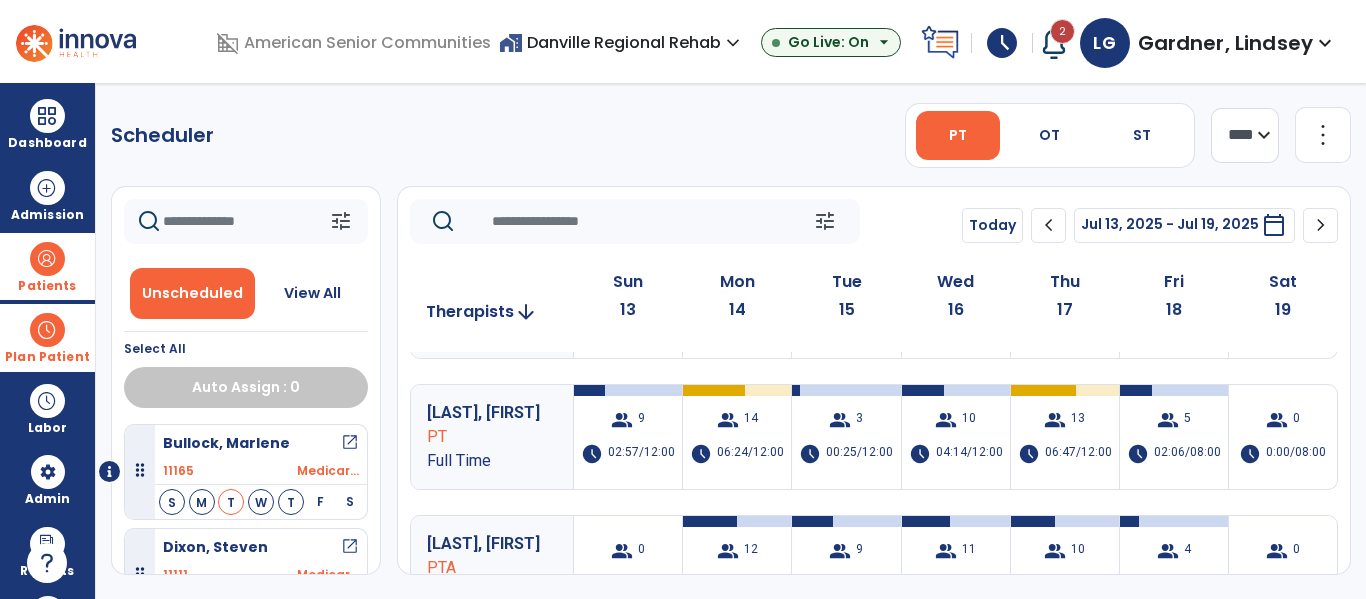 scroll, scrollTop: 101, scrollLeft: 0, axis: vertical 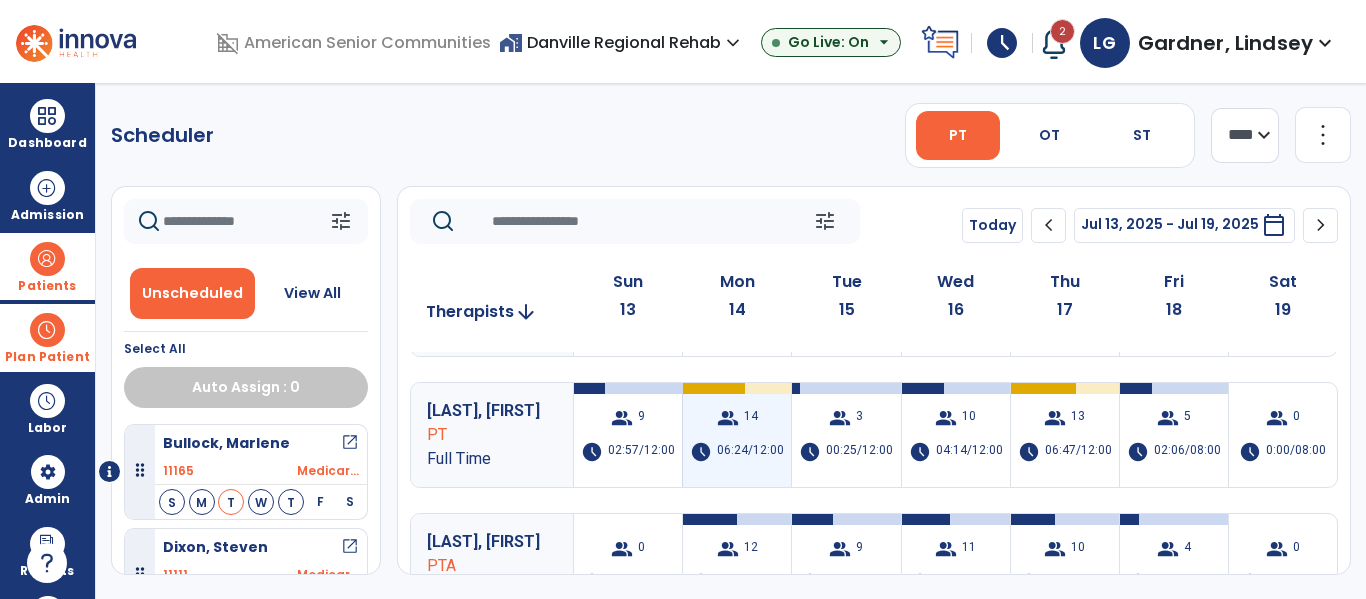 click on "group  14  schedule  06:24/12:00" at bounding box center [737, 435] 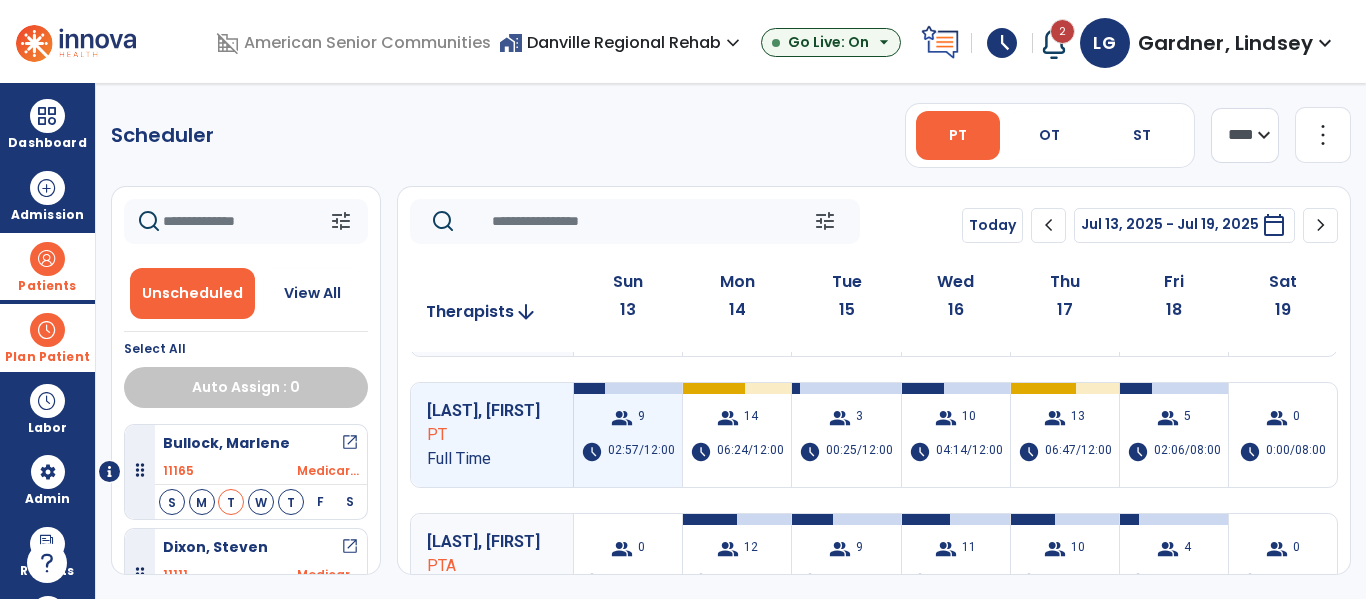 click on "9" at bounding box center [641, 418] 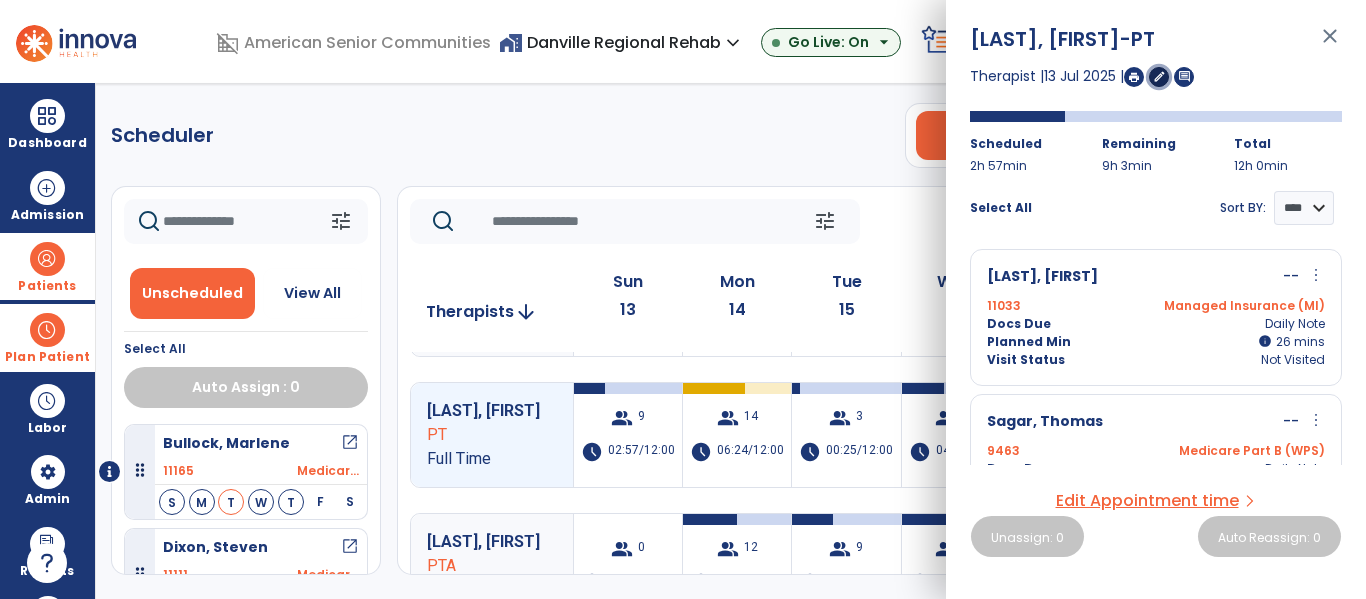 click on "edit" at bounding box center [1159, 76] 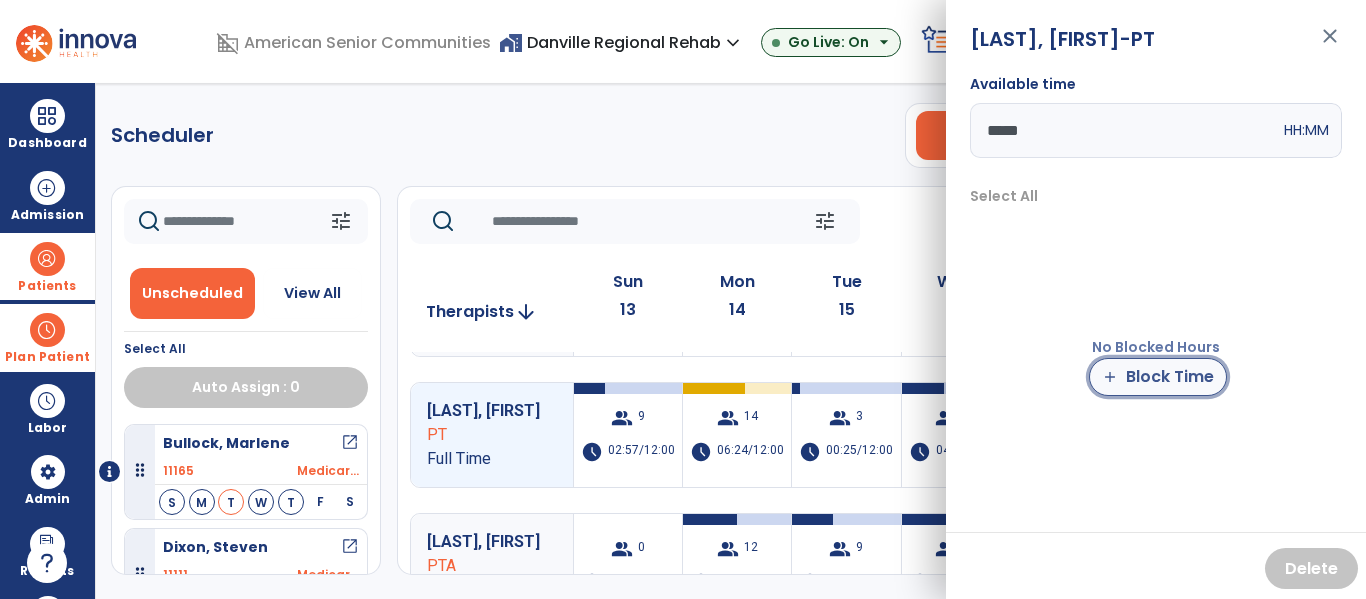 click on "add   Block Time" at bounding box center (1158, 377) 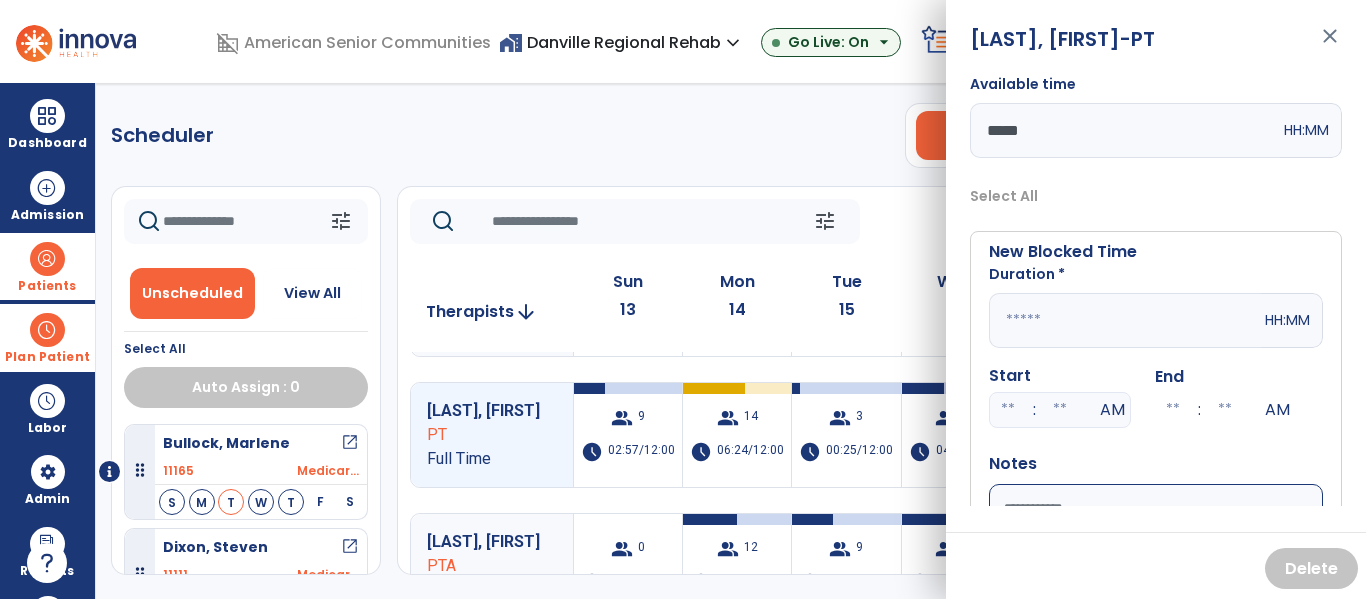 click at bounding box center [1125, 320] 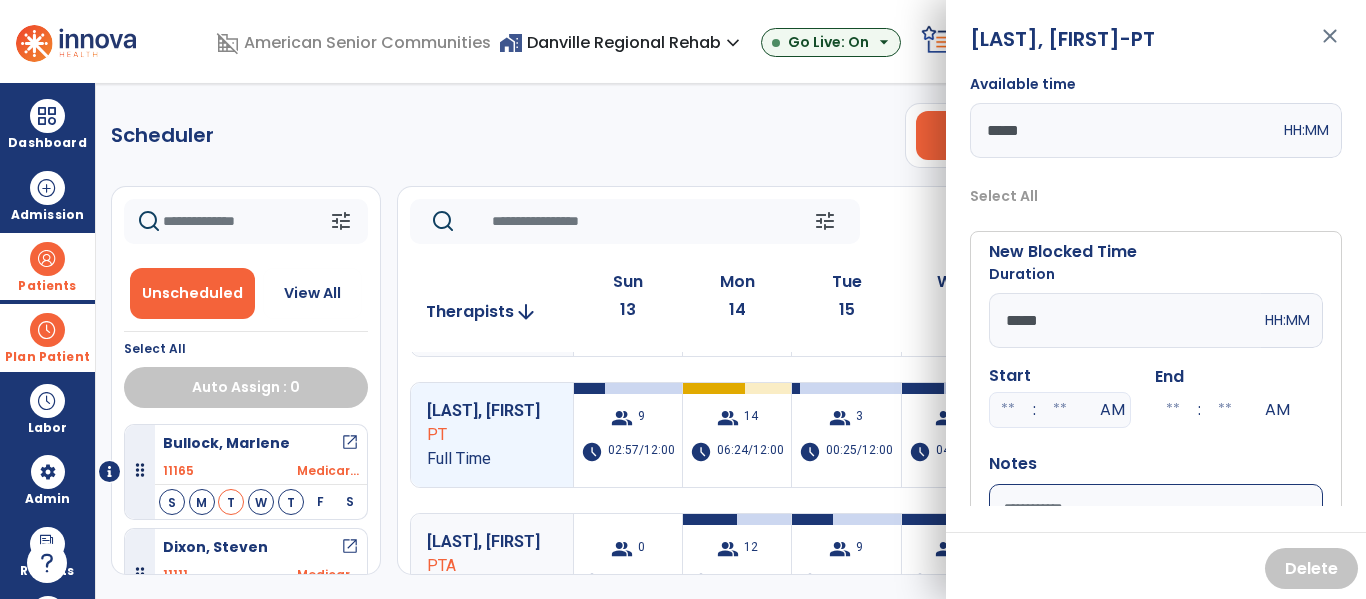 type on "*****" 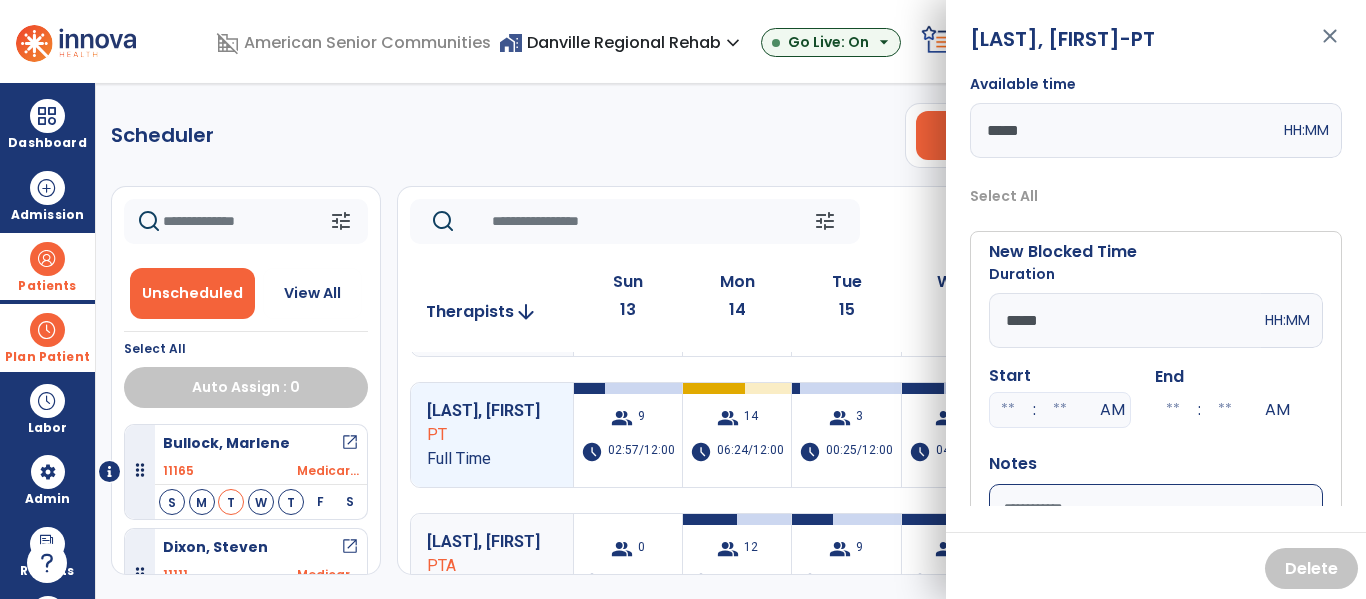 click at bounding box center (1008, 410) 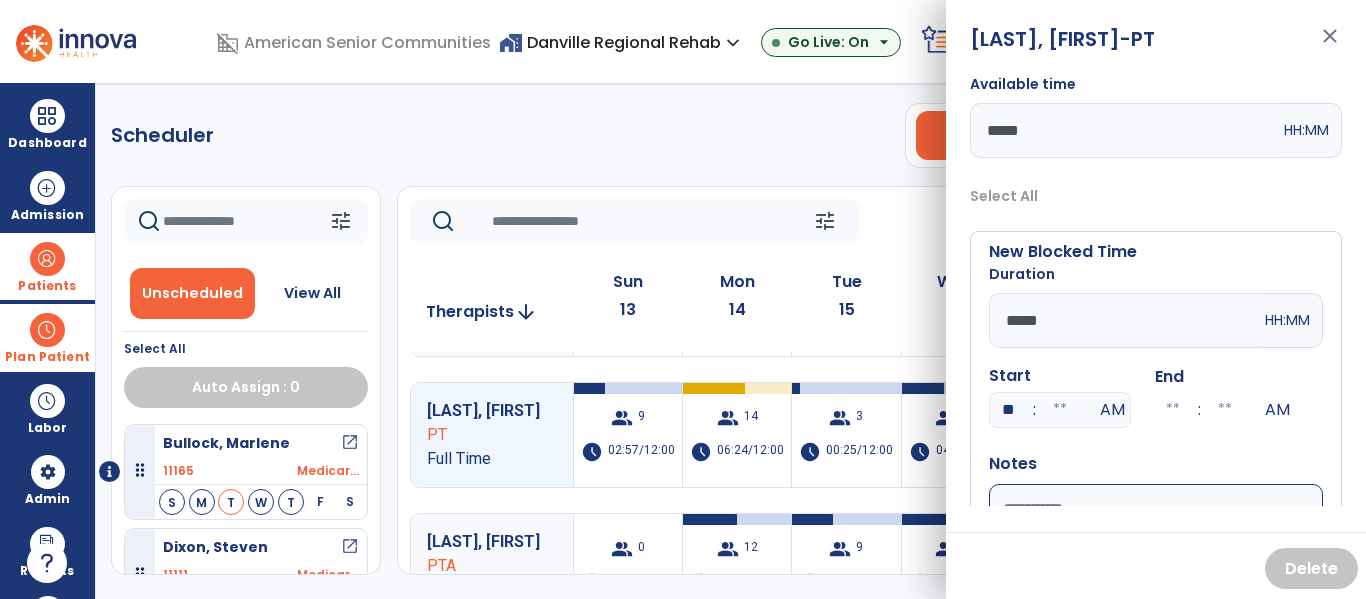 type on "**" 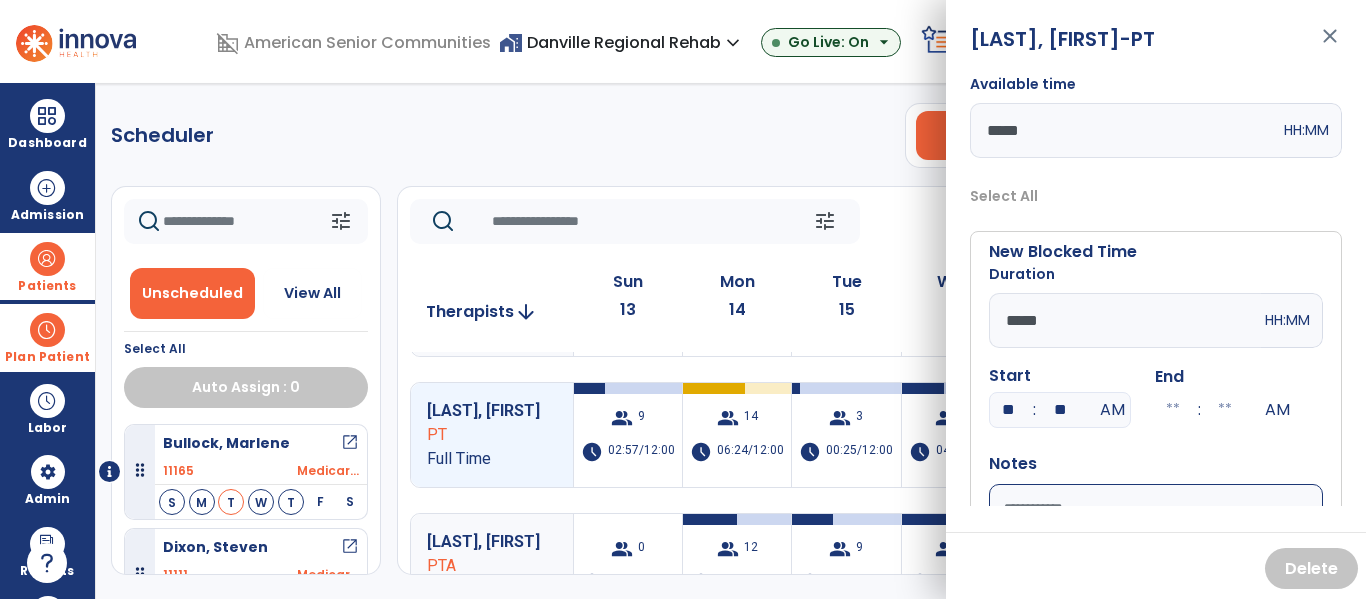 type on "**" 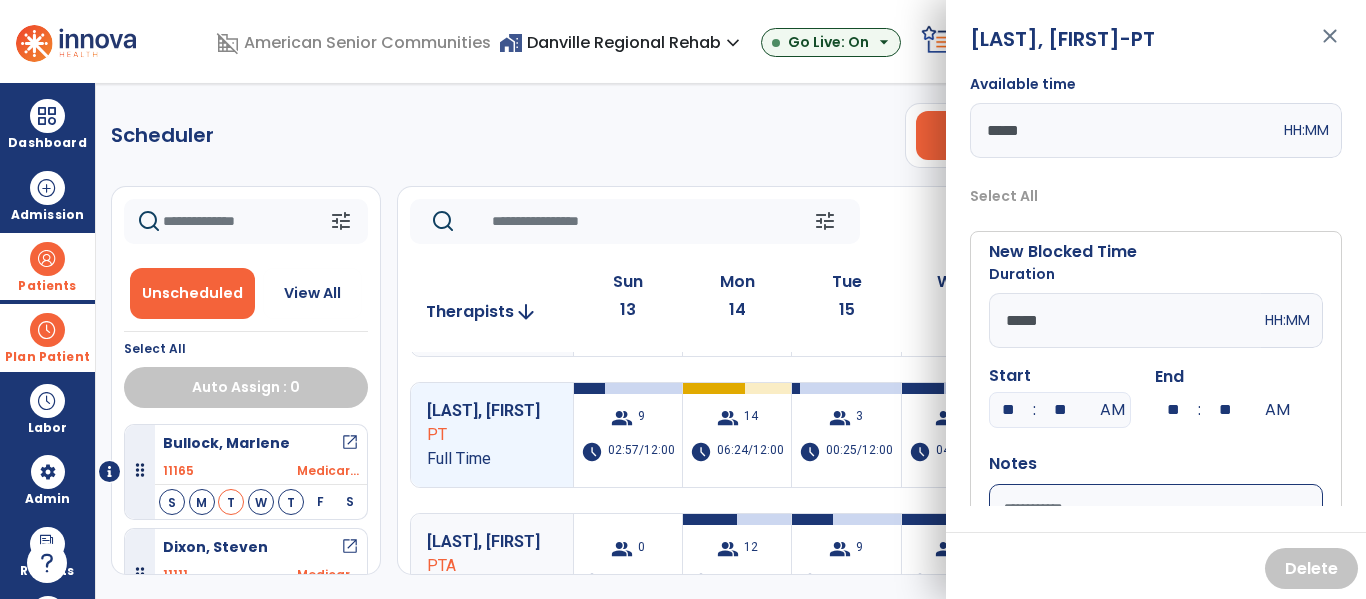 click on "Notes" at bounding box center (1156, 530) 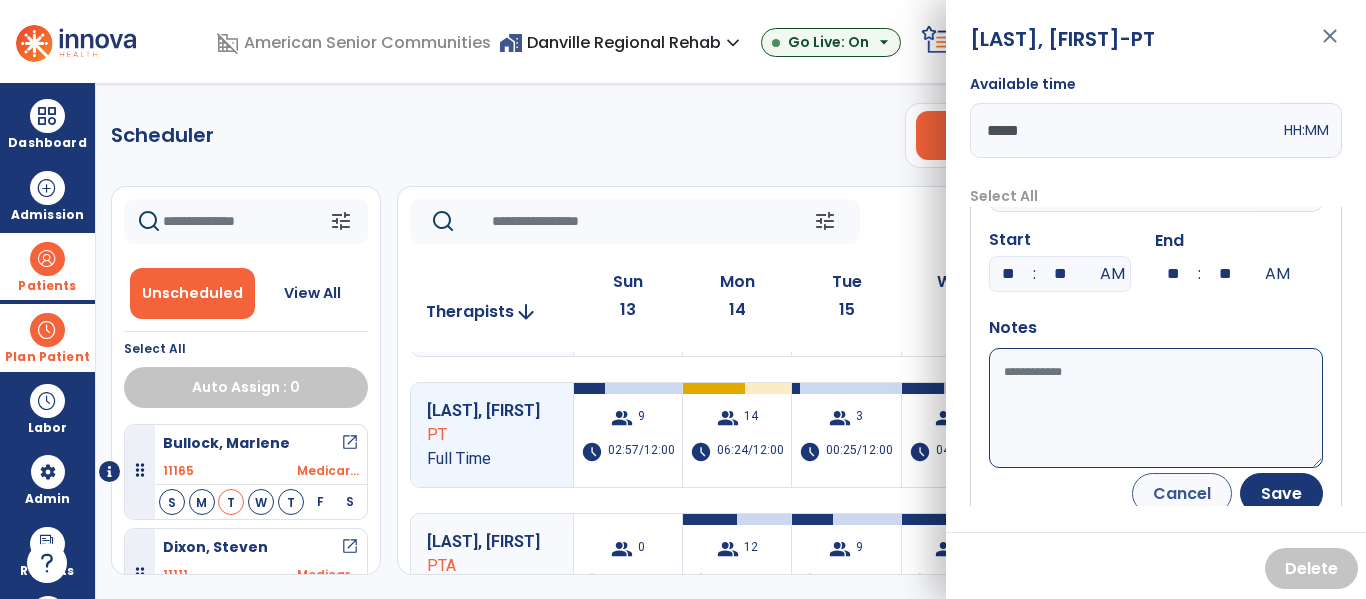 scroll, scrollTop: 153, scrollLeft: 0, axis: vertical 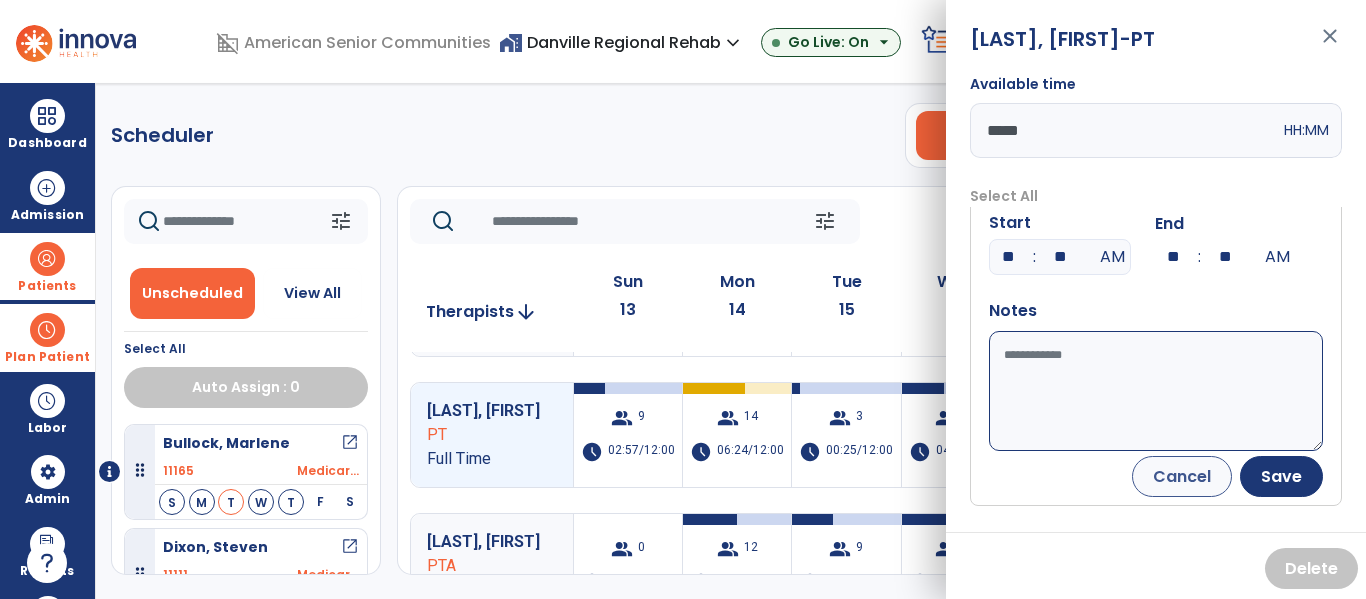 click on "Available time" at bounding box center (1156, 391) 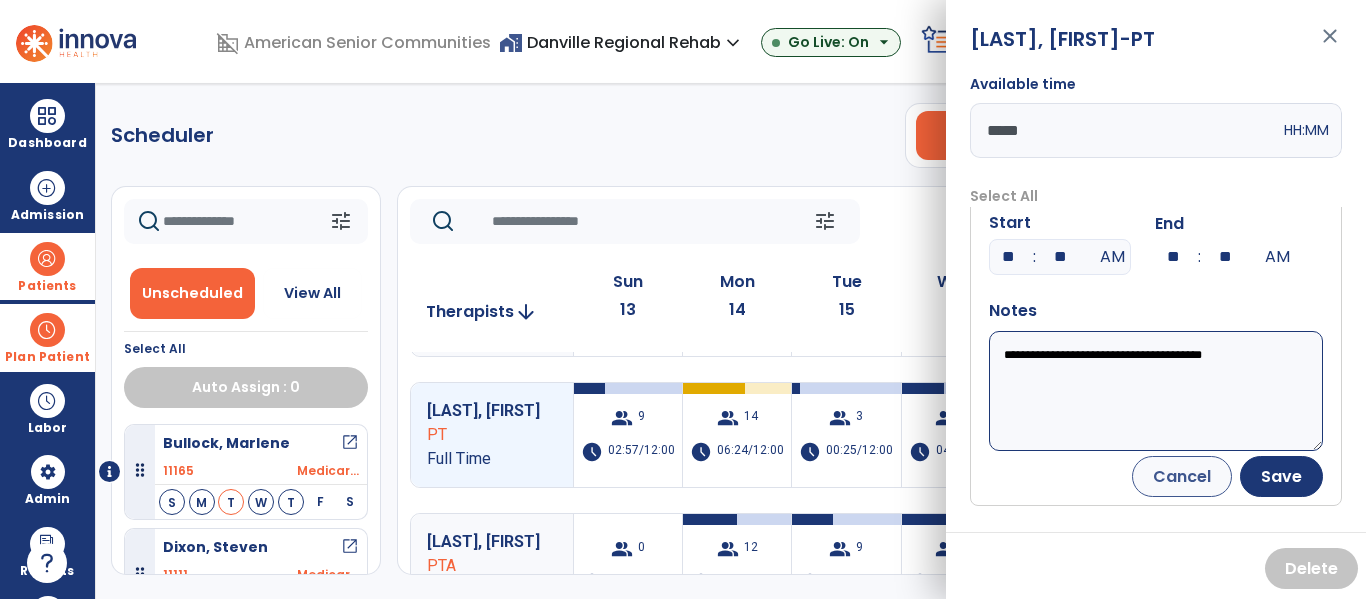 type on "**********" 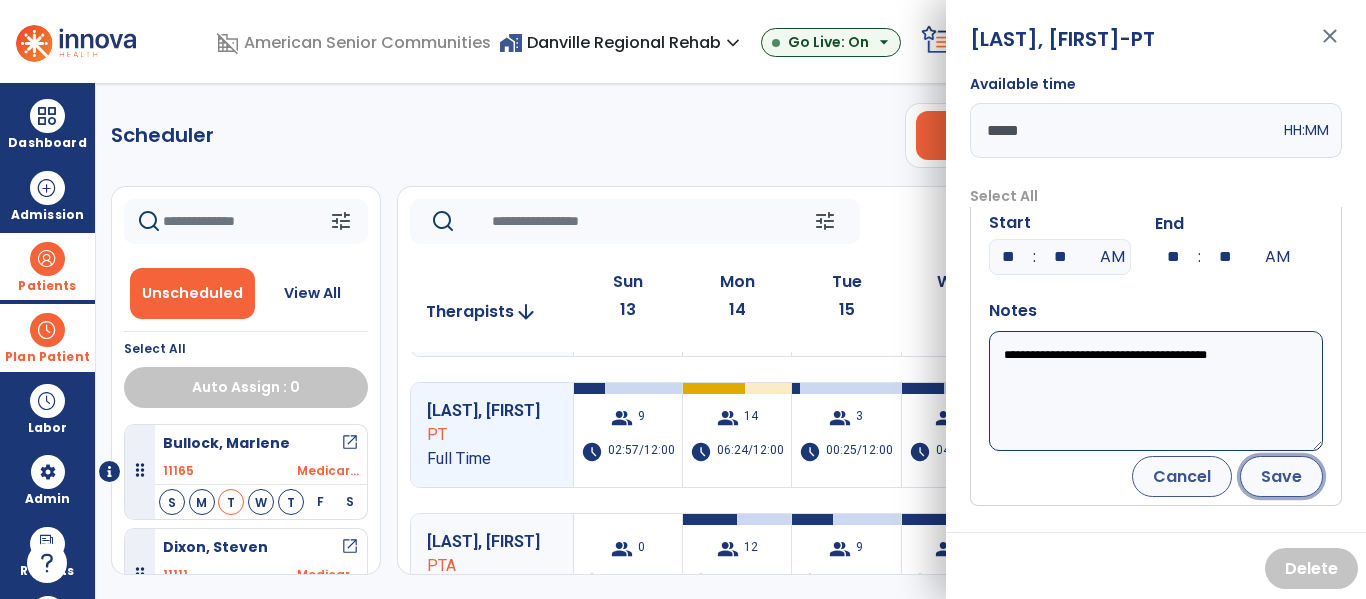 click on "Save" at bounding box center (1281, 476) 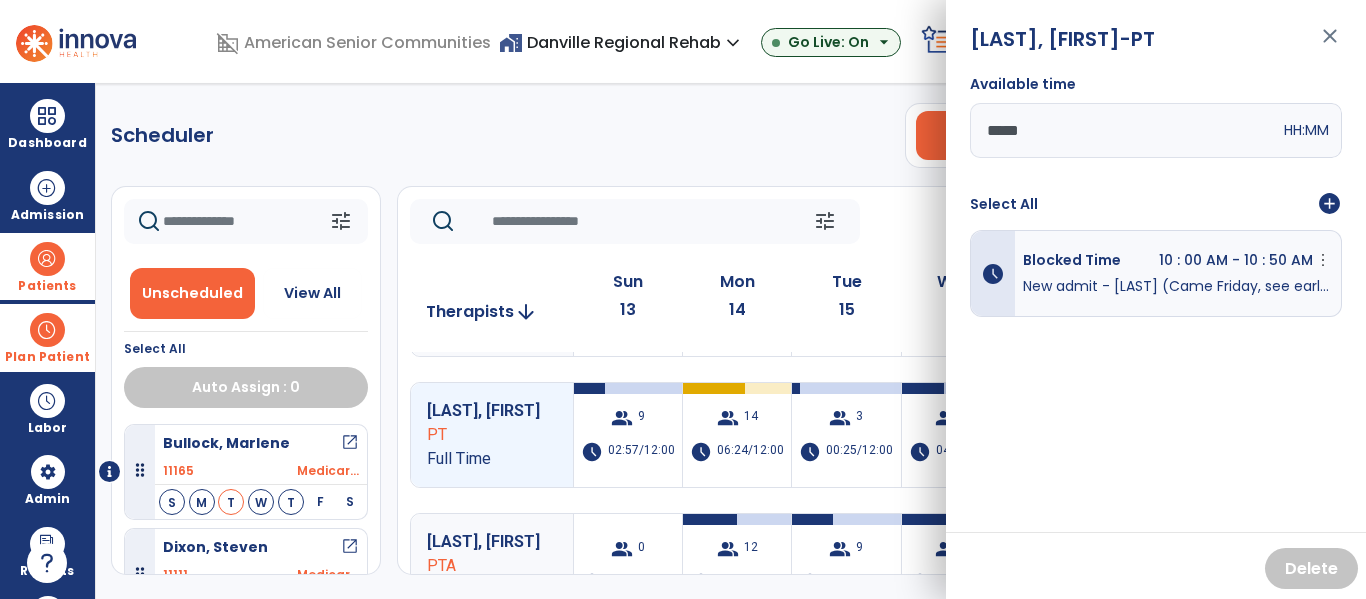 scroll, scrollTop: 0, scrollLeft: 0, axis: both 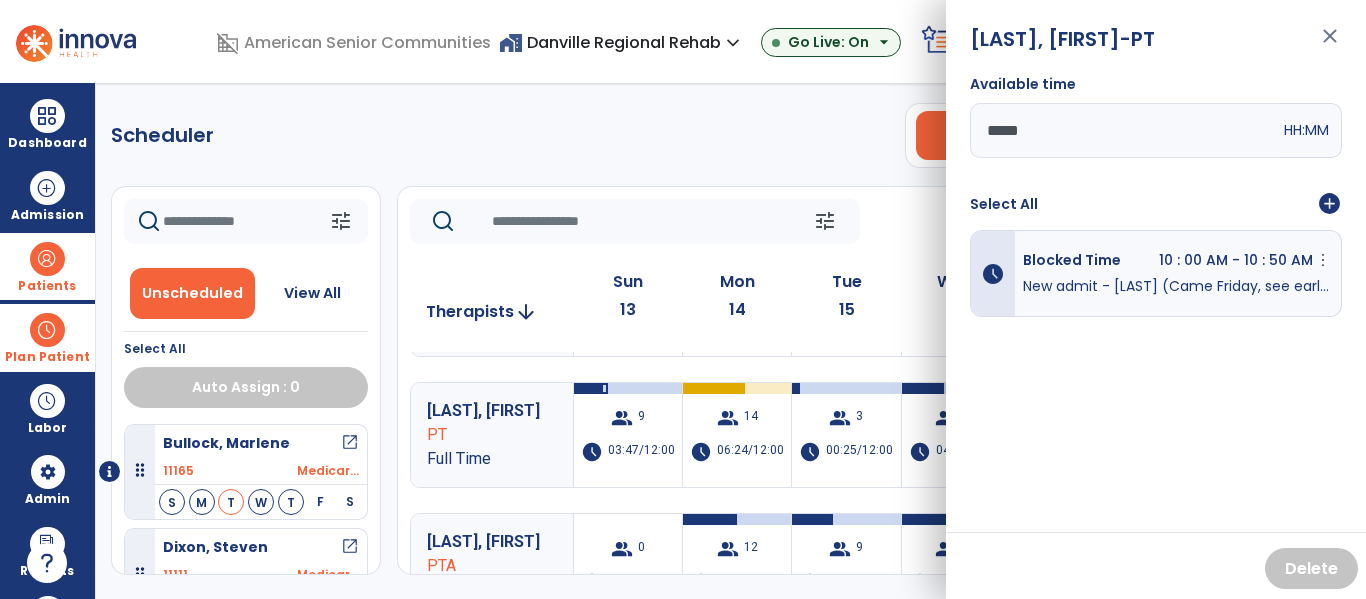 click on "close" at bounding box center [1330, 45] 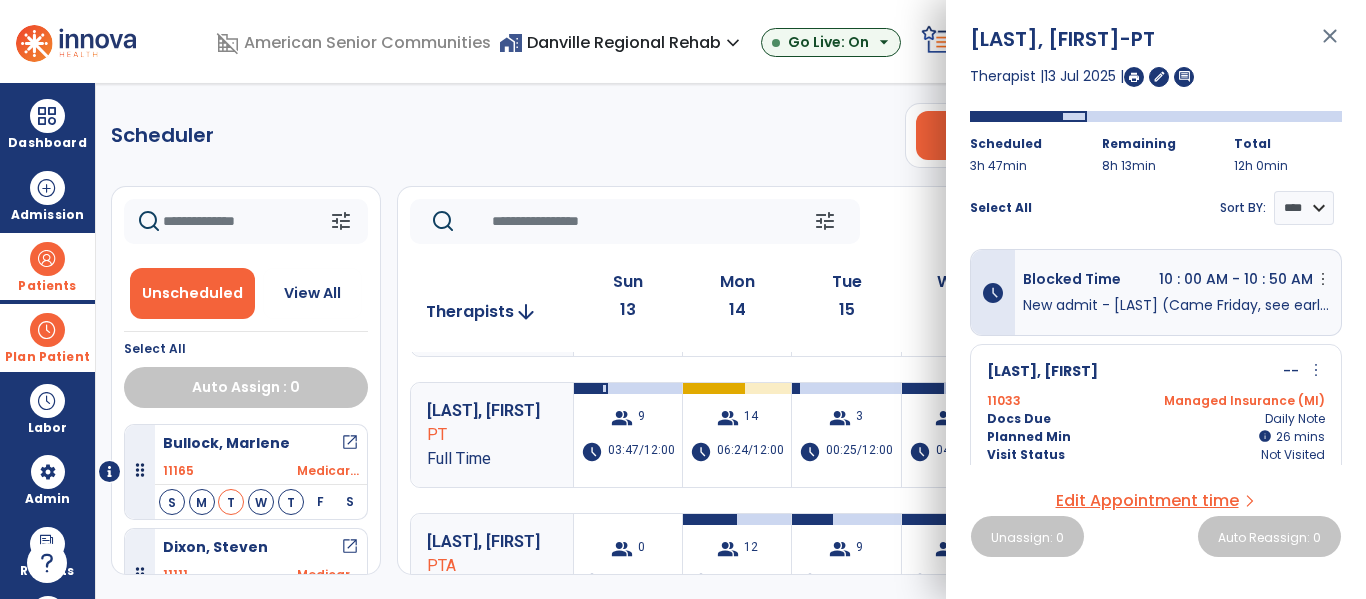 click on "Scheduler   PT   OT   ST  **** *** more_vert  Manage Labor   View All Therapists   Print" 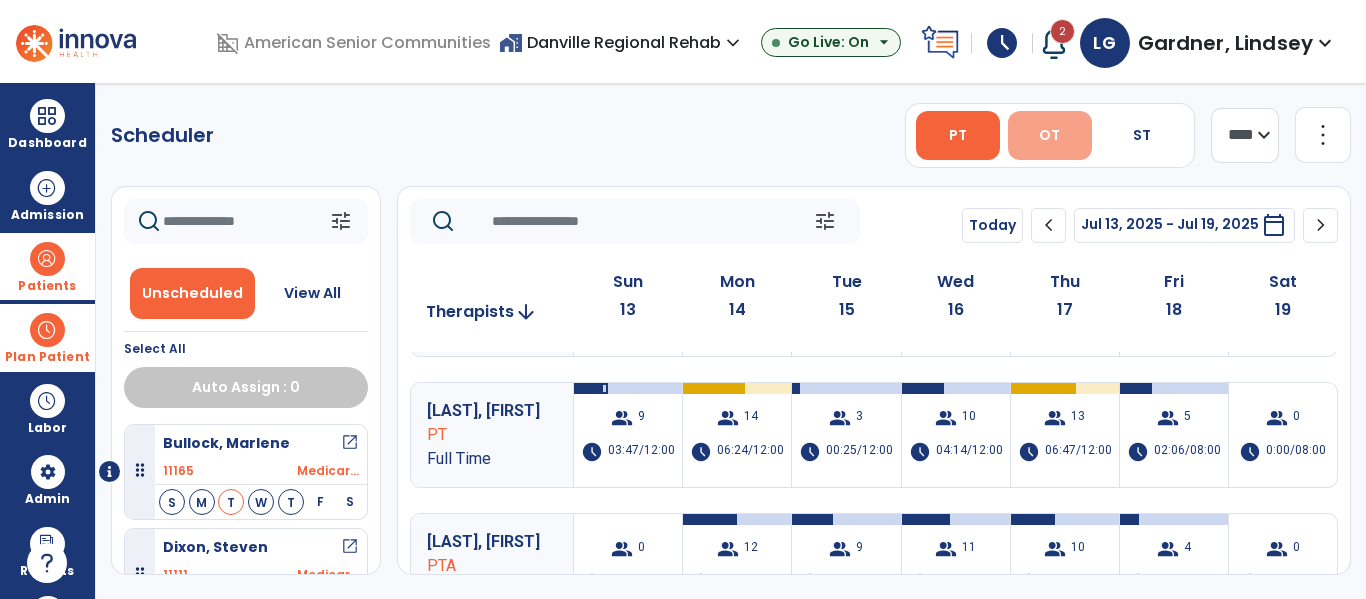click on "OT" at bounding box center (1049, 135) 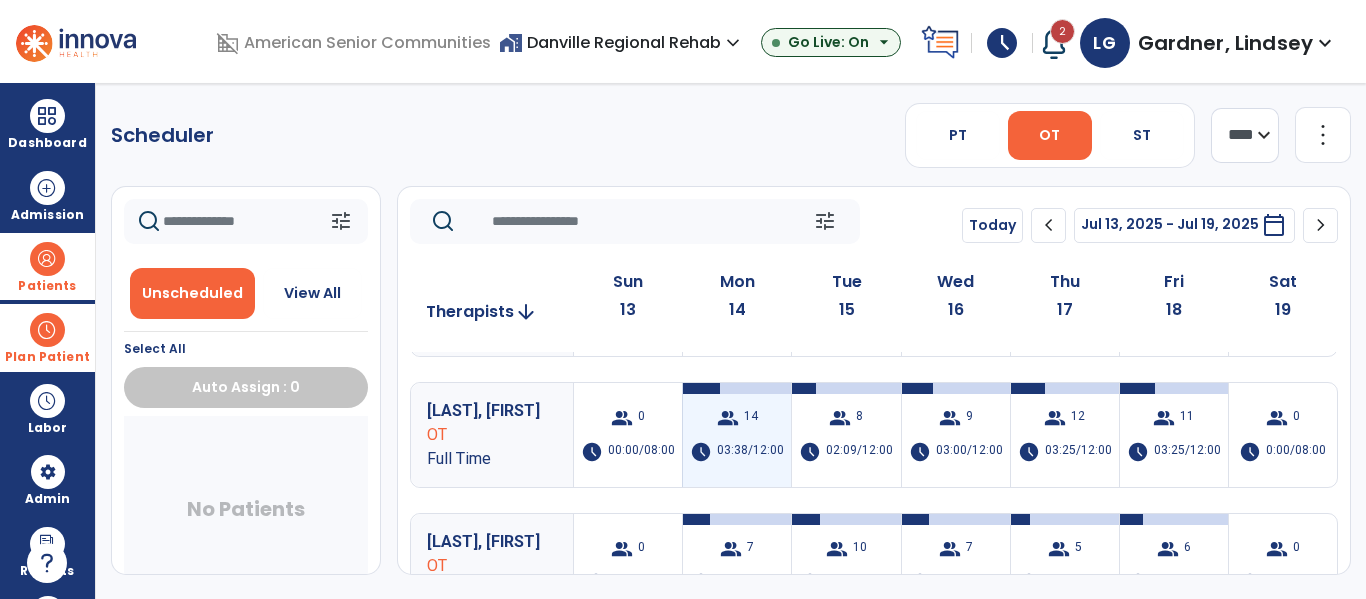 click on "group" at bounding box center [728, 418] 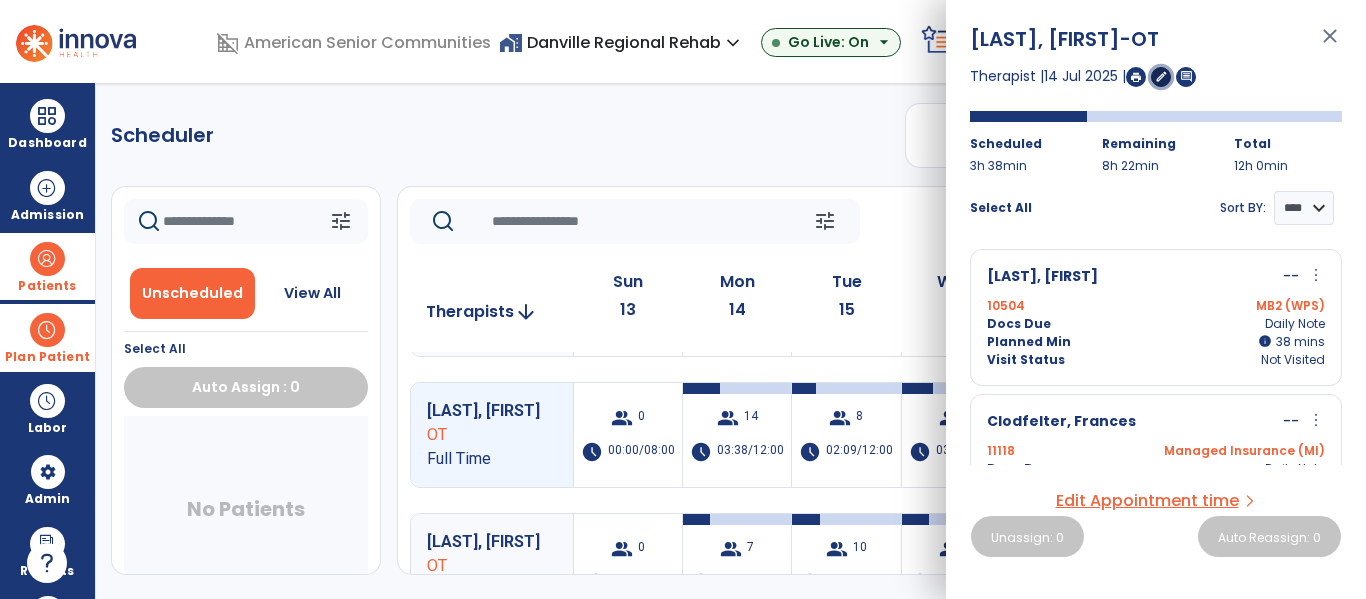 click on "edit" at bounding box center (1161, 76) 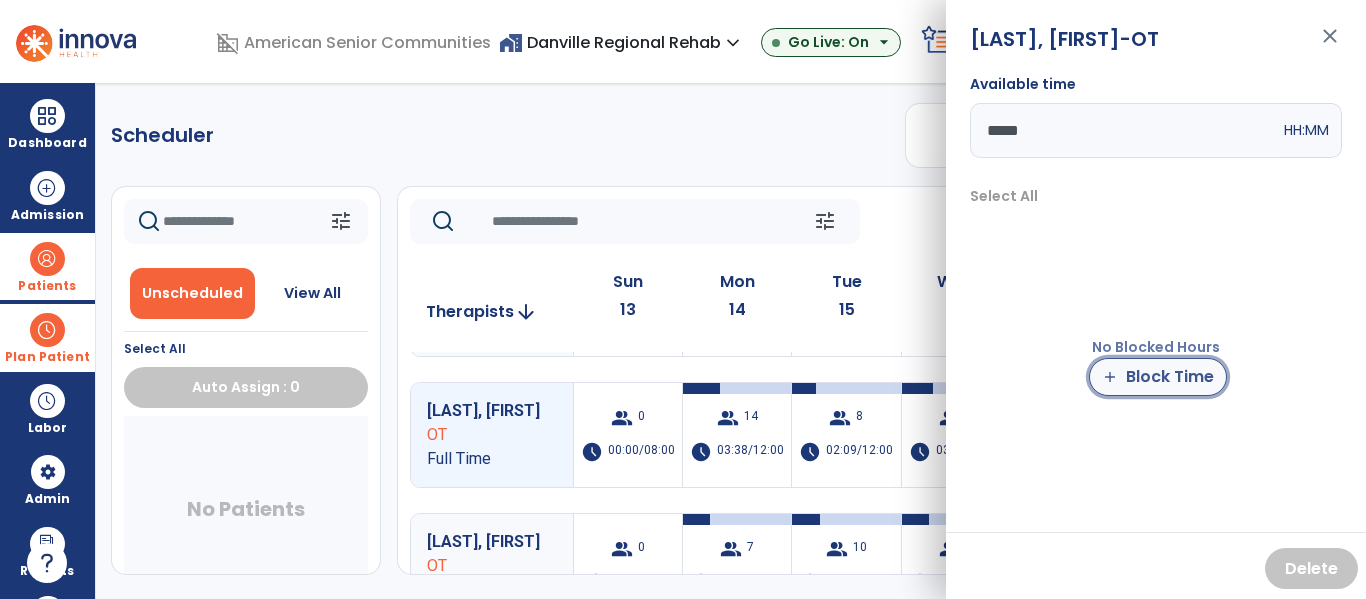 click on "add   Block Time" at bounding box center (1158, 377) 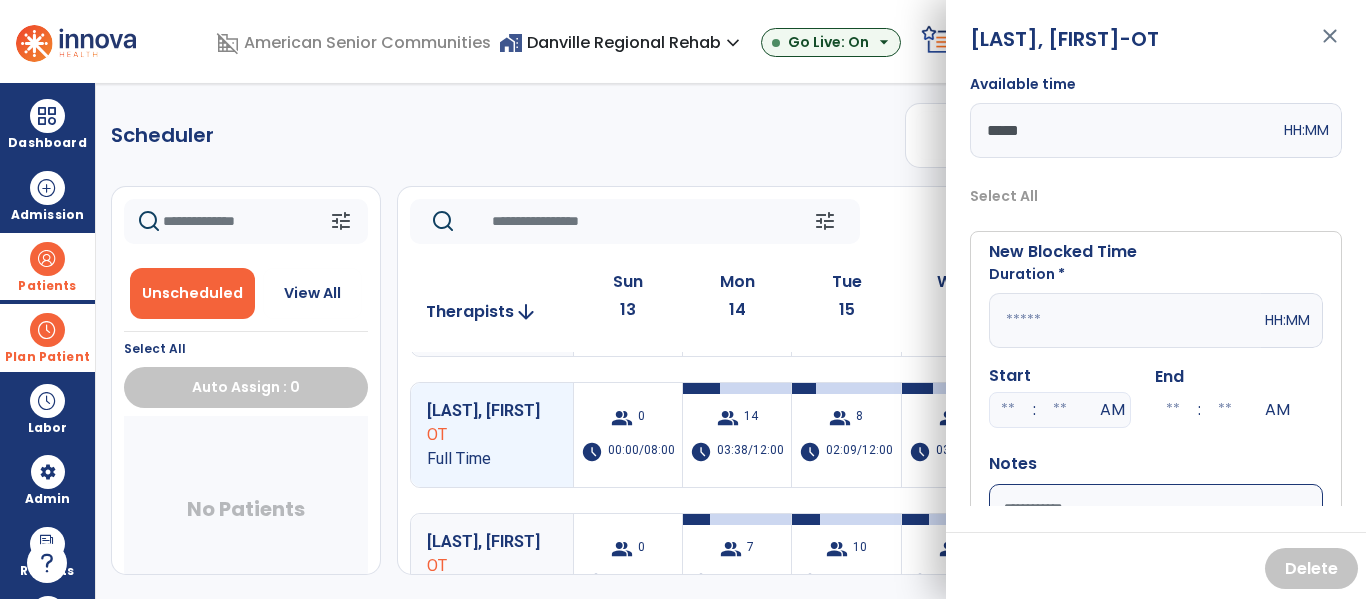 click at bounding box center [1125, 320] 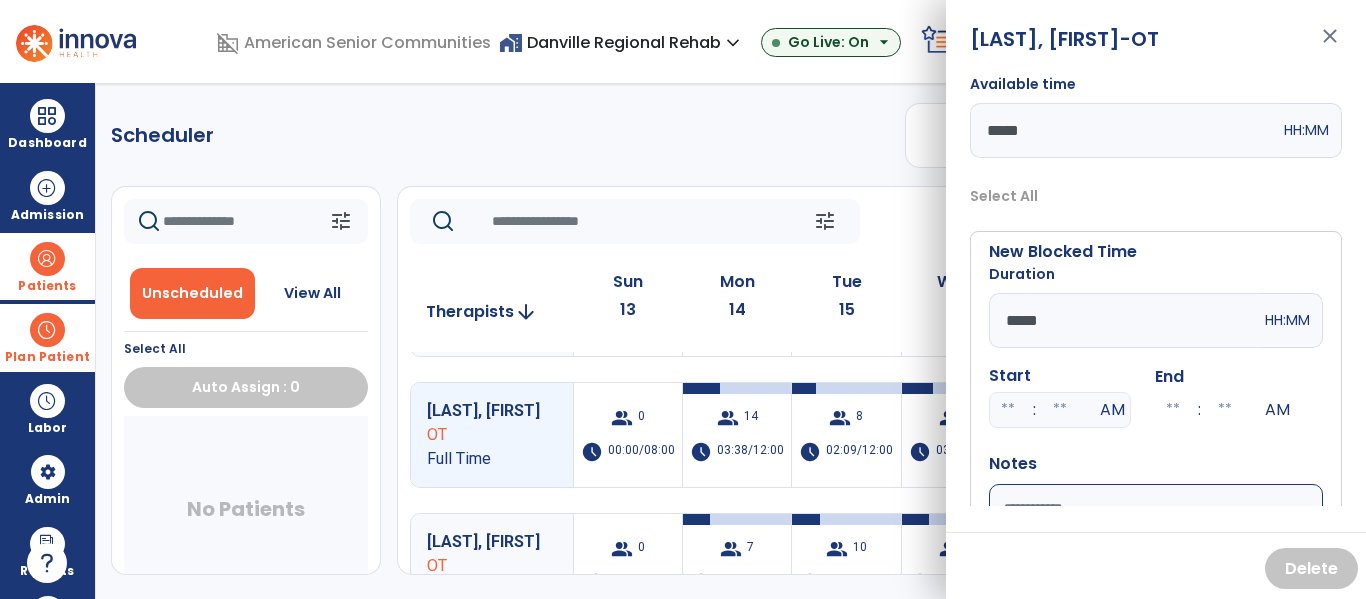 type on "*****" 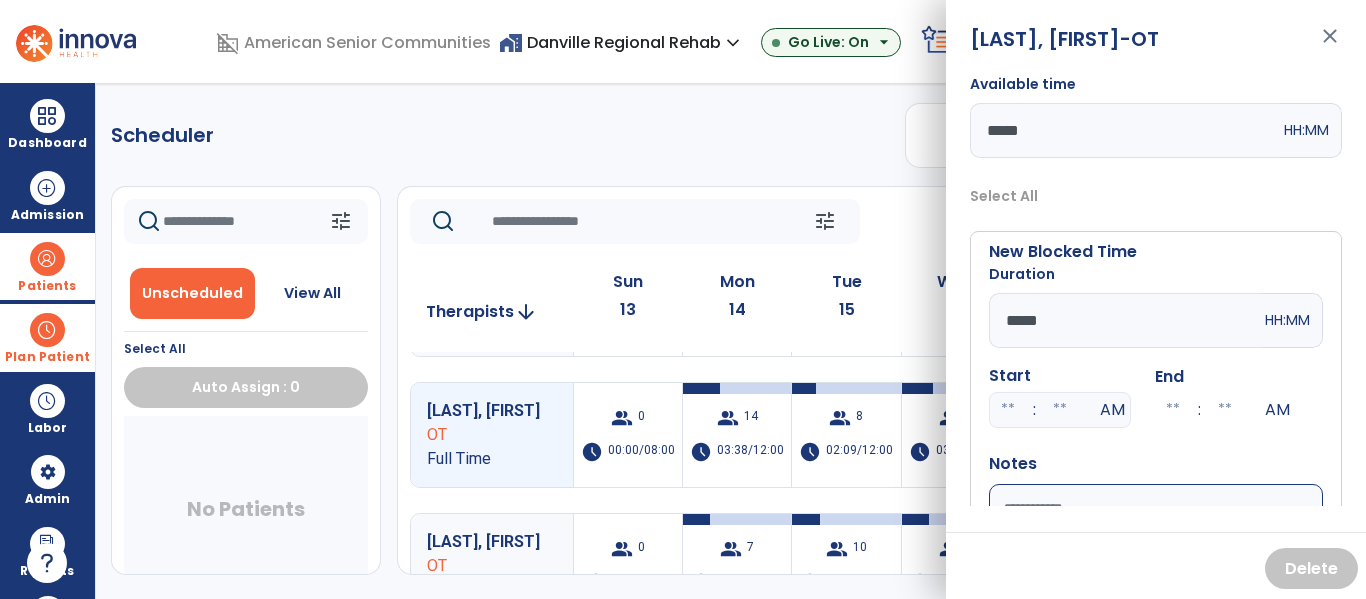 click at bounding box center (1008, 410) 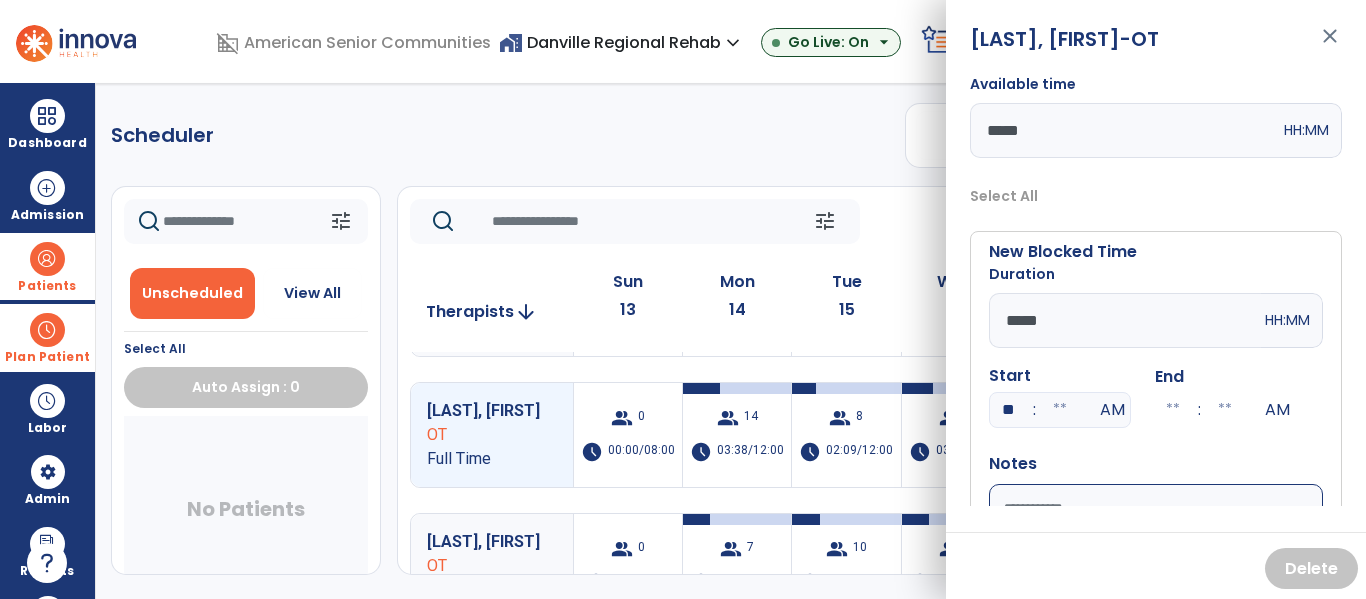 type on "**" 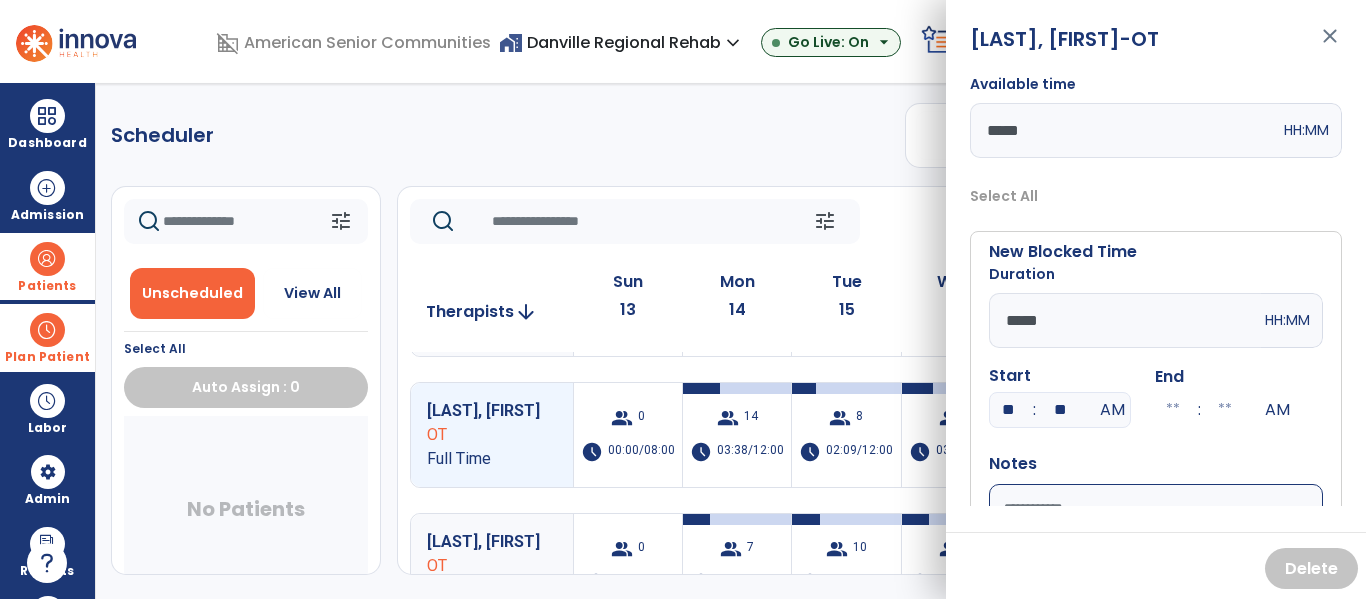 type on "**" 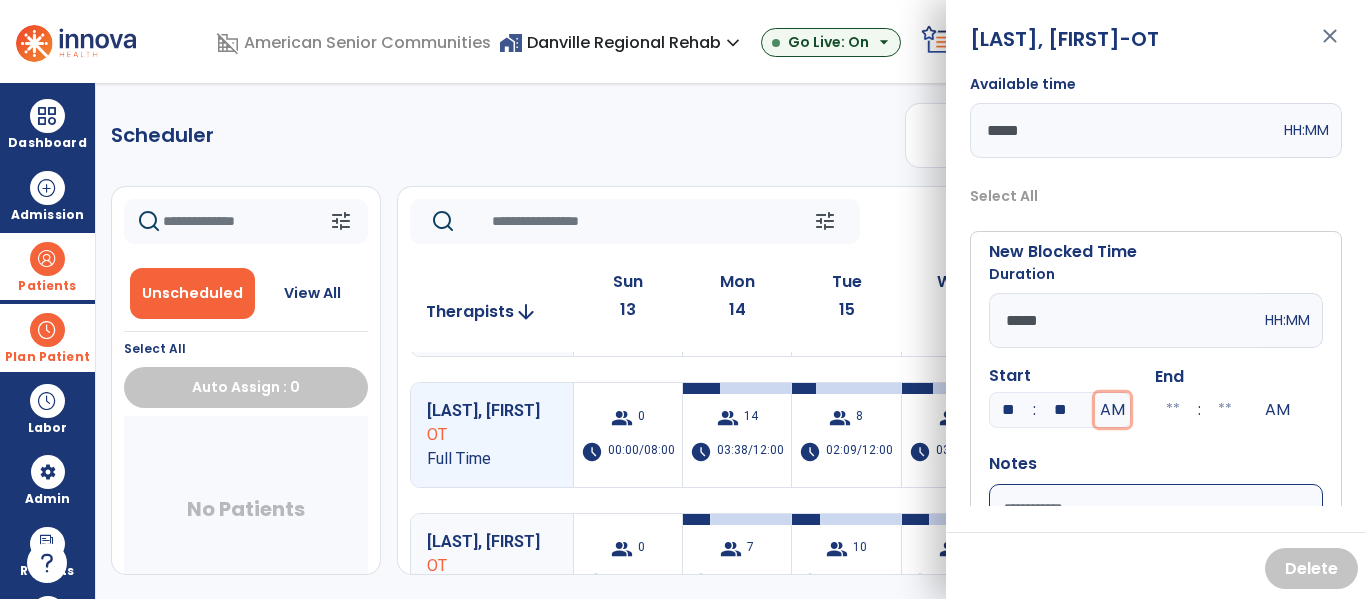 type on "**" 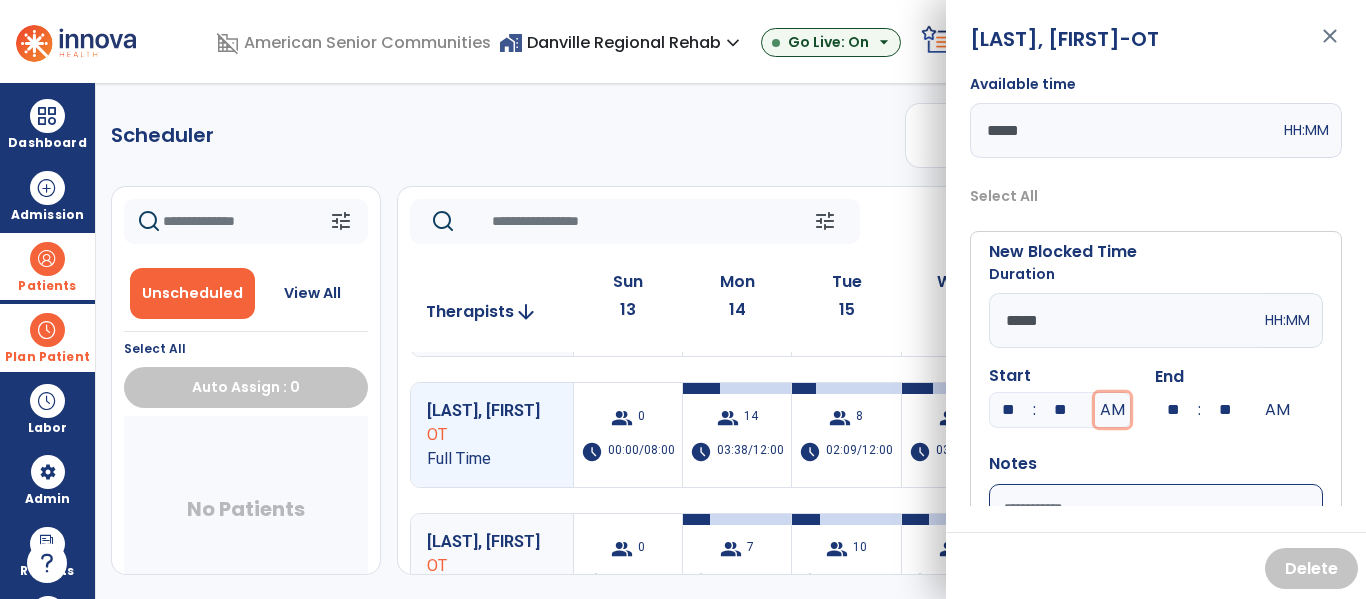 type 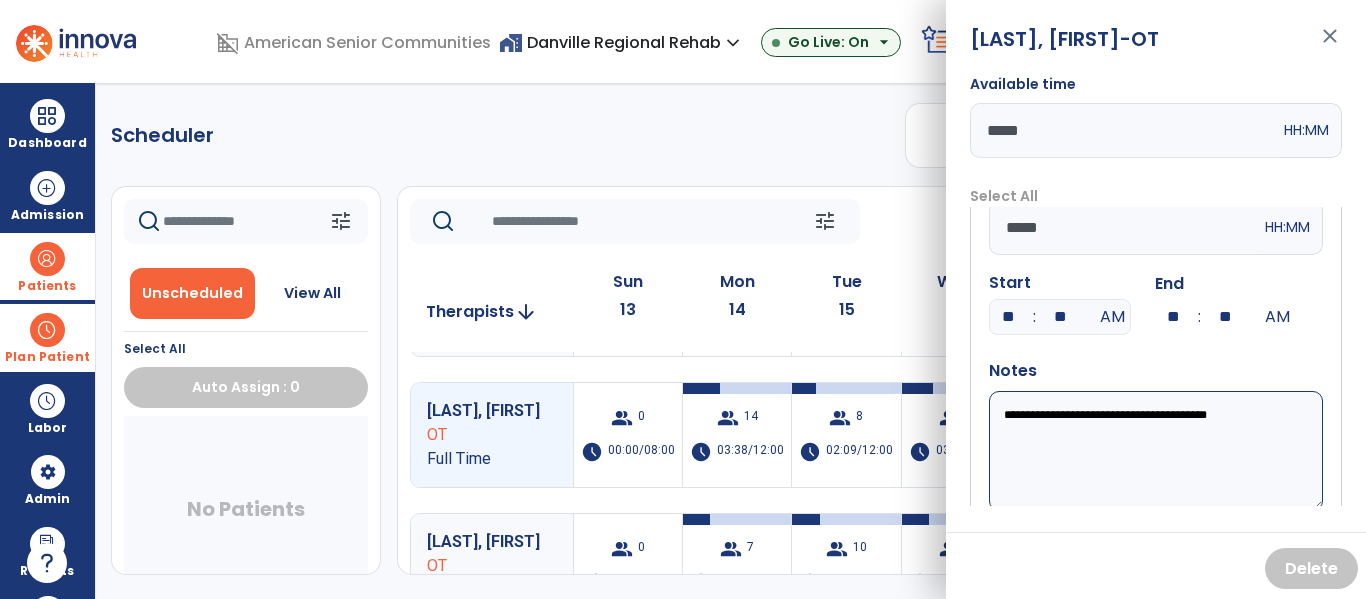 scroll, scrollTop: 153, scrollLeft: 0, axis: vertical 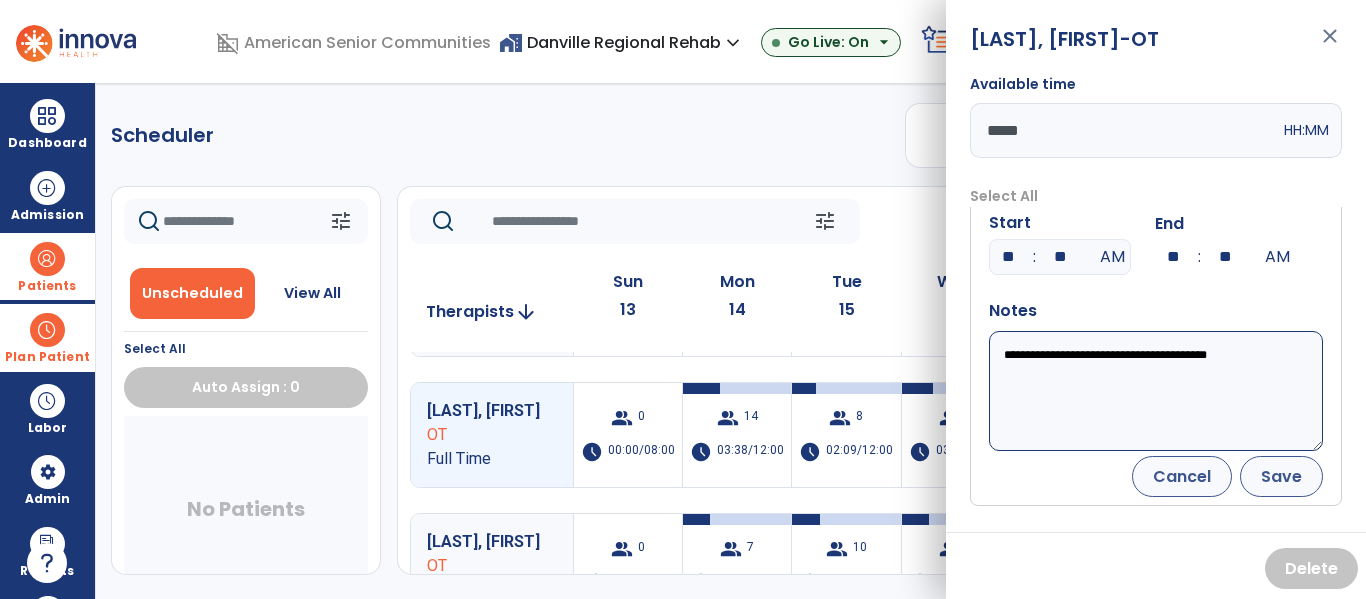 type on "**********" 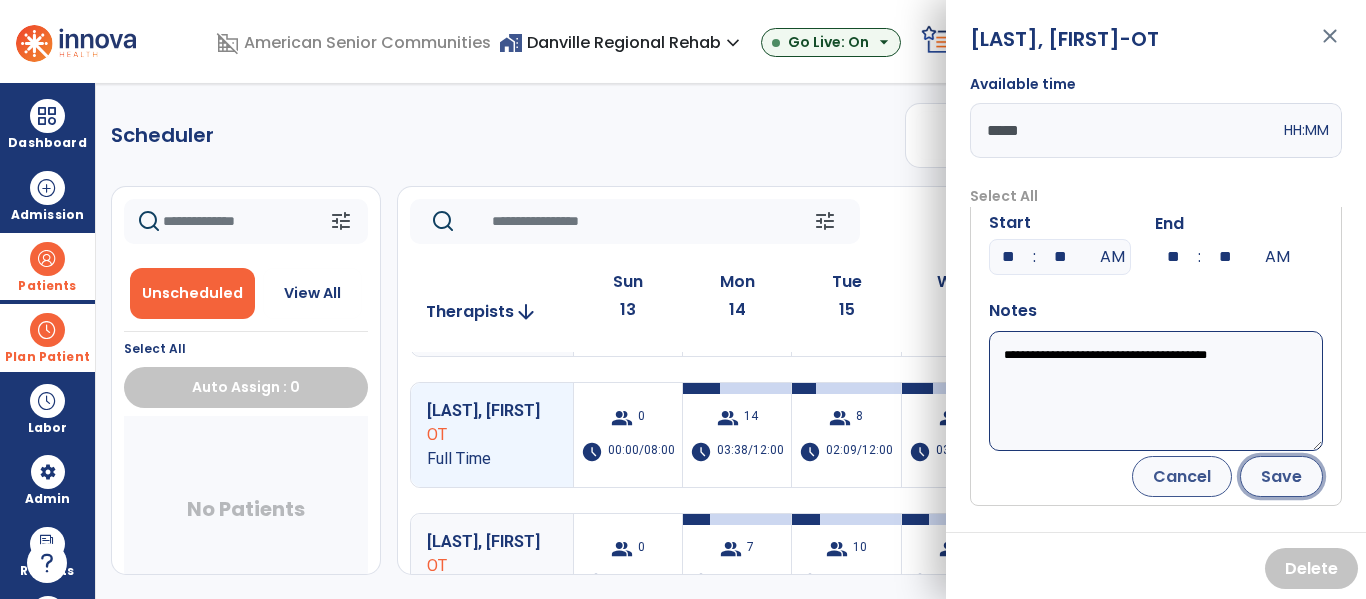 click on "Save" at bounding box center [1281, 476] 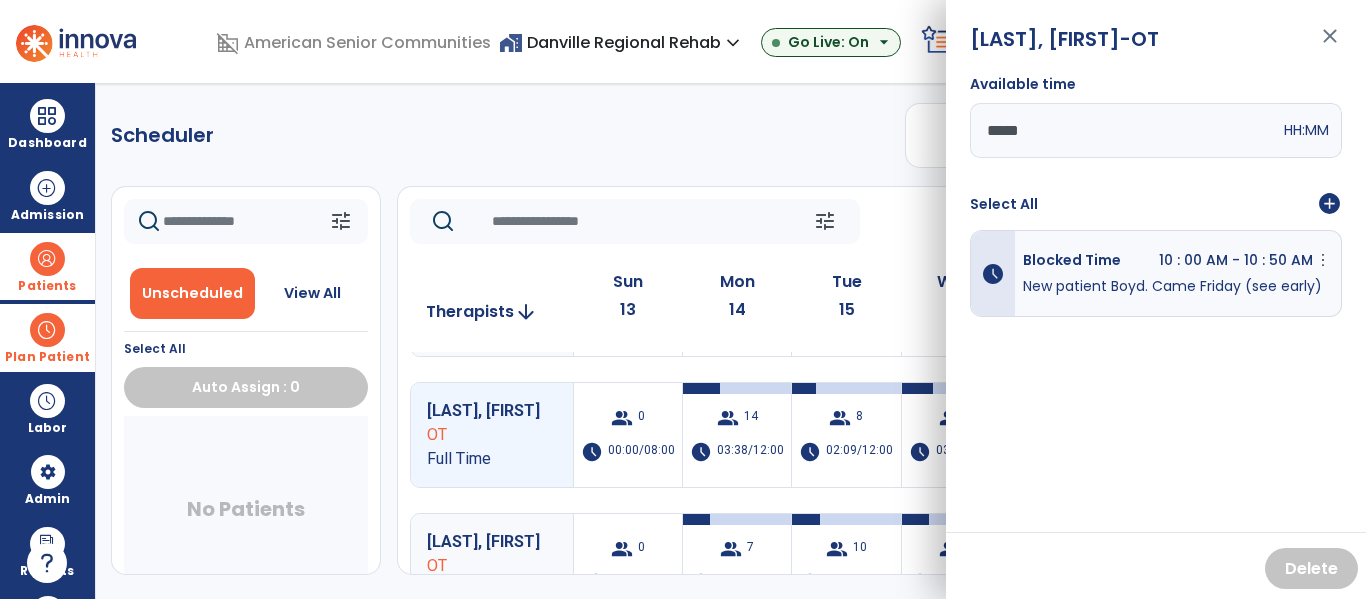scroll, scrollTop: 0, scrollLeft: 0, axis: both 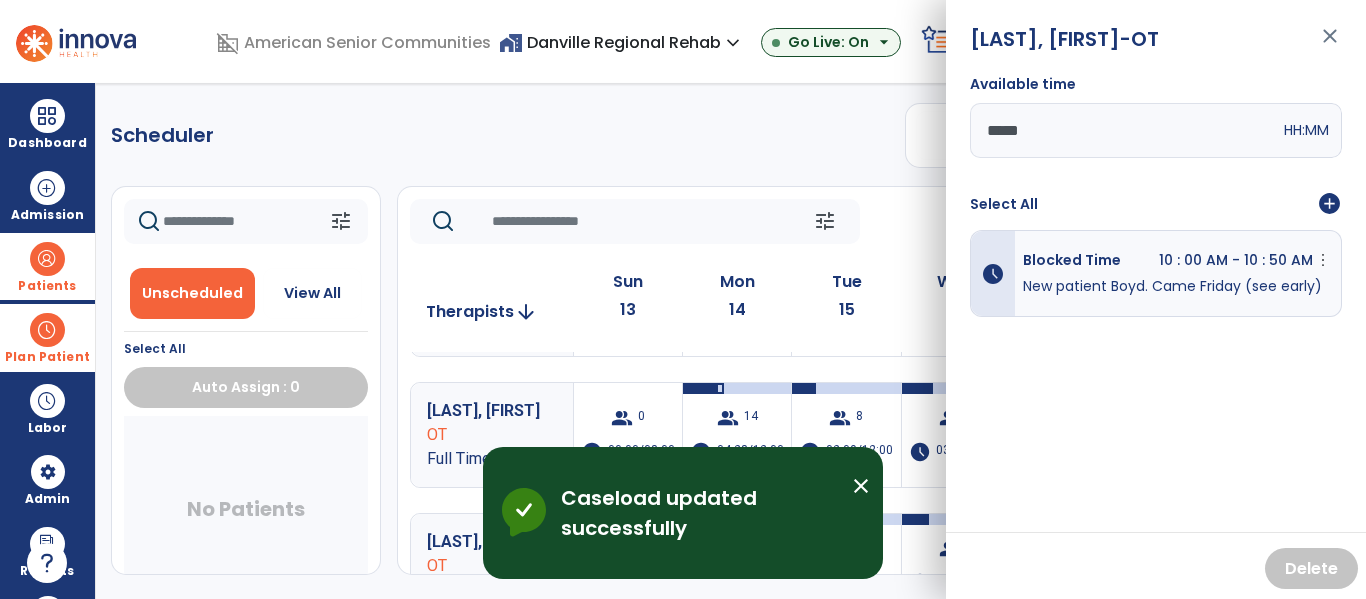 click on "close" at bounding box center [1330, 45] 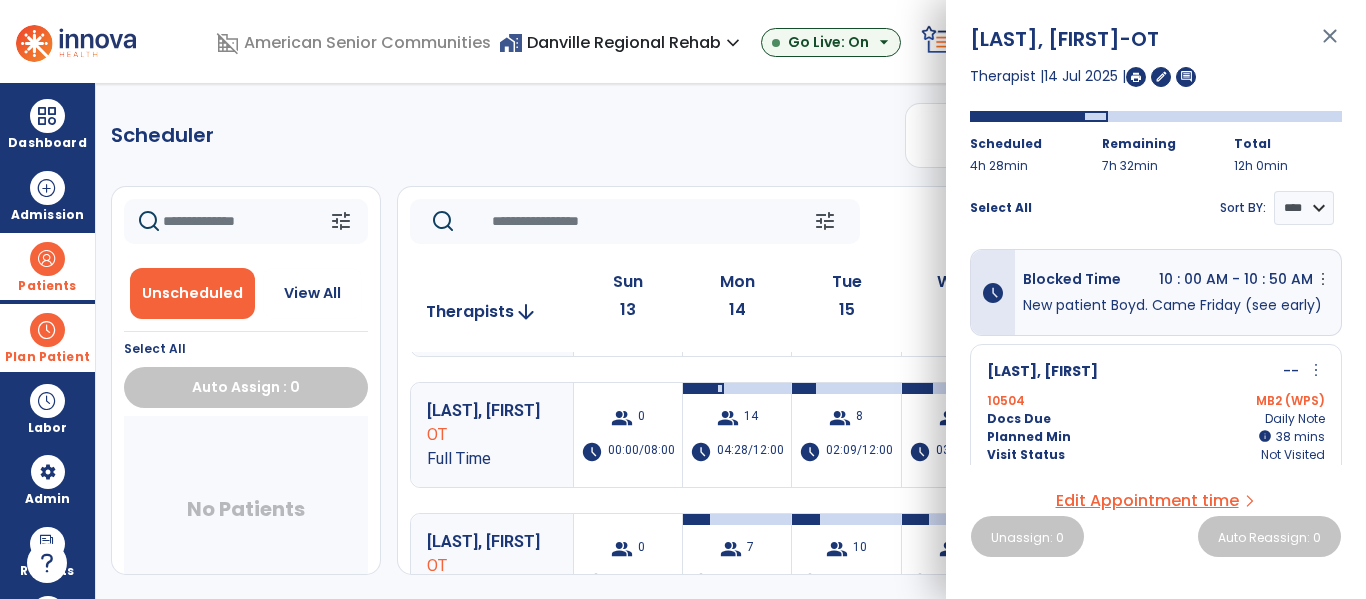 click on "close" at bounding box center [1330, 45] 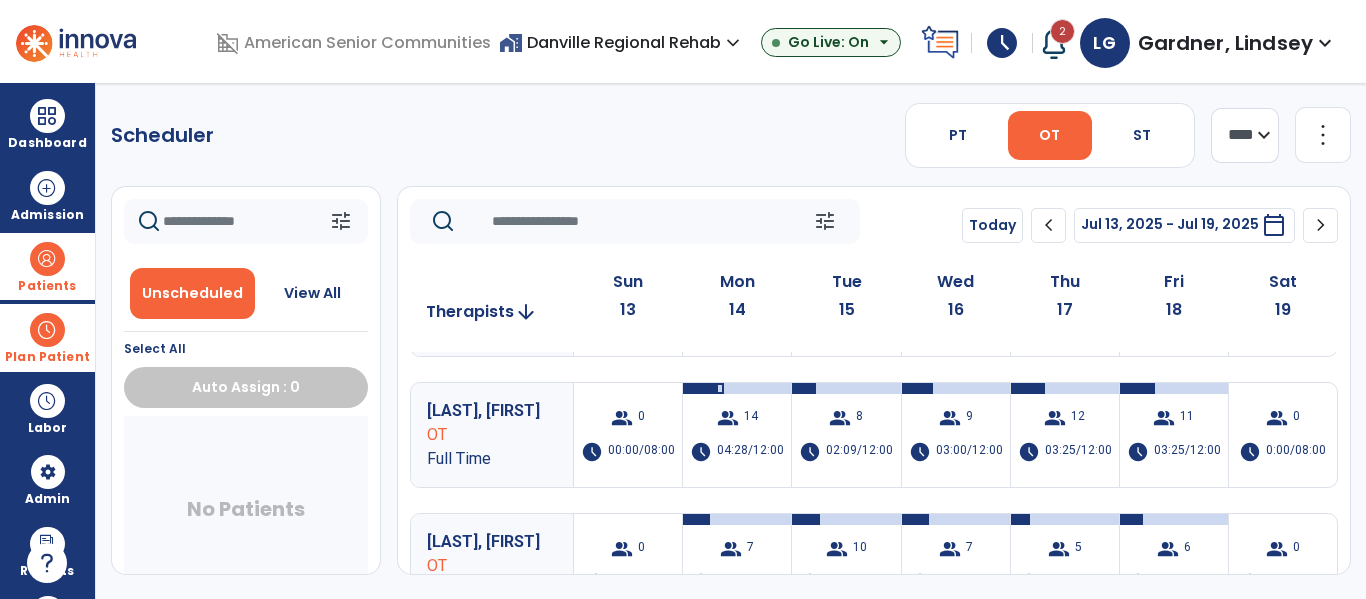 click on "Scheduler   PT   OT   ST  **** *** more_vert  Manage Labor   View All Therapists   Print" 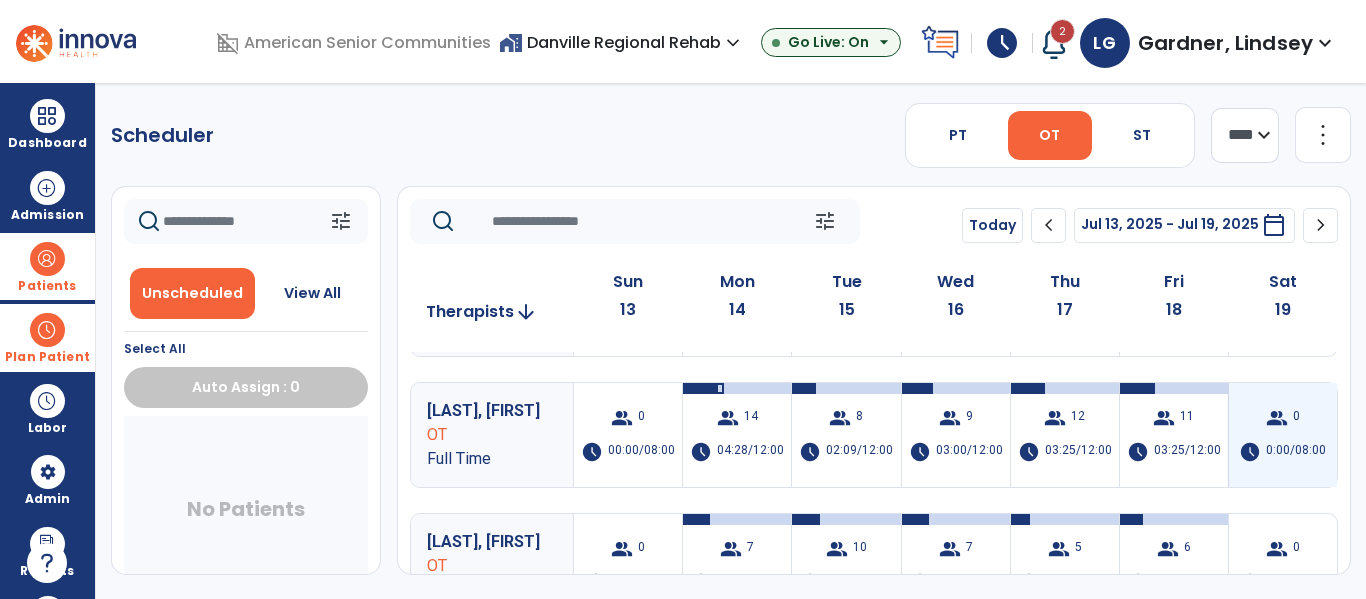 click on "group  0  schedule  0:00/08:00" at bounding box center (1283, 435) 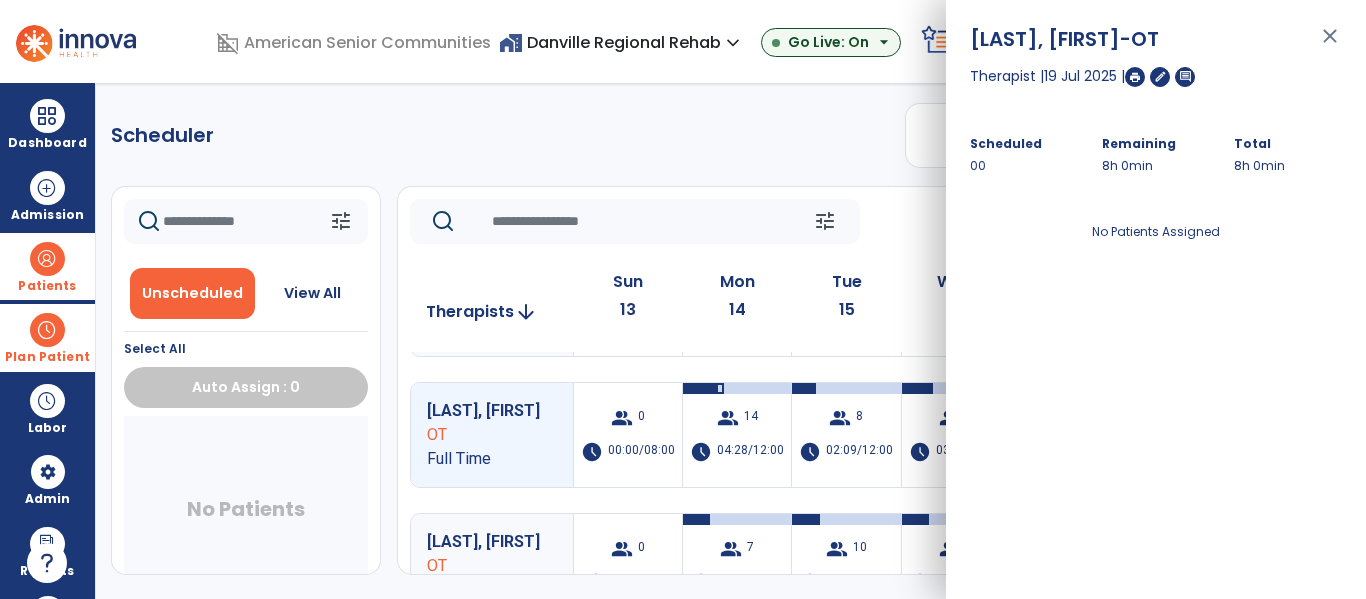 click on "Scheduler   PT   OT   ST  **** *** more_vert  Manage Labor   View All Therapists   Print" 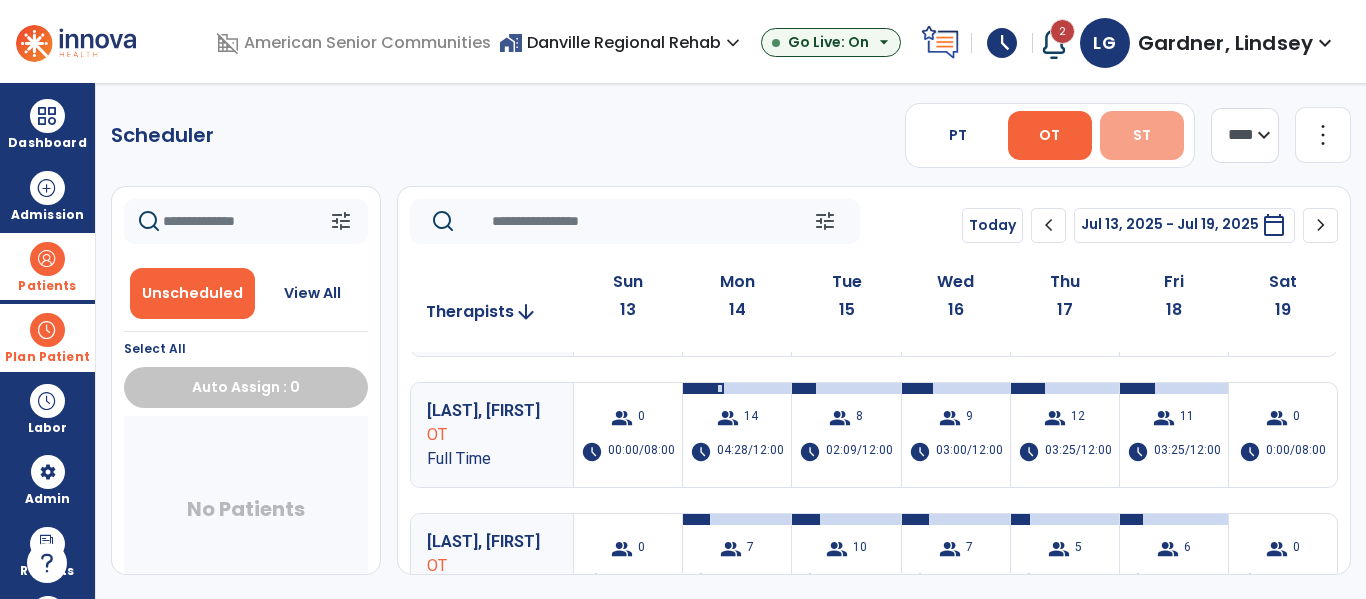 click on "ST" at bounding box center [1142, 135] 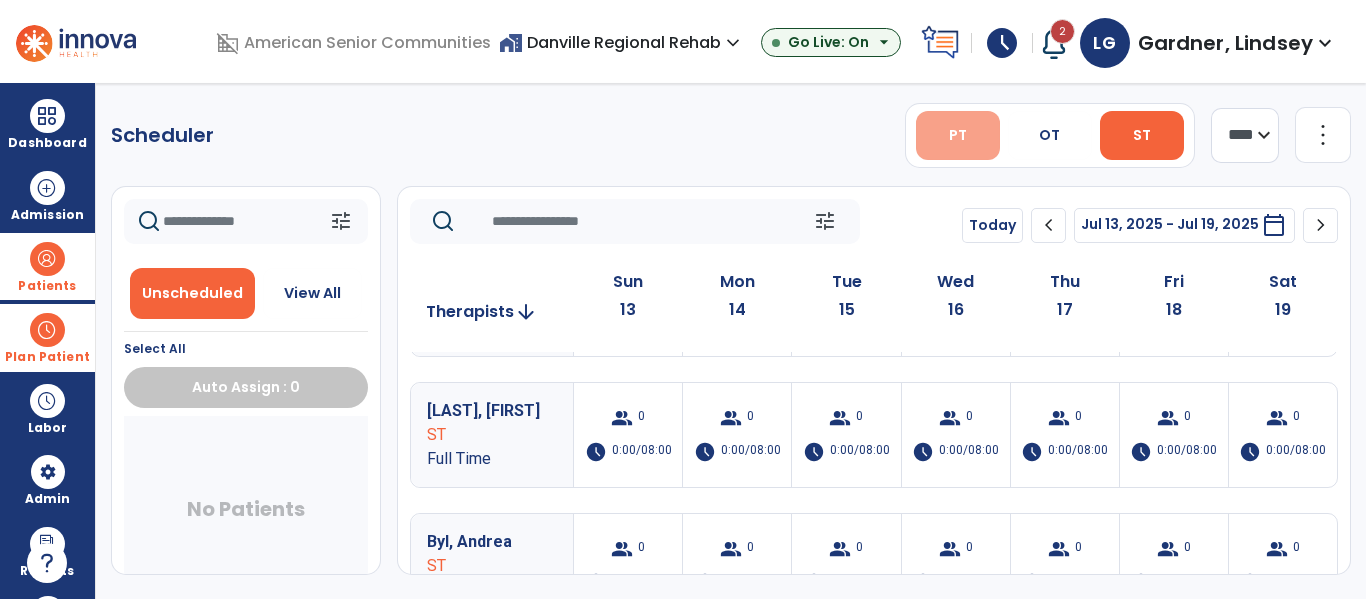 click on "PT" at bounding box center (958, 135) 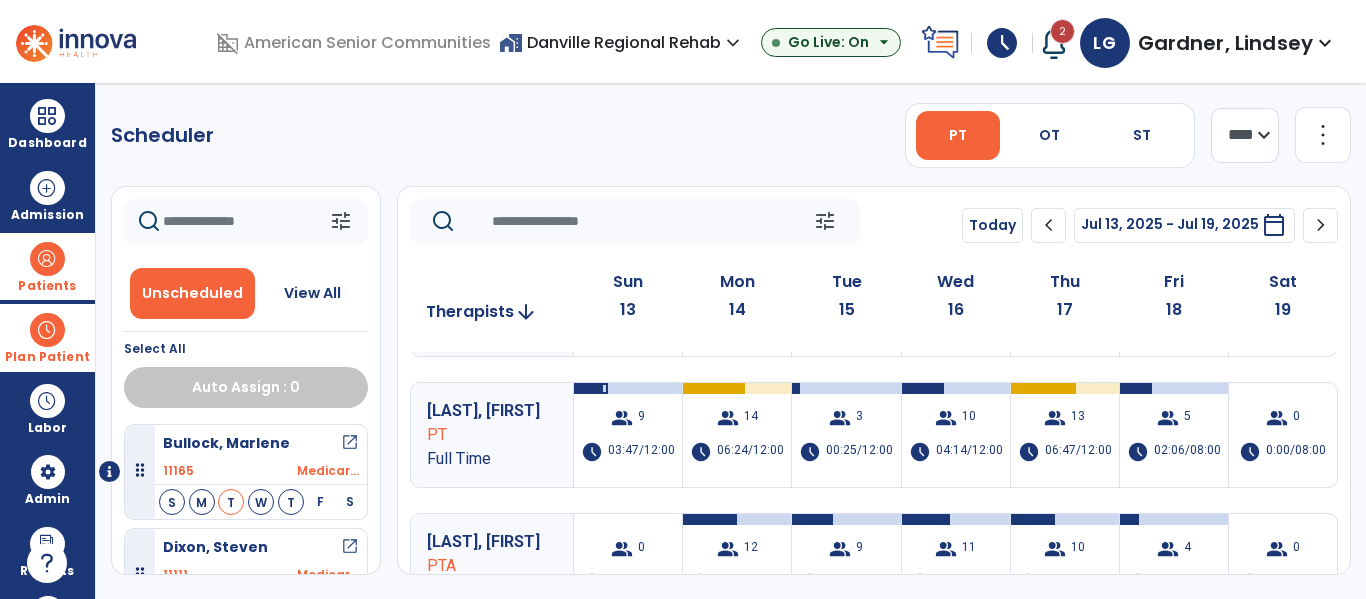 click on "Scheduler   PT   OT   ST  **** *** more_vert  Manage Labor   View All Therapists   Print" 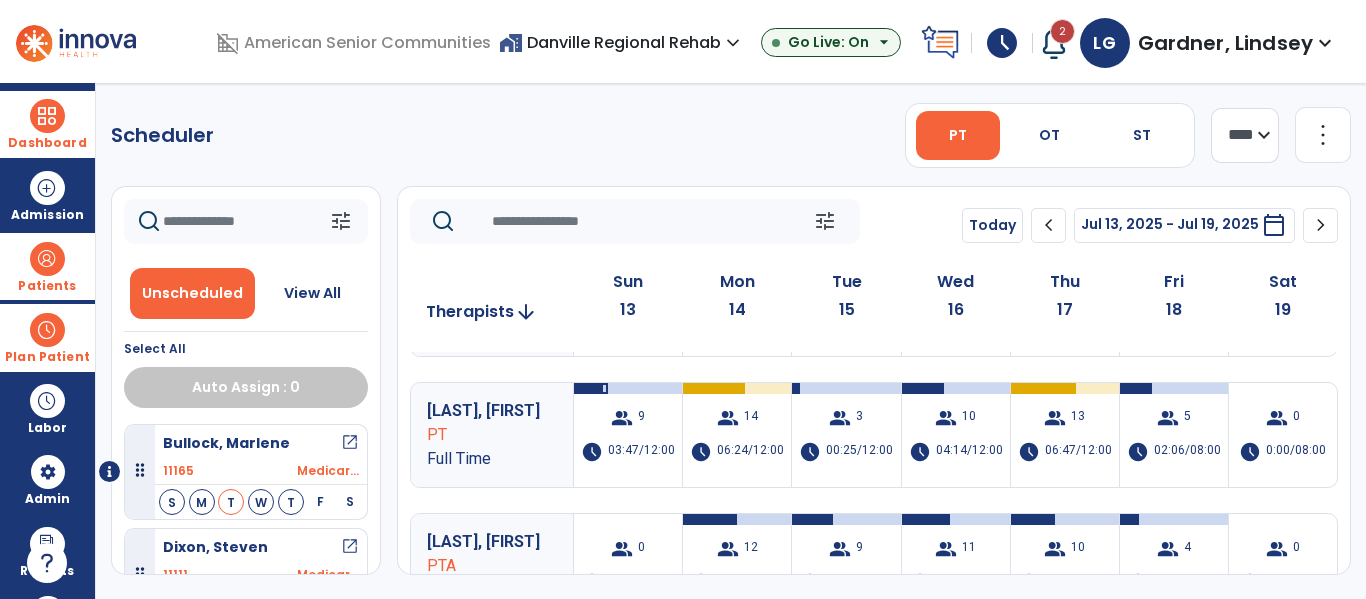 click at bounding box center (47, 116) 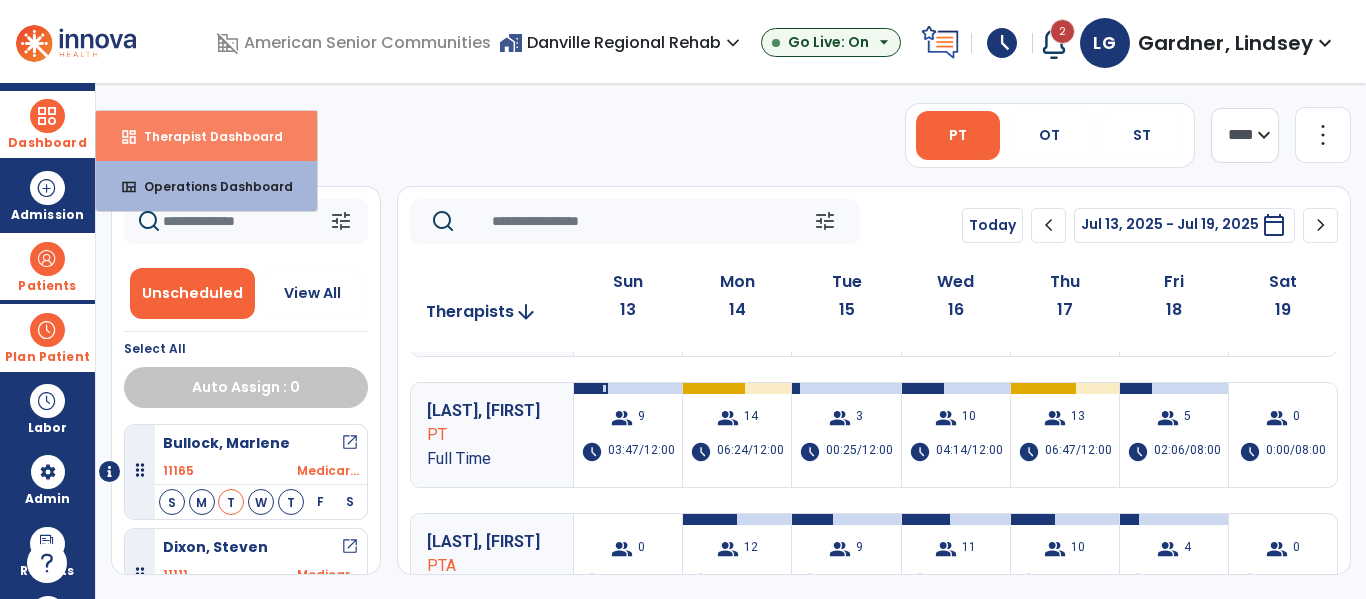 click on "Therapist Dashboard" at bounding box center (205, 136) 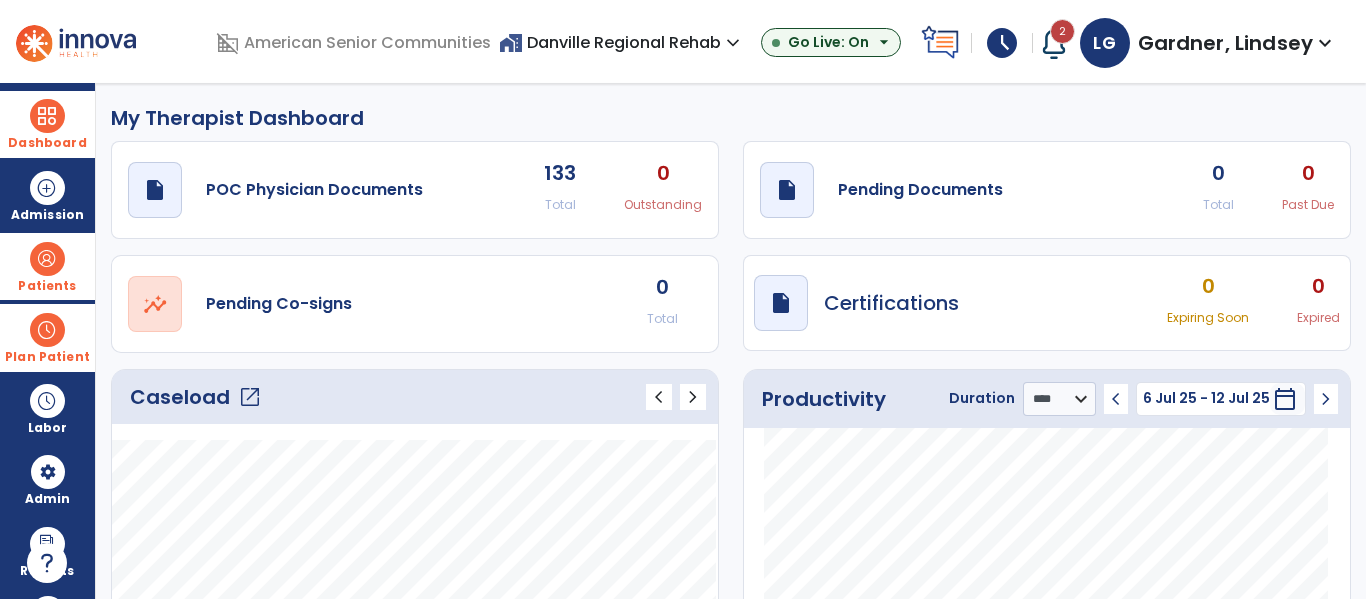 click on "My Therapist Dashboard" 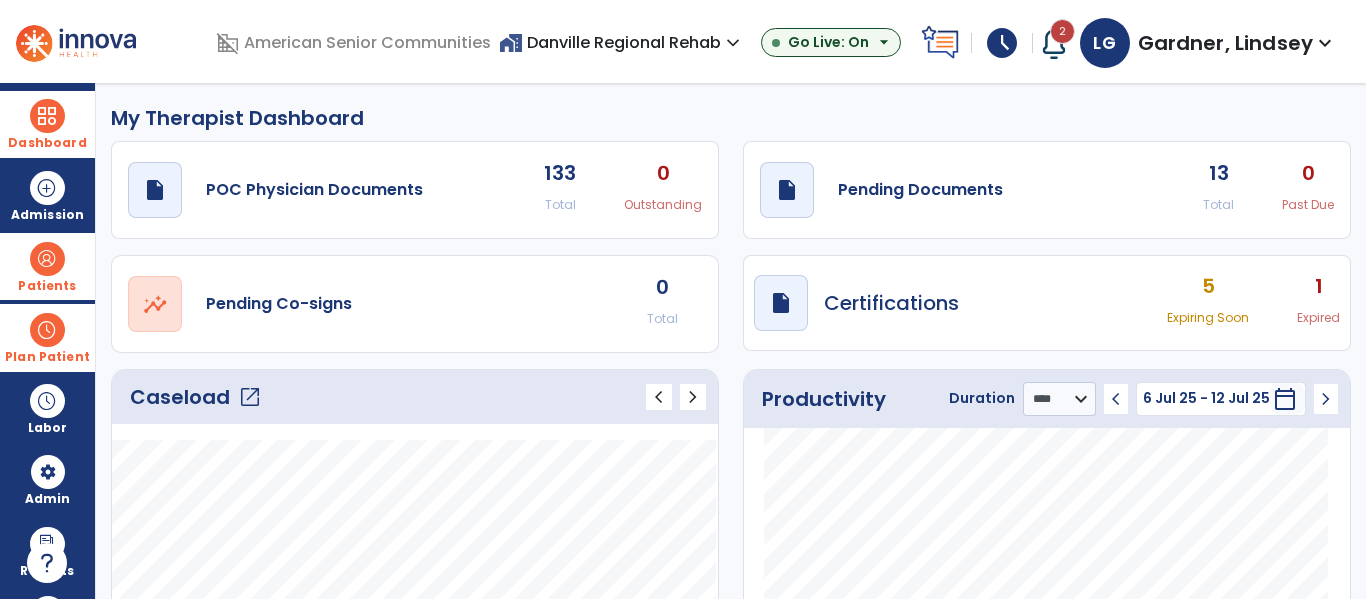 click on "My Therapist Dashboard" 